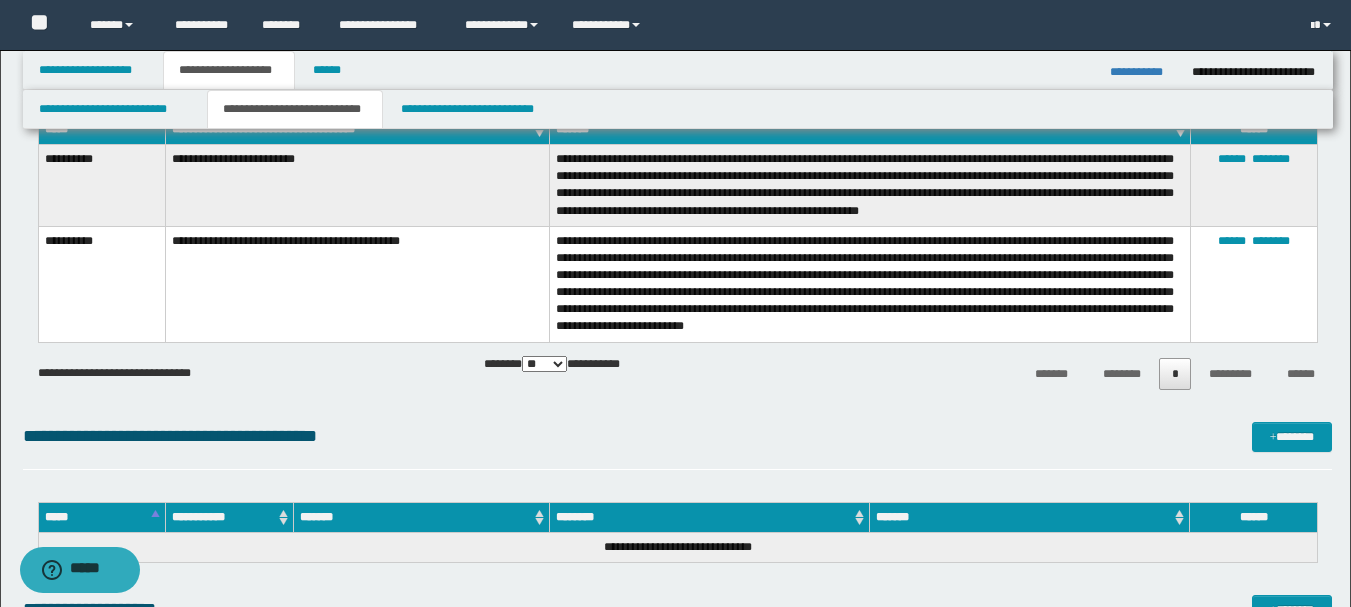 scroll, scrollTop: 0, scrollLeft: 0, axis: both 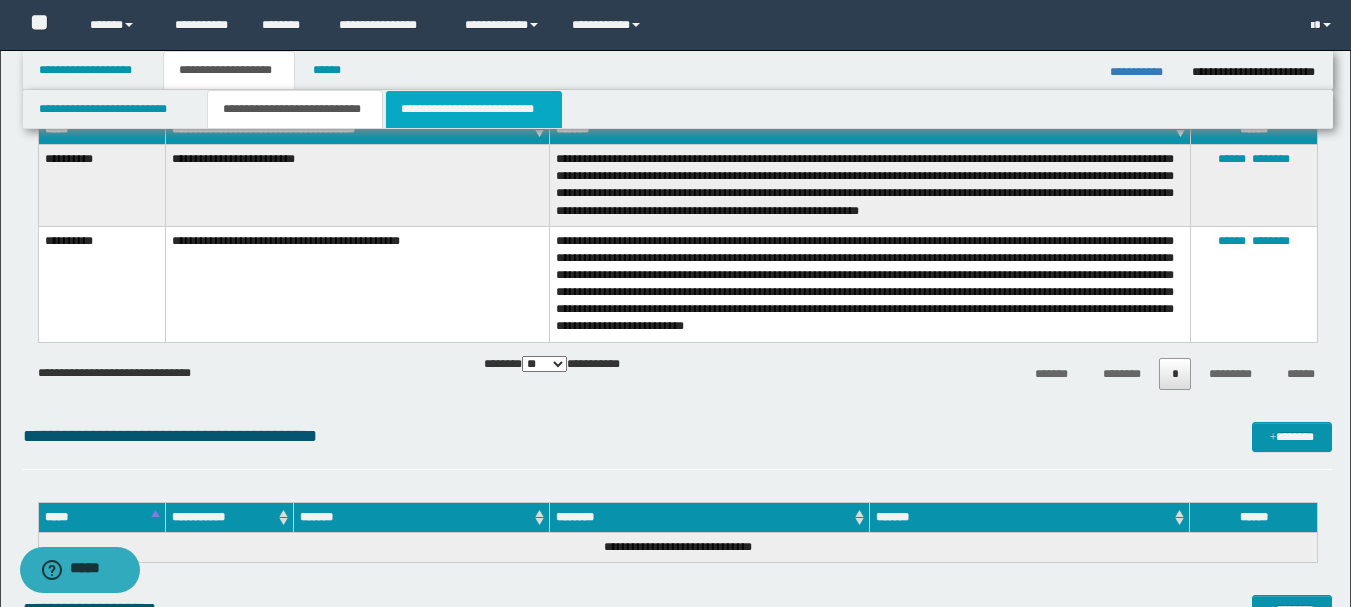 click on "**********" at bounding box center (474, 109) 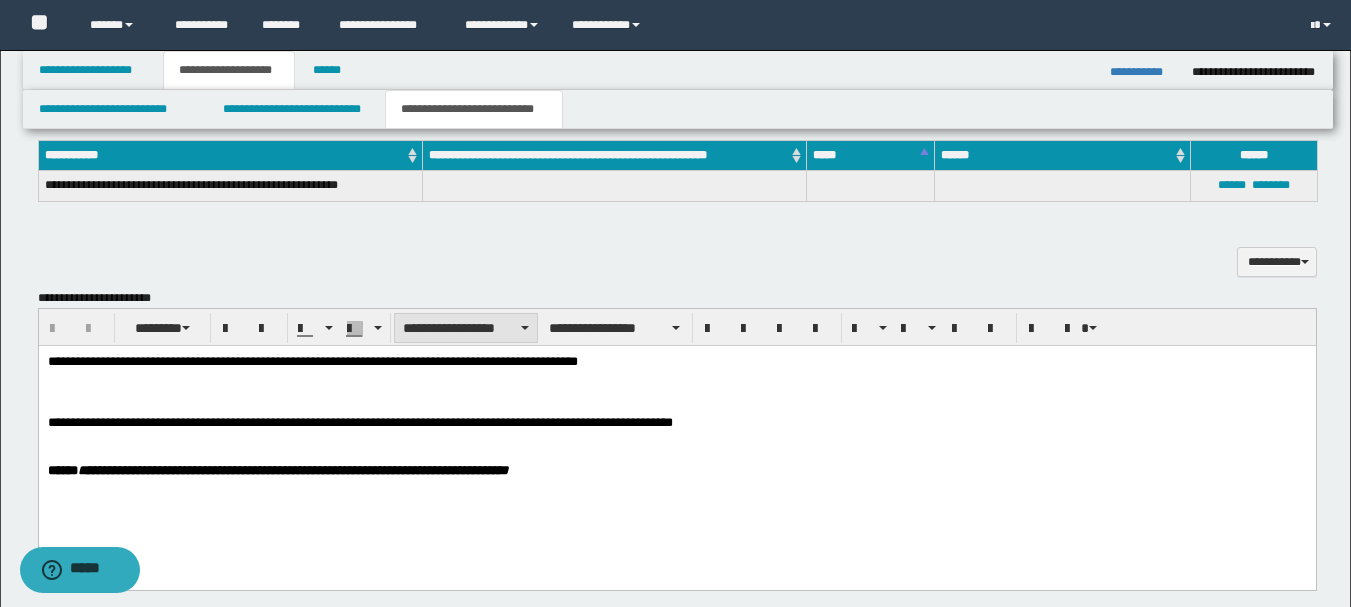 scroll, scrollTop: 491, scrollLeft: 0, axis: vertical 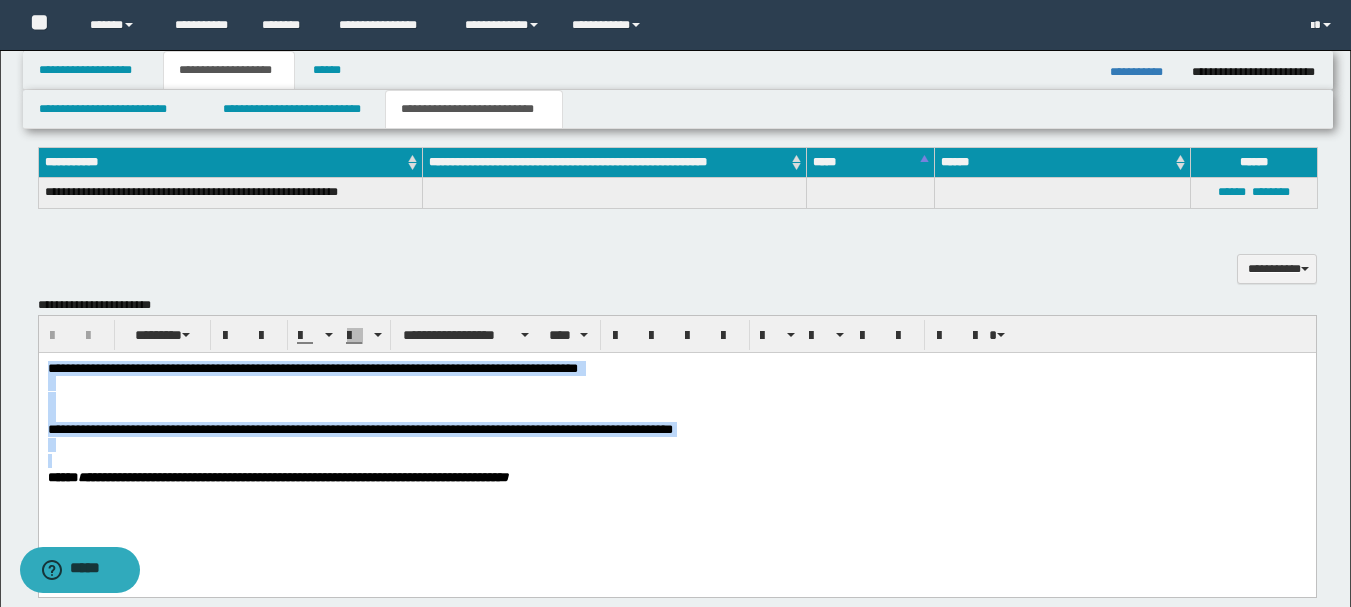 drag, startPoint x: 48, startPoint y: 364, endPoint x: 60, endPoint y: 460, distance: 96.74709 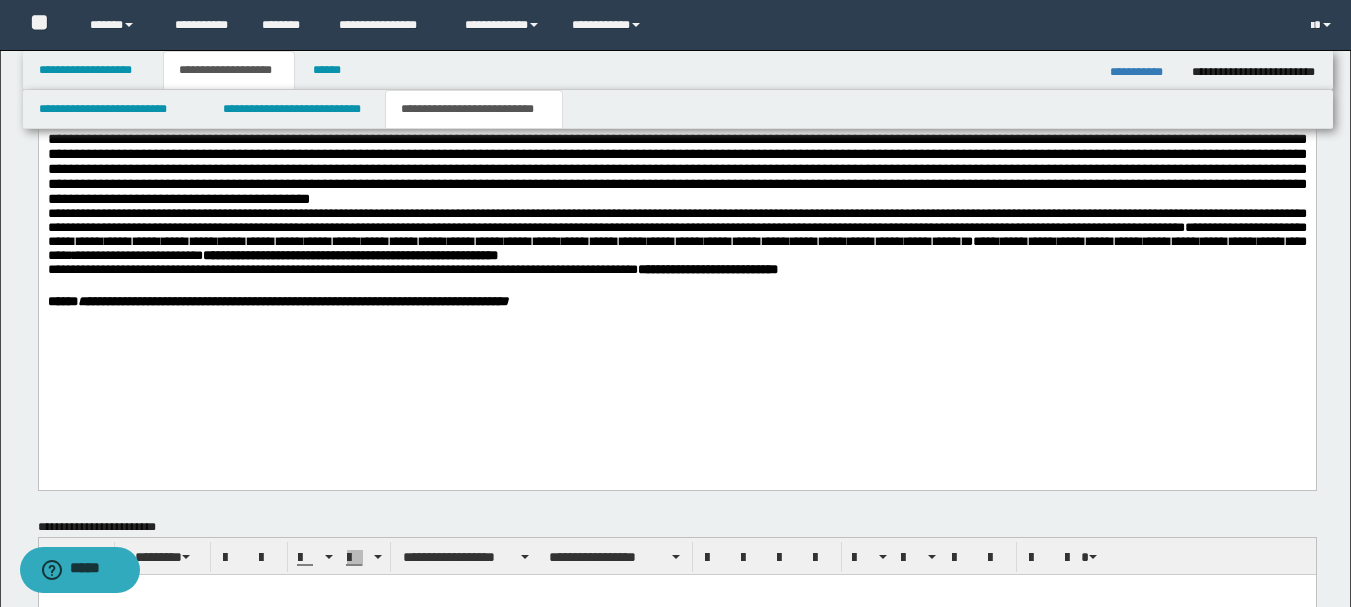 scroll, scrollTop: 991, scrollLeft: 0, axis: vertical 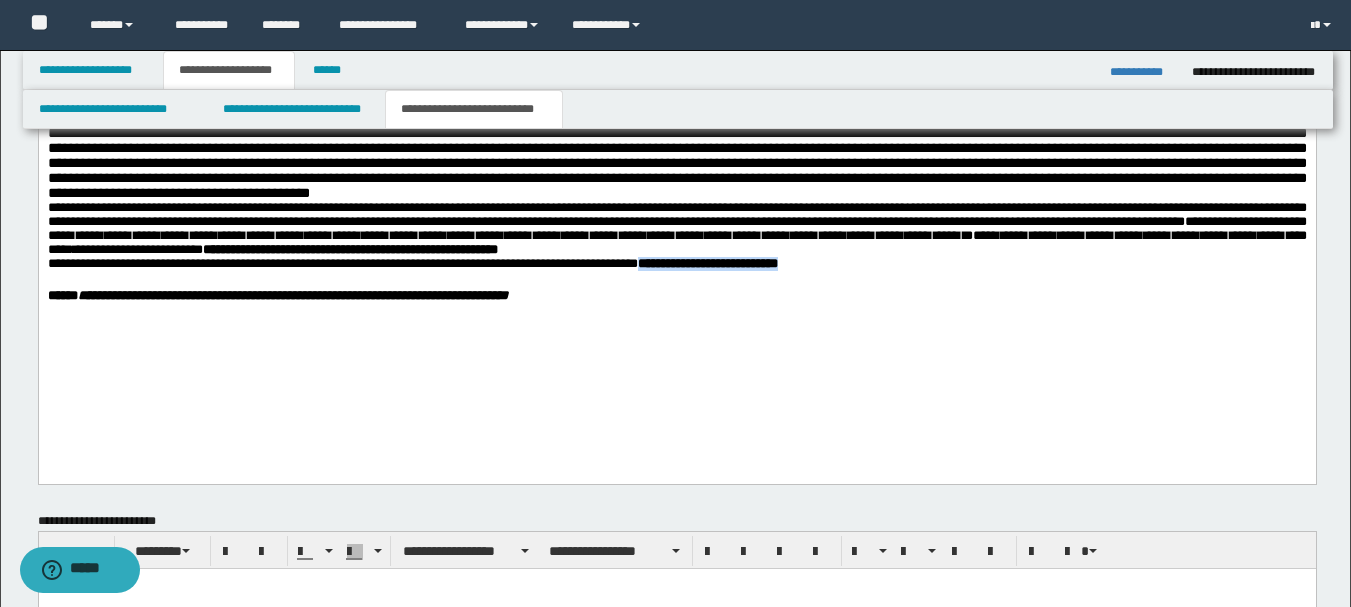 drag, startPoint x: 680, startPoint y: 333, endPoint x: 904, endPoint y: 335, distance: 224.00893 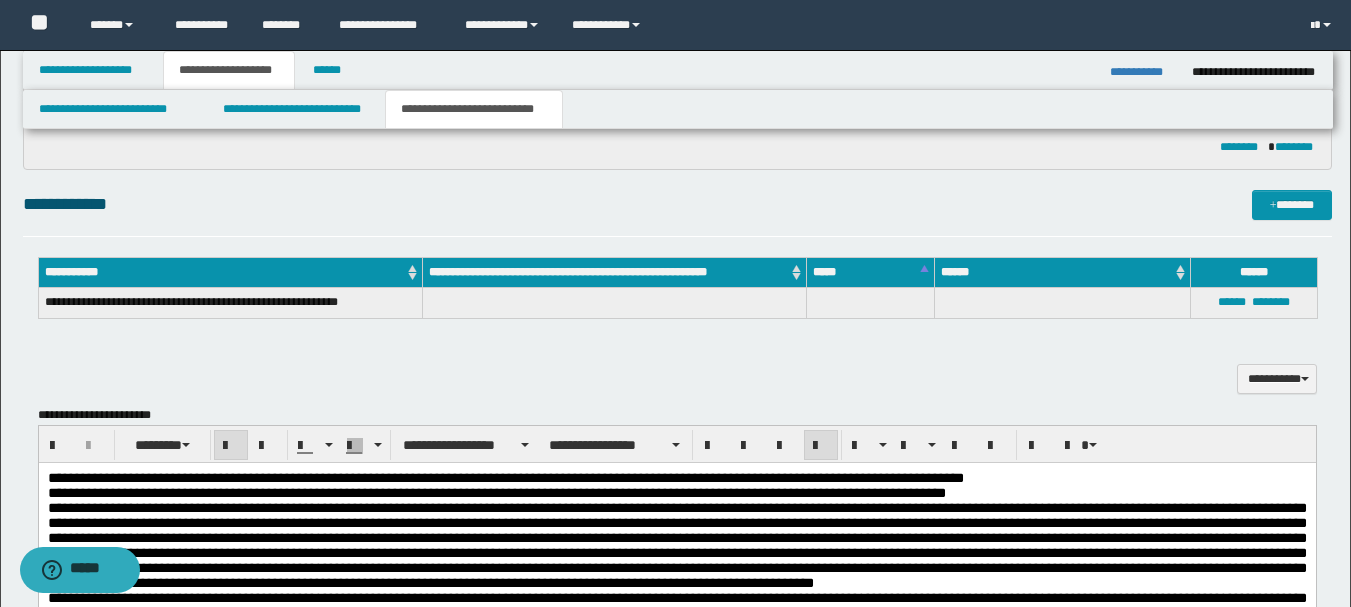 scroll, scrollTop: 391, scrollLeft: 0, axis: vertical 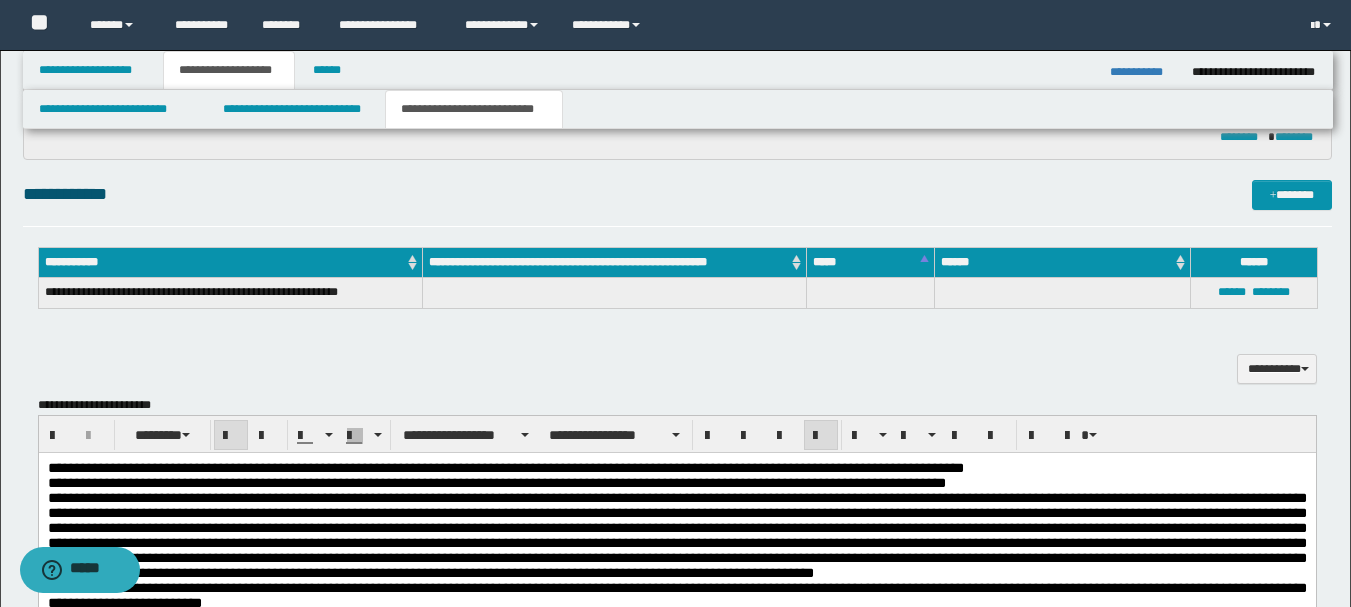 click at bounding box center [231, 436] 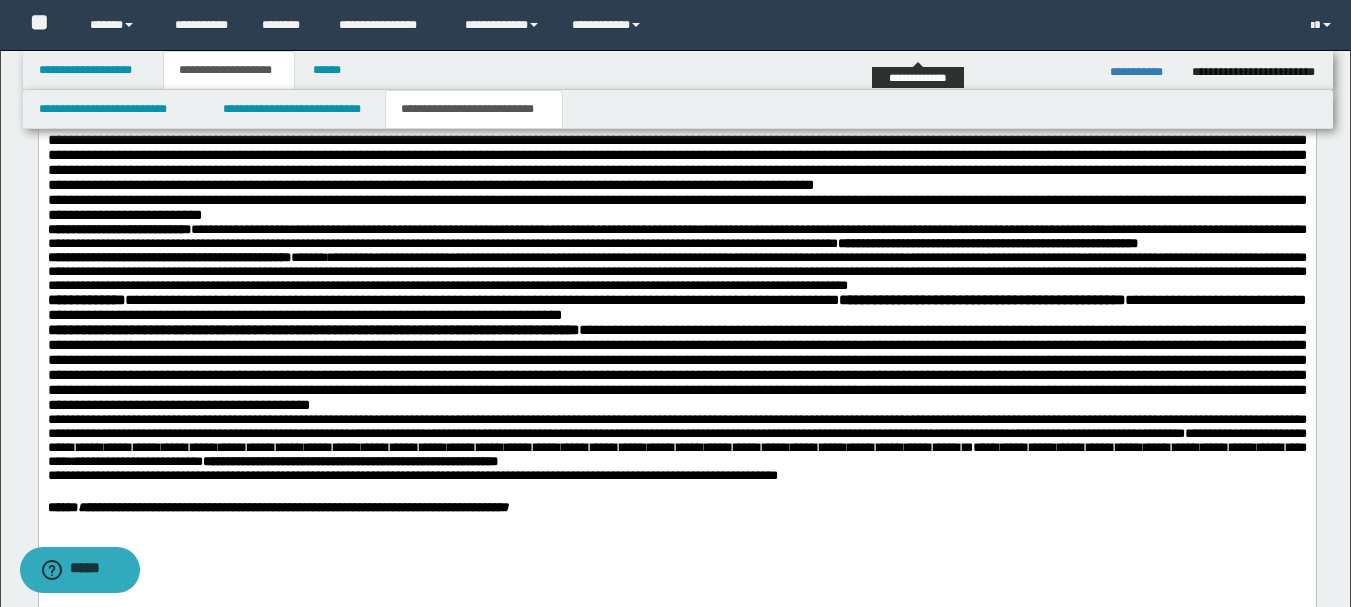 scroll, scrollTop: 791, scrollLeft: 0, axis: vertical 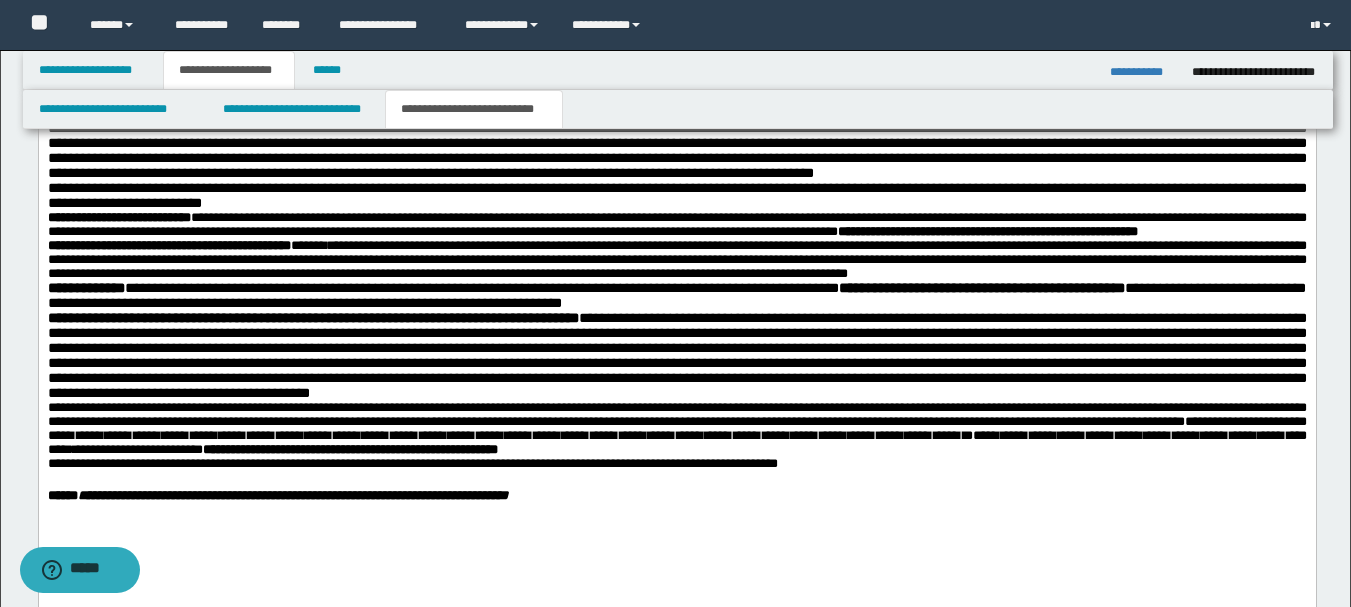 click on "**********" at bounding box center [676, 495] 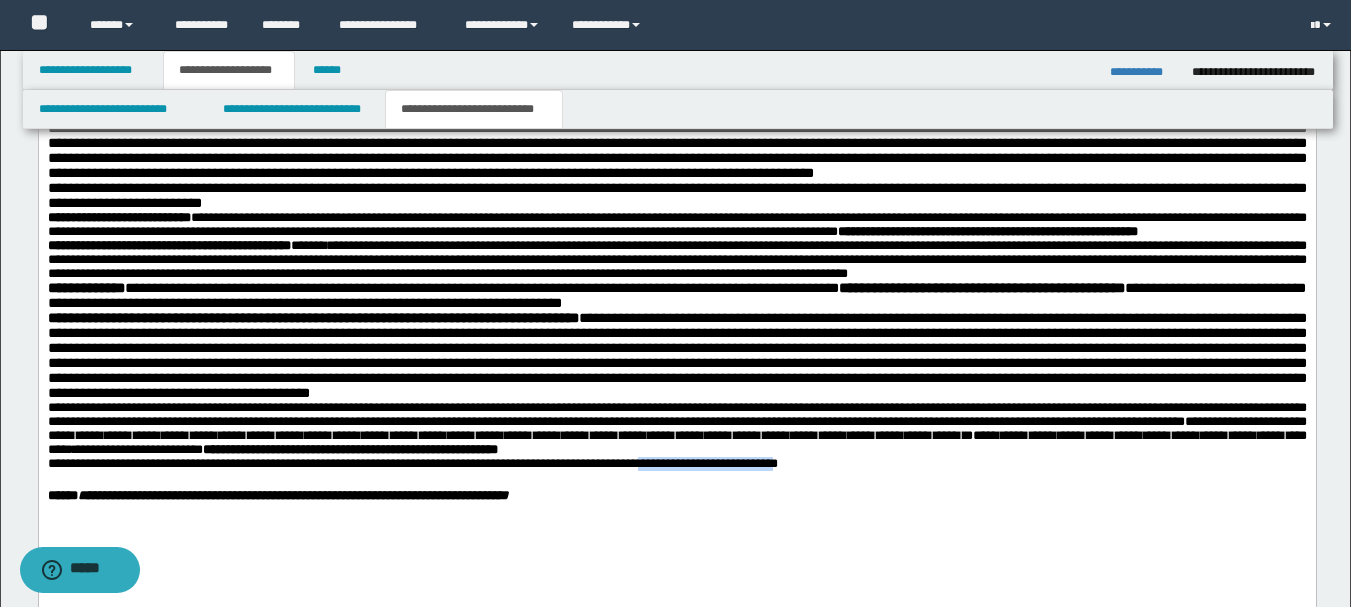 drag, startPoint x: 678, startPoint y: 531, endPoint x: 886, endPoint y: 529, distance: 208.00961 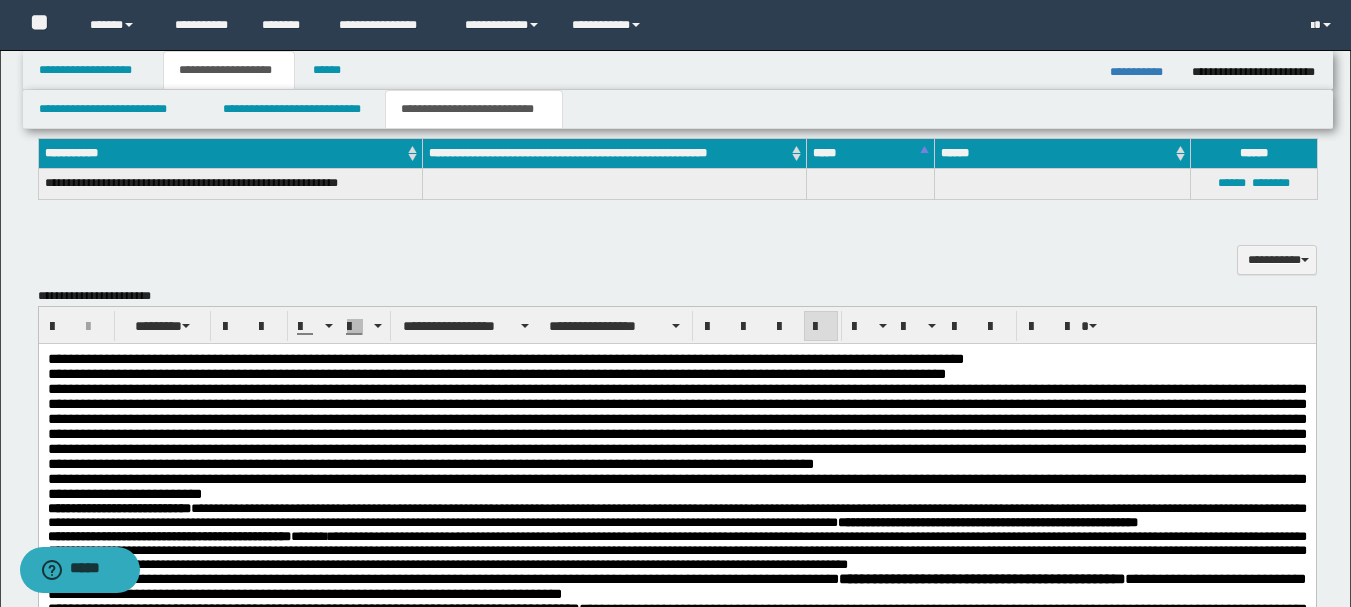 scroll, scrollTop: 491, scrollLeft: 0, axis: vertical 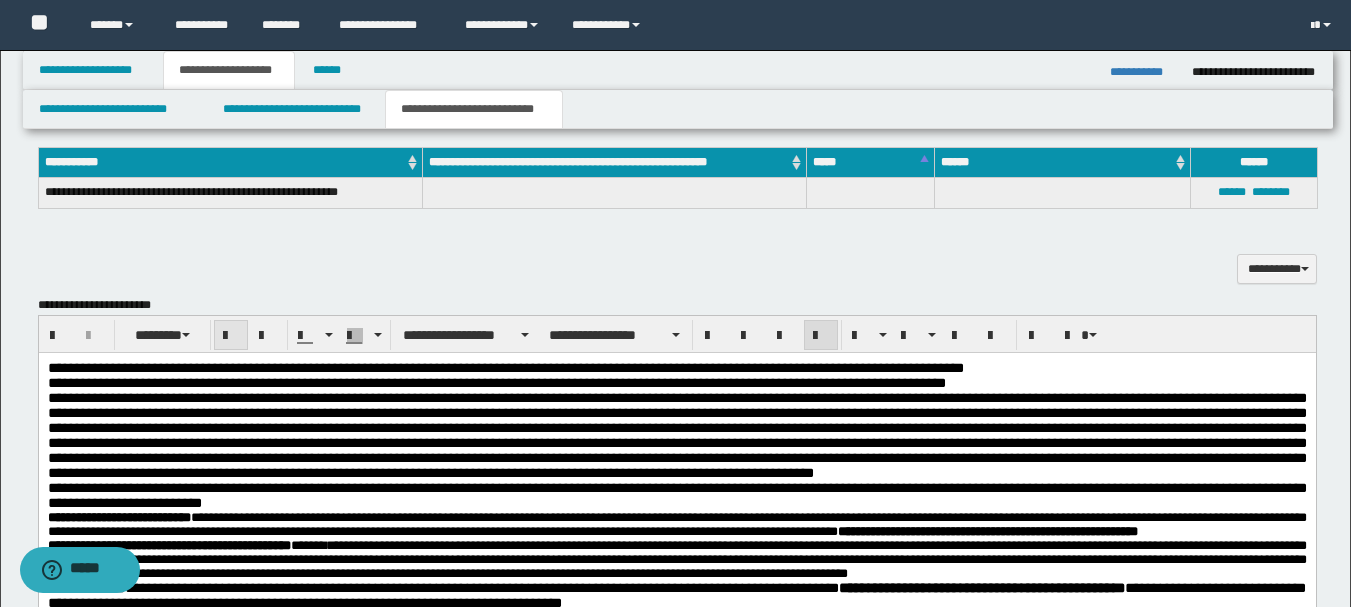 click at bounding box center [231, 336] 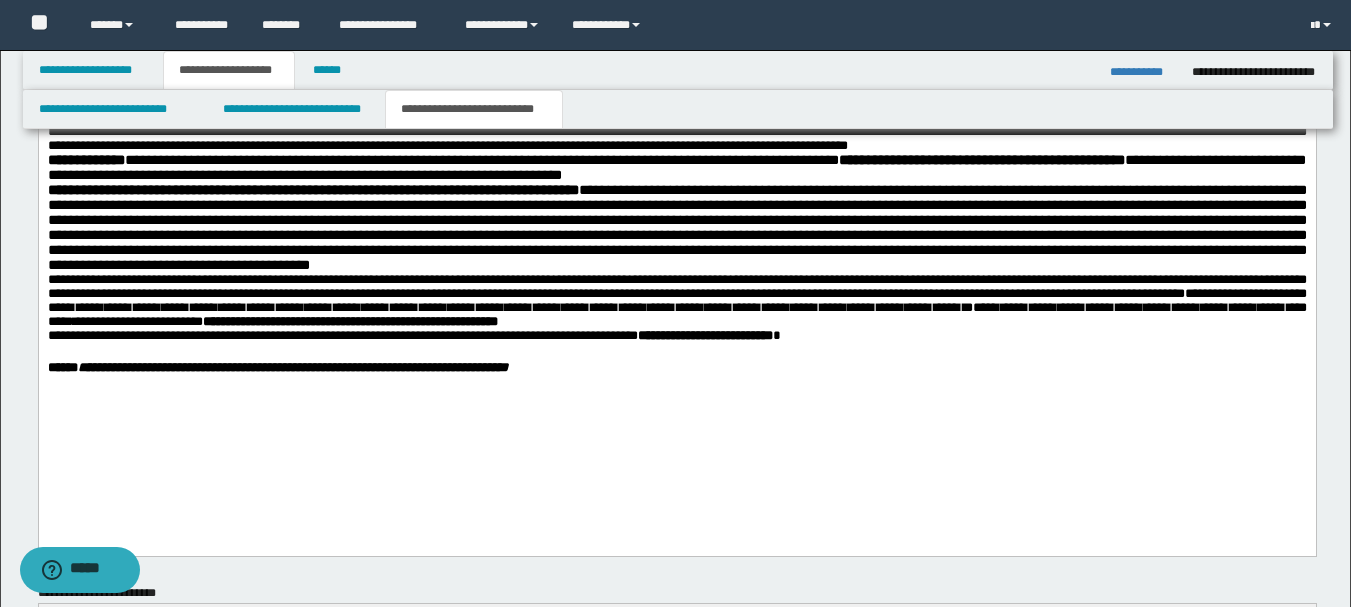 scroll, scrollTop: 991, scrollLeft: 0, axis: vertical 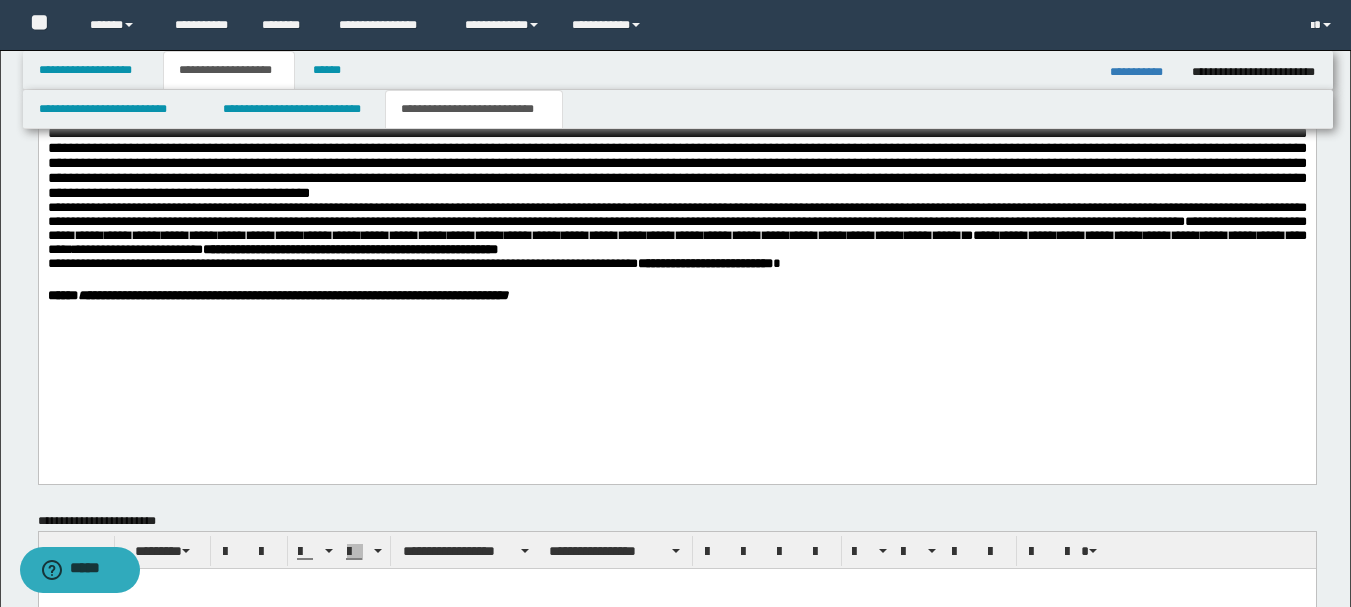 click on "**********" at bounding box center (676, 107) 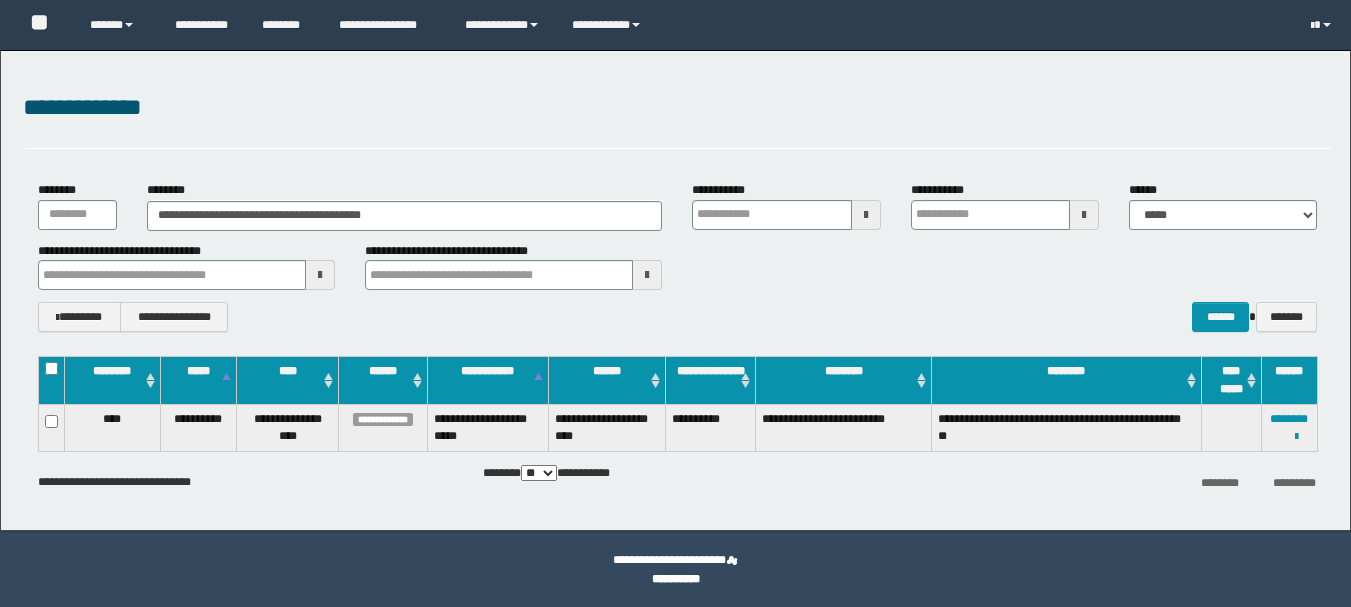 scroll, scrollTop: 0, scrollLeft: 0, axis: both 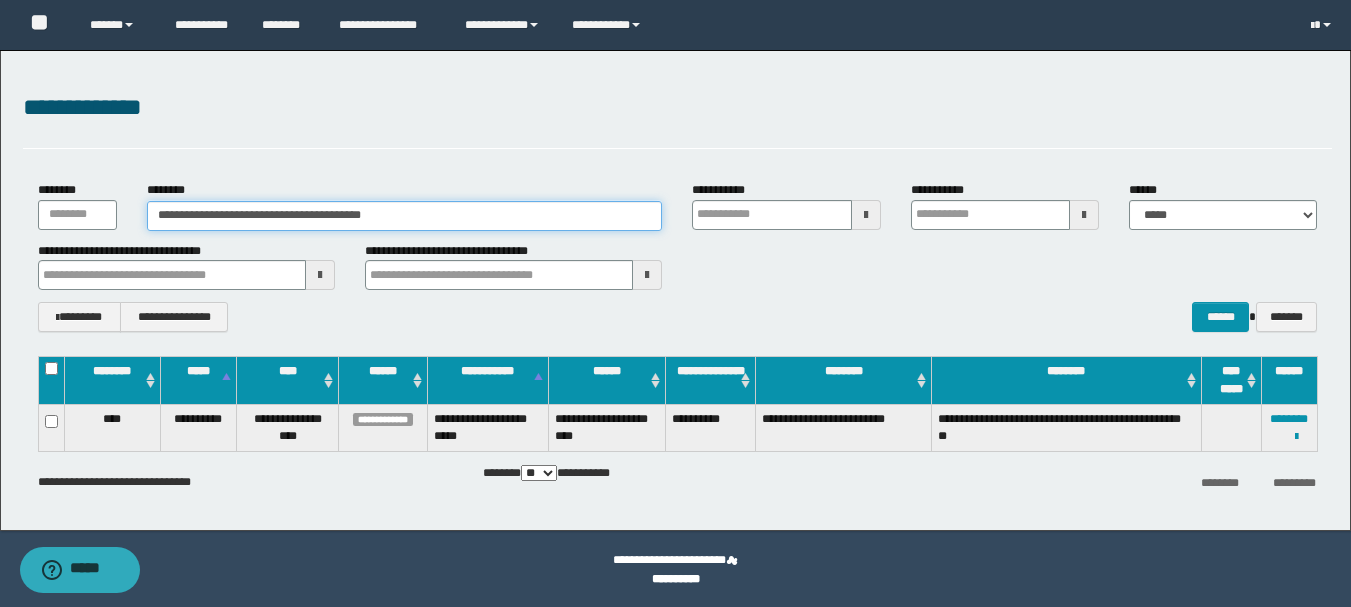 drag, startPoint x: 416, startPoint y: 218, endPoint x: 105, endPoint y: 218, distance: 311 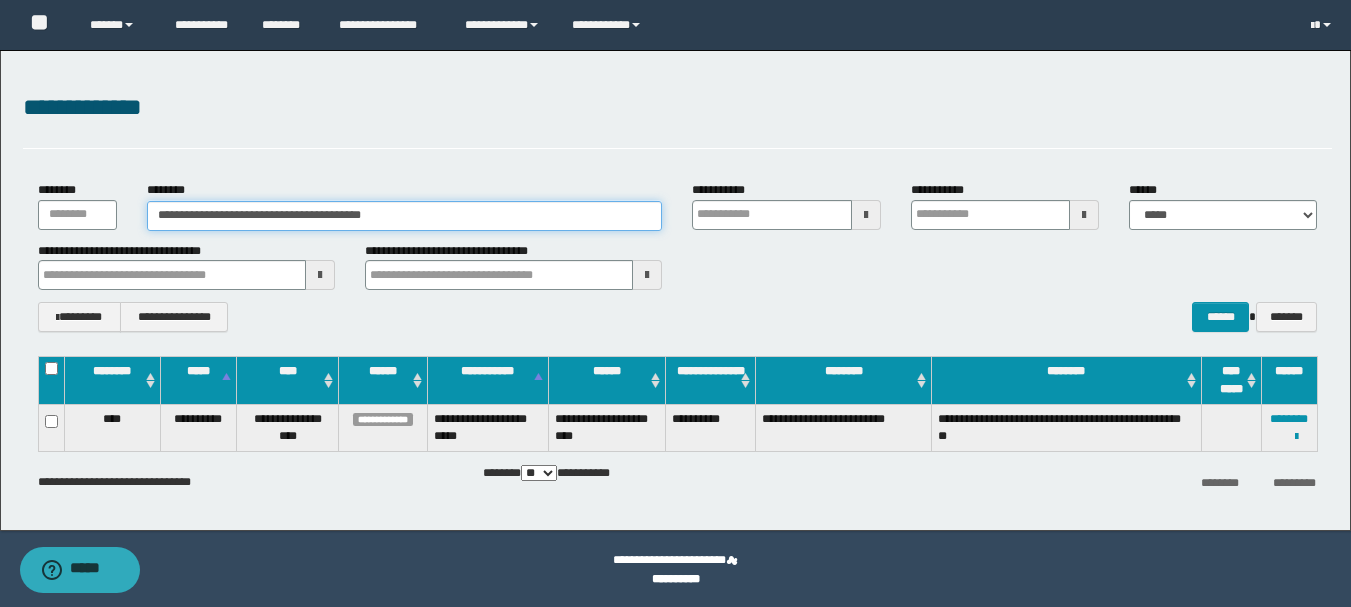 paste 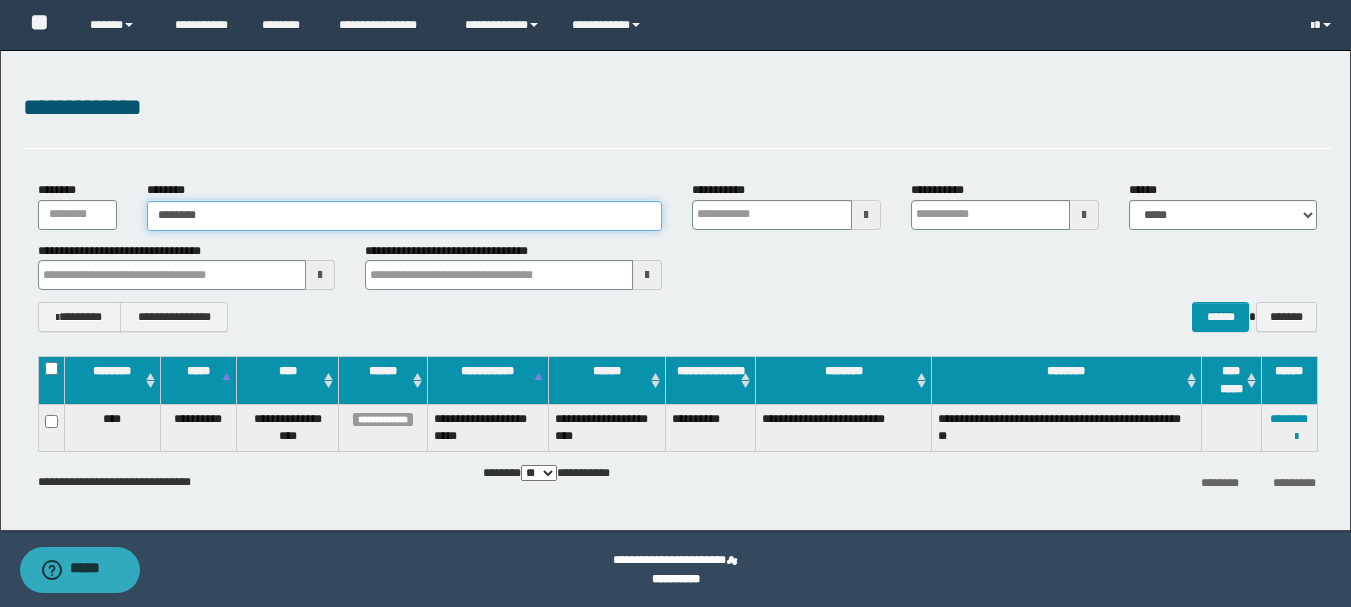 type on "********" 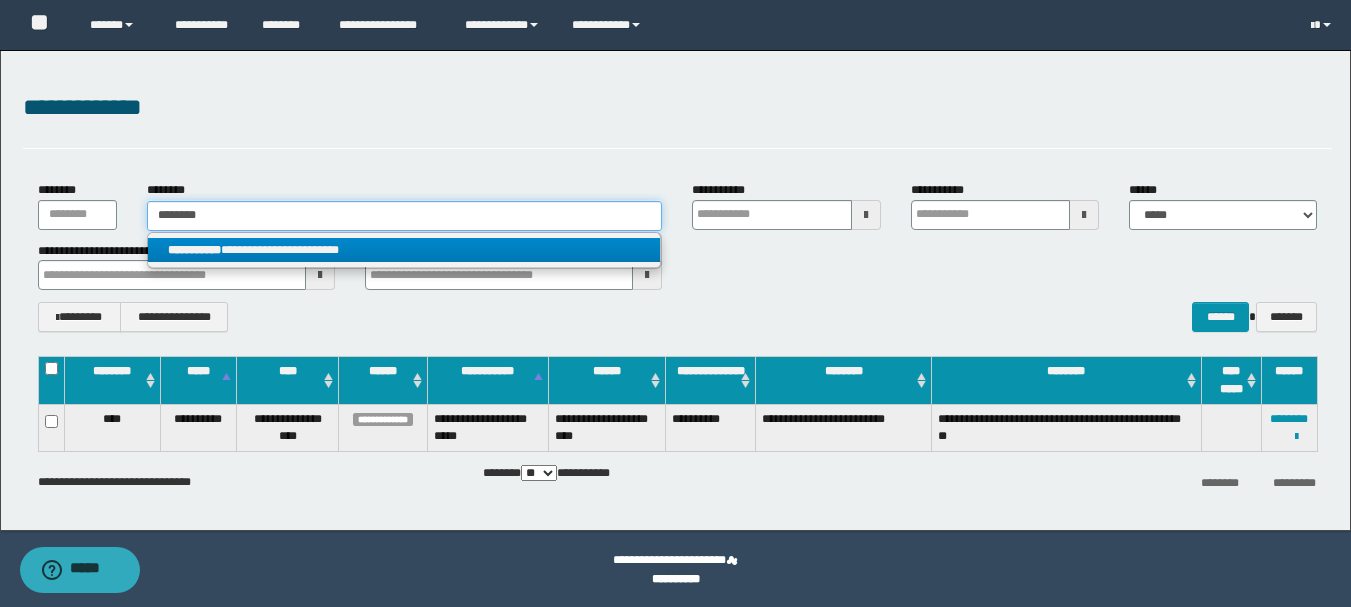 type on "********" 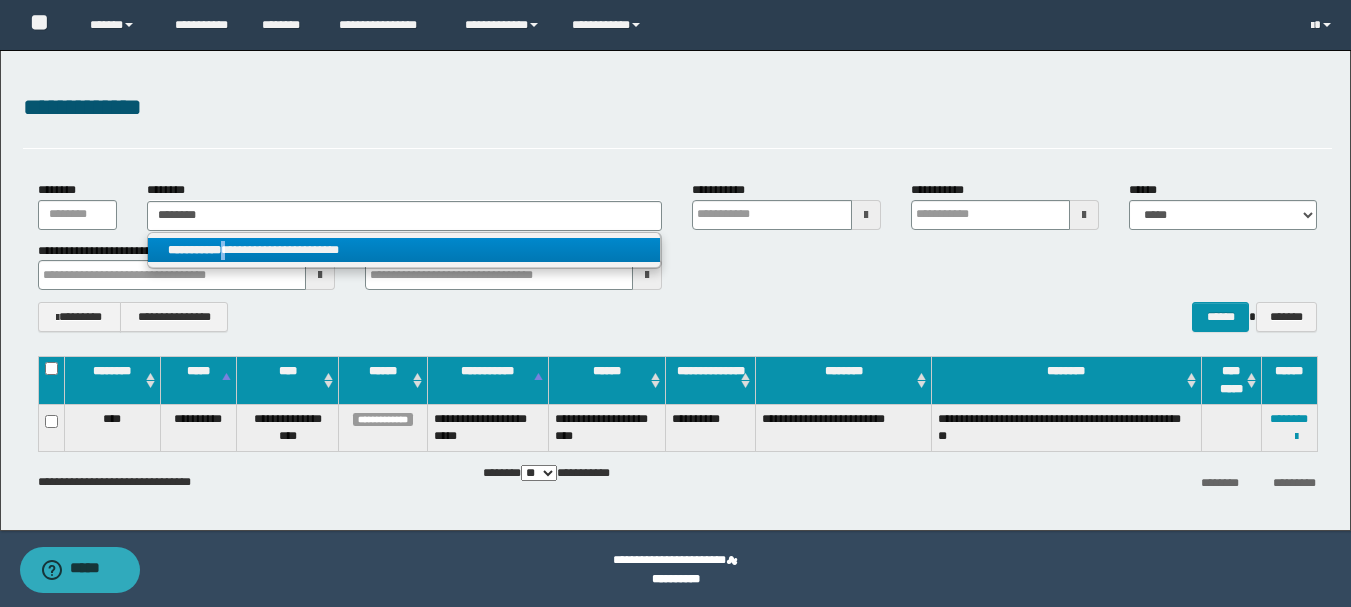click on "**********" at bounding box center [404, 250] 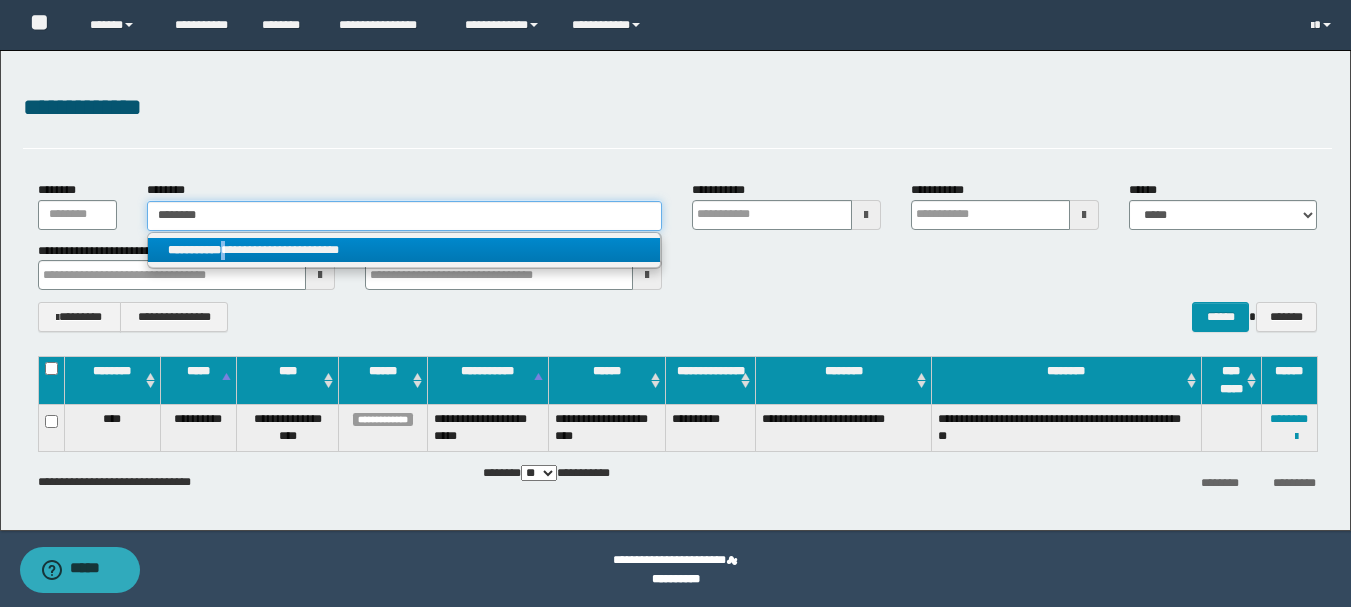 type 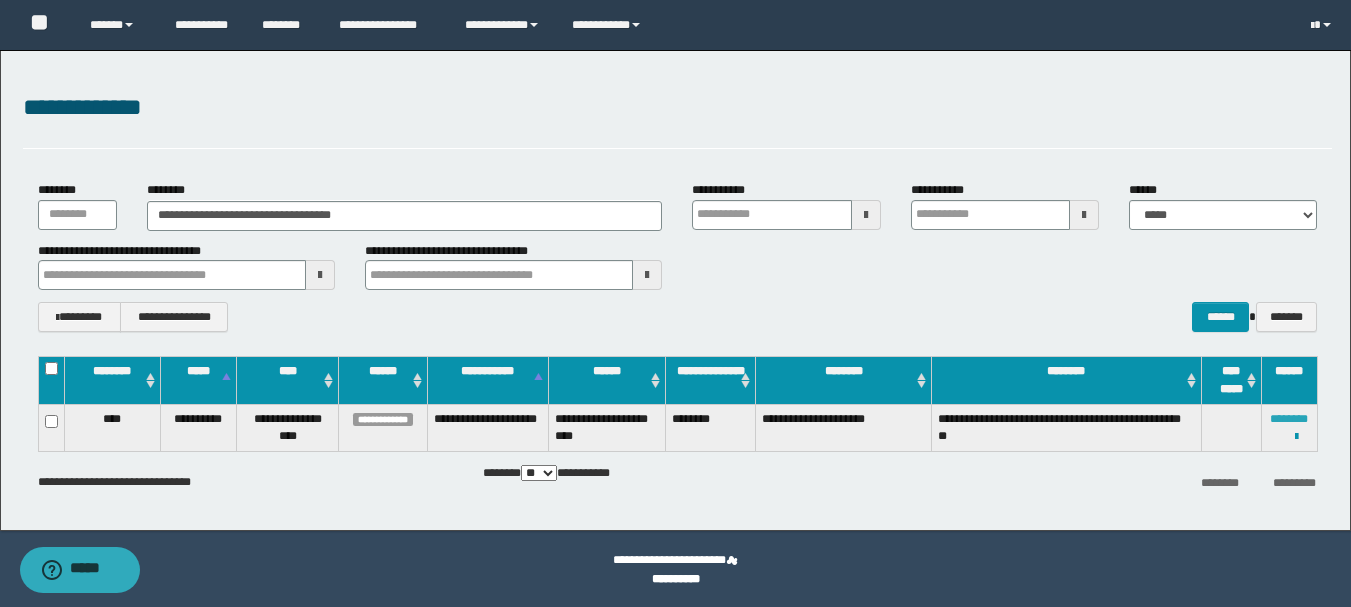 click on "********" at bounding box center [1289, 419] 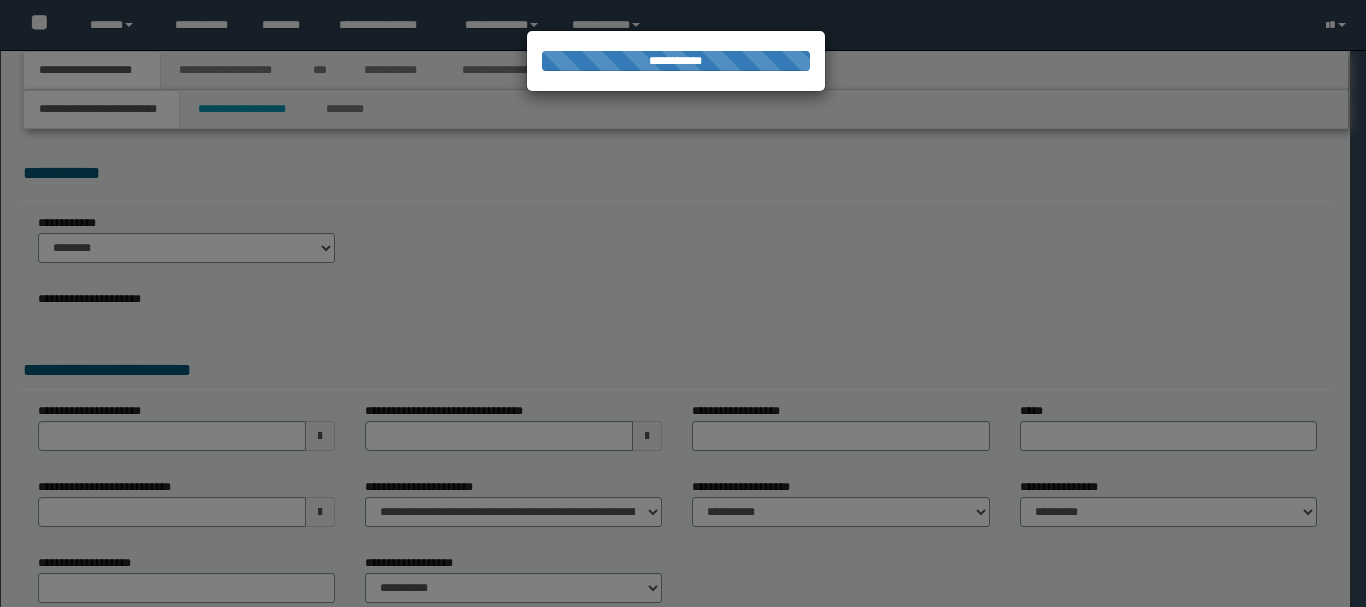 scroll, scrollTop: 0, scrollLeft: 0, axis: both 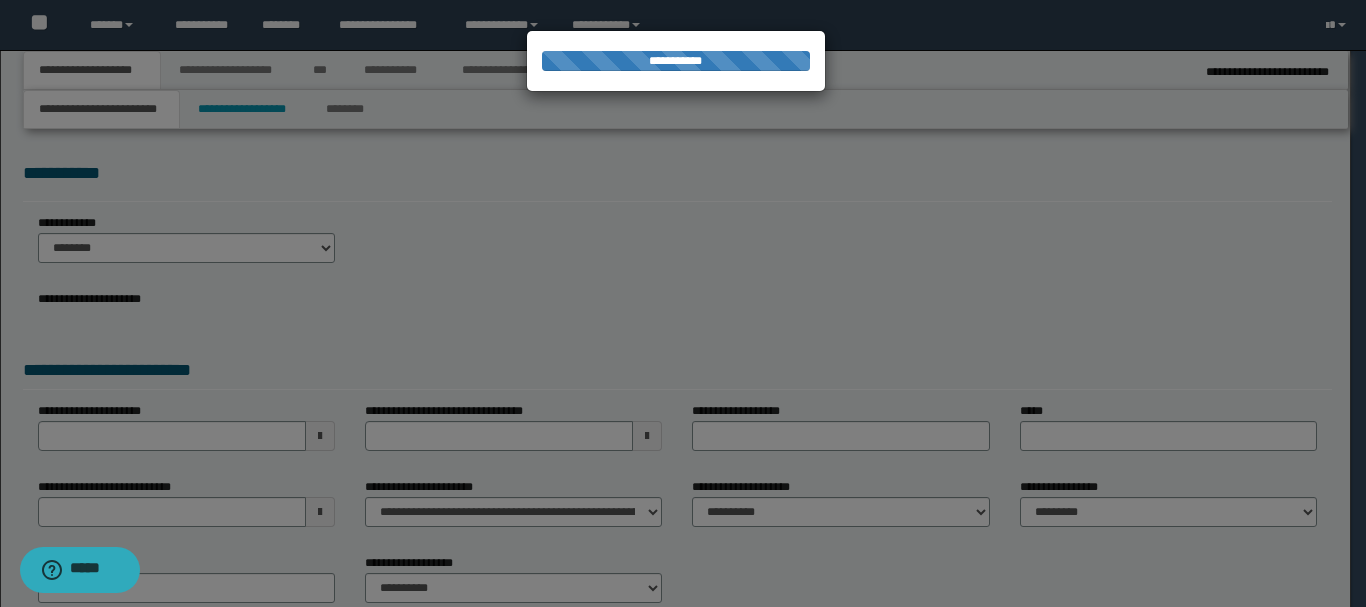 type on "**********" 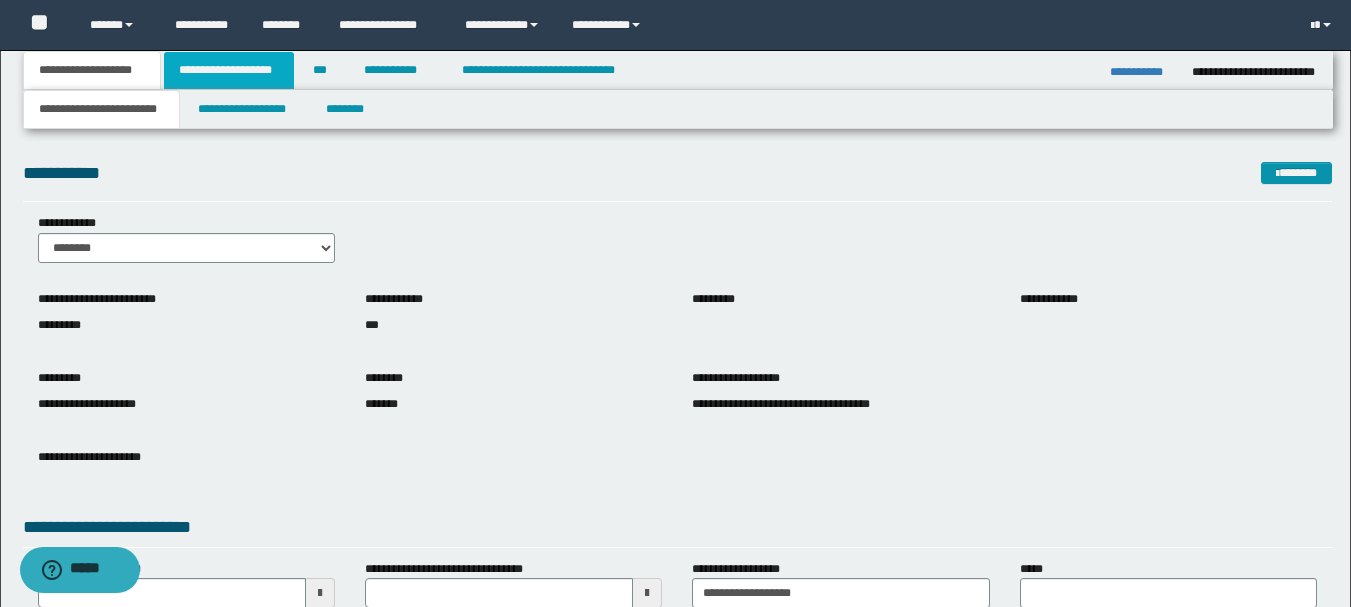click on "**********" at bounding box center (229, 70) 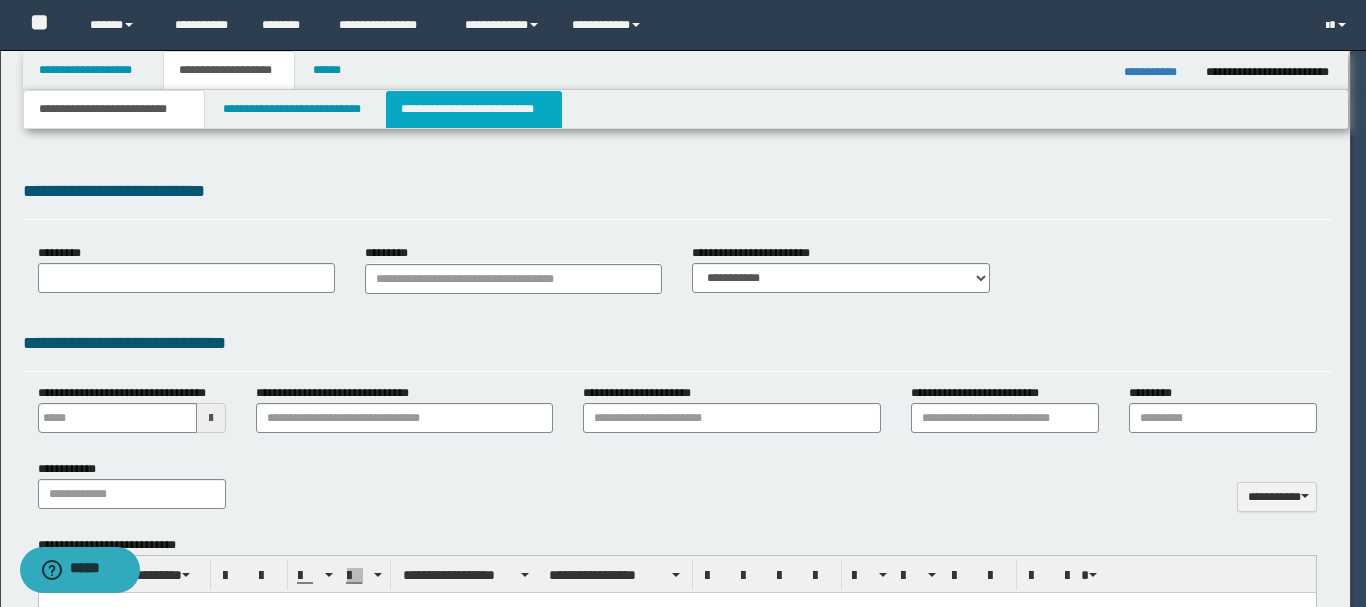 scroll, scrollTop: 0, scrollLeft: 0, axis: both 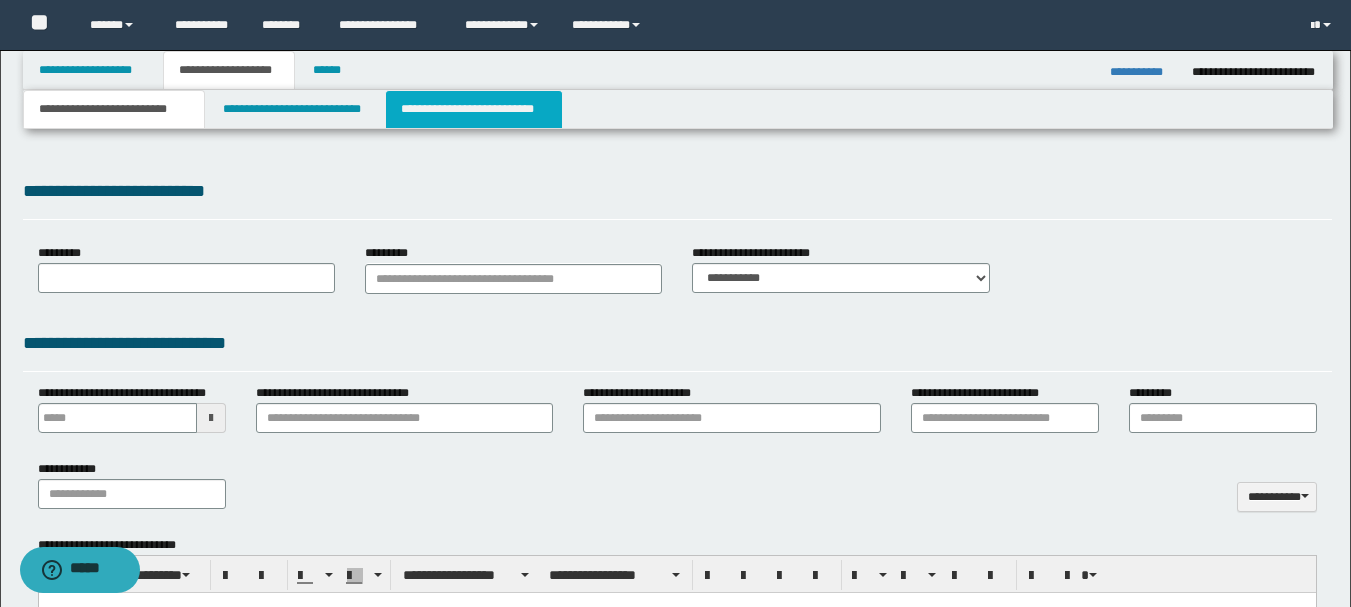 type 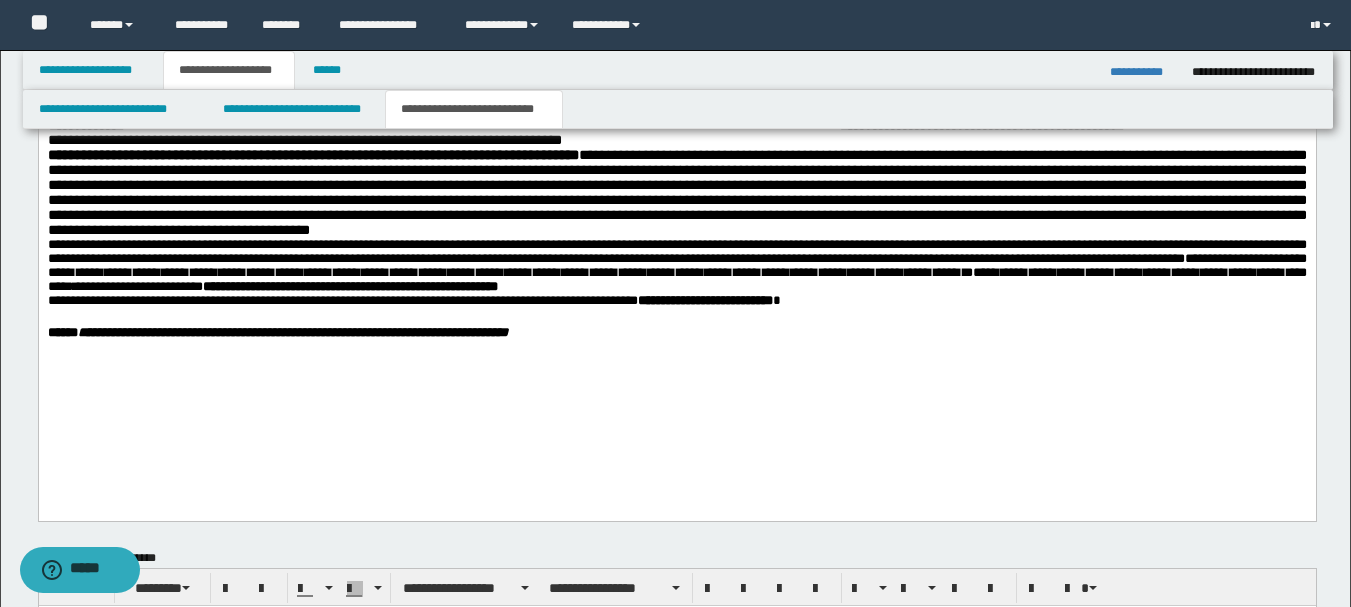 scroll, scrollTop: 1000, scrollLeft: 0, axis: vertical 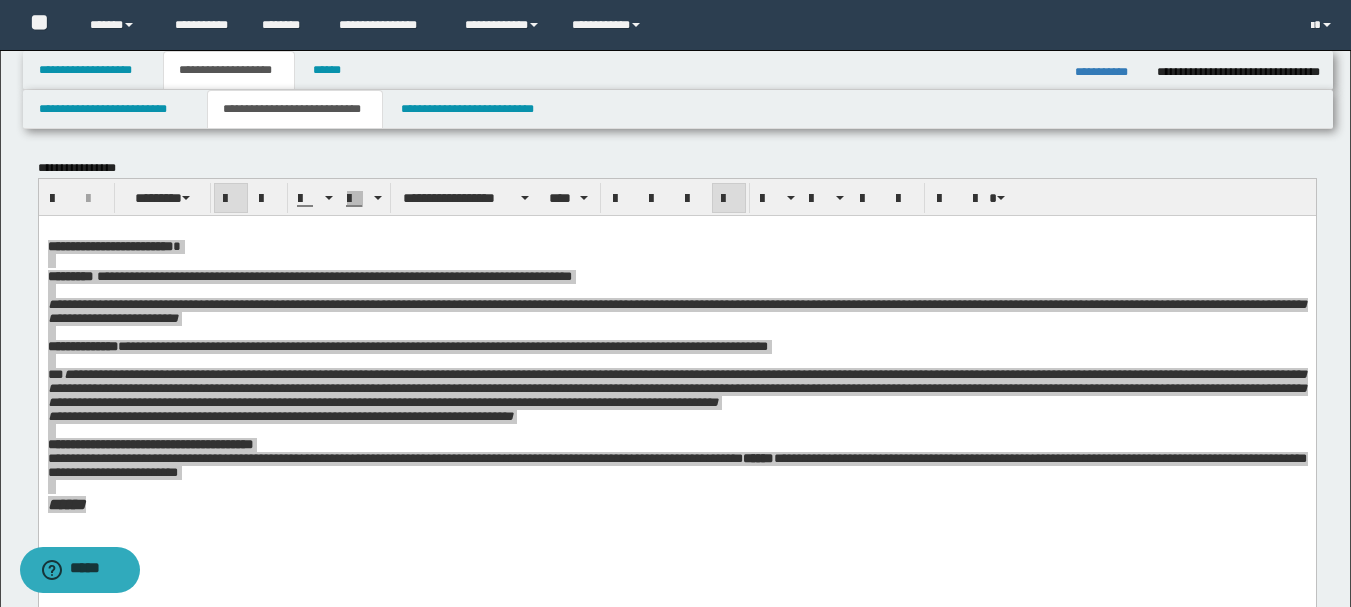 click on "**********" at bounding box center [1108, 72] 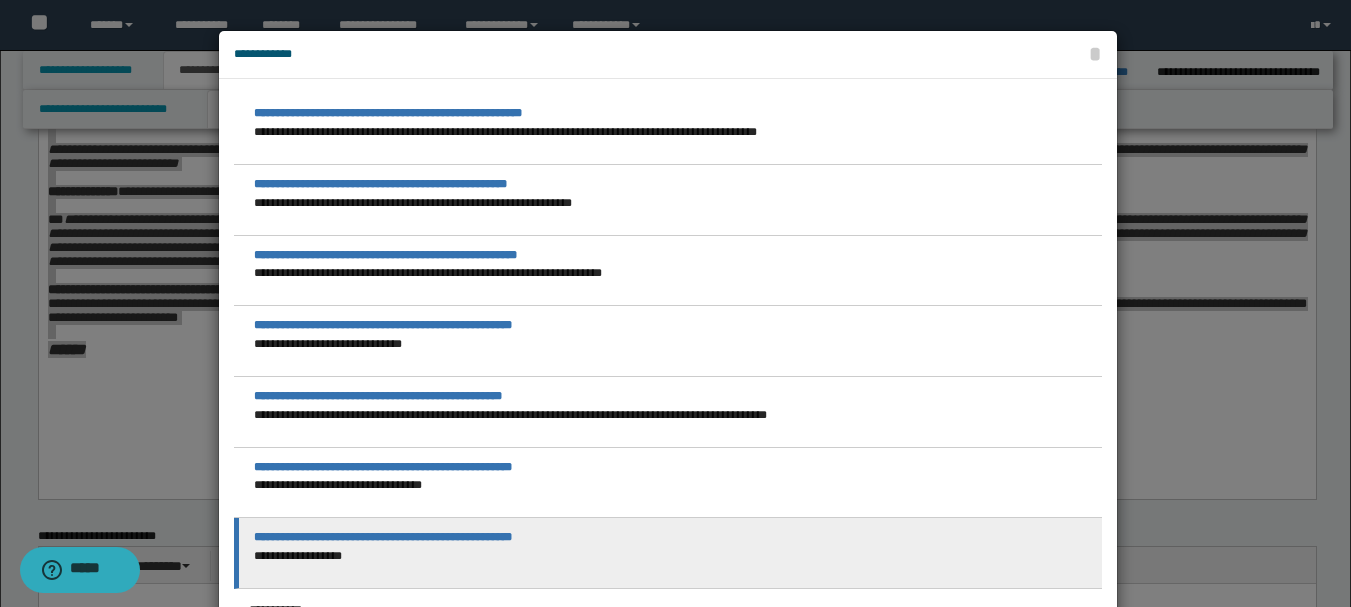 scroll, scrollTop: 200, scrollLeft: 0, axis: vertical 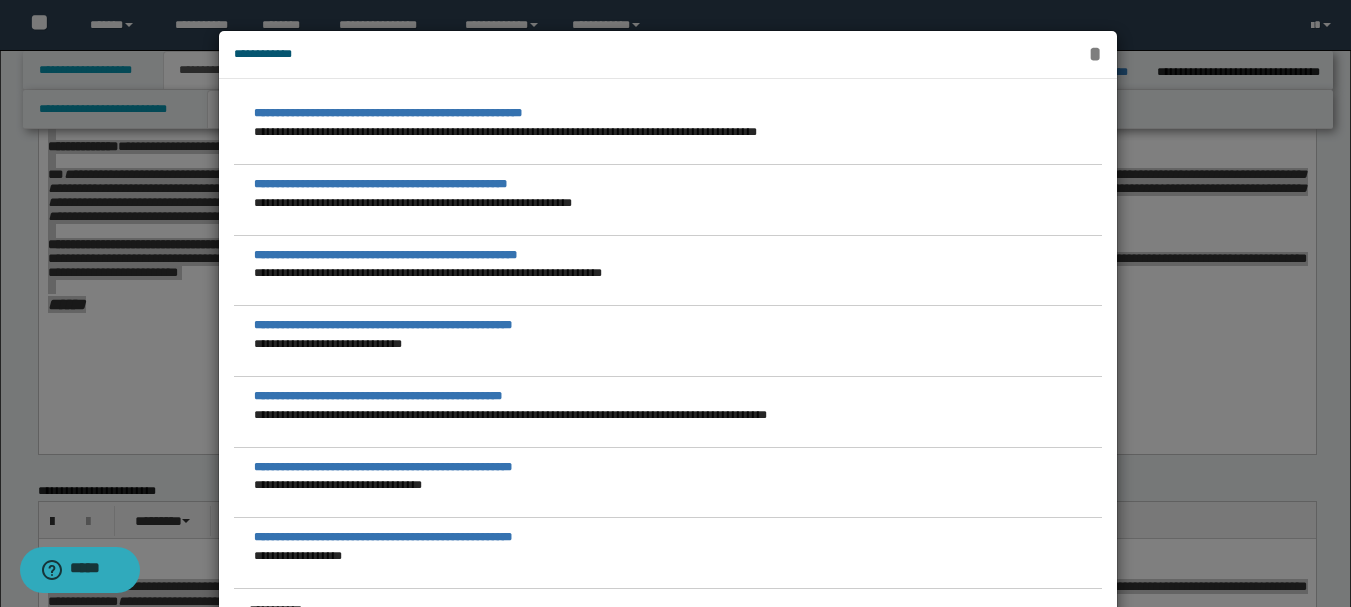 click on "*" at bounding box center (1094, 54) 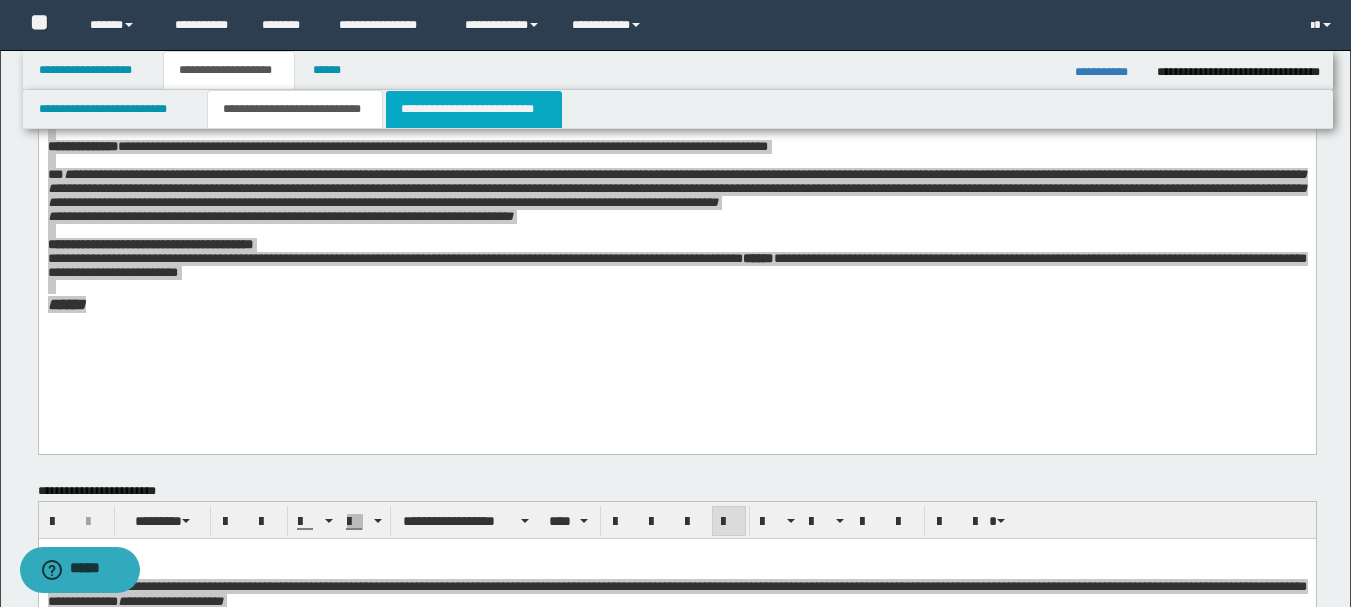 click on "**********" at bounding box center [474, 109] 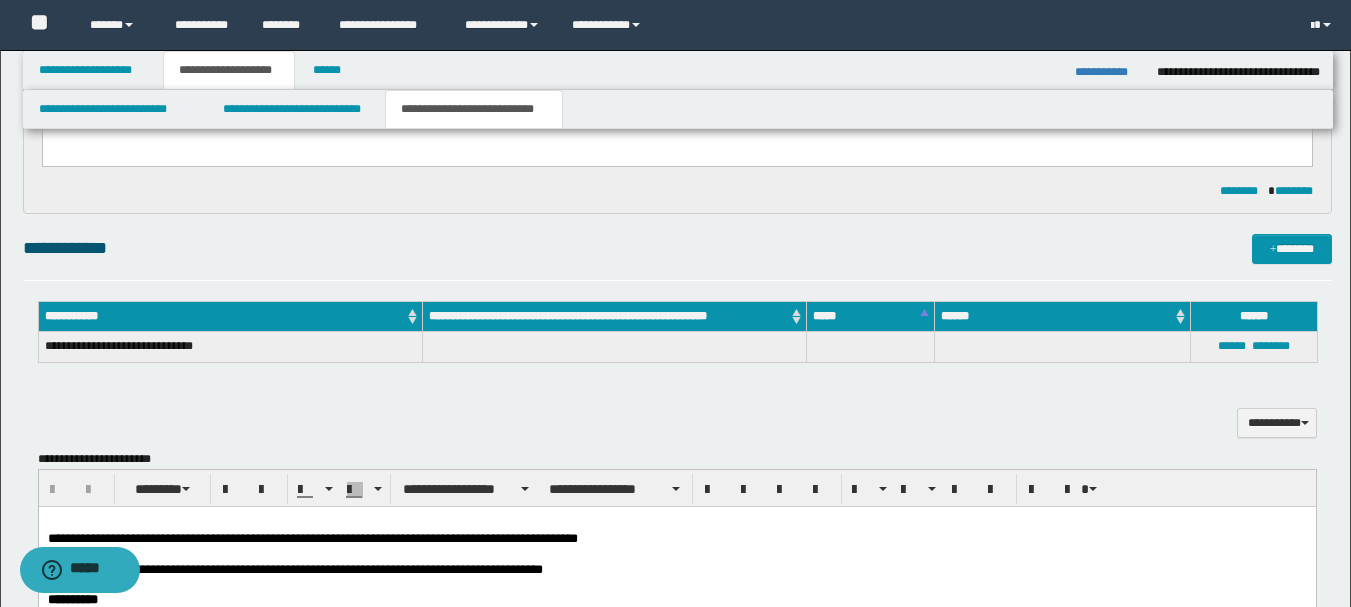 scroll, scrollTop: 500, scrollLeft: 0, axis: vertical 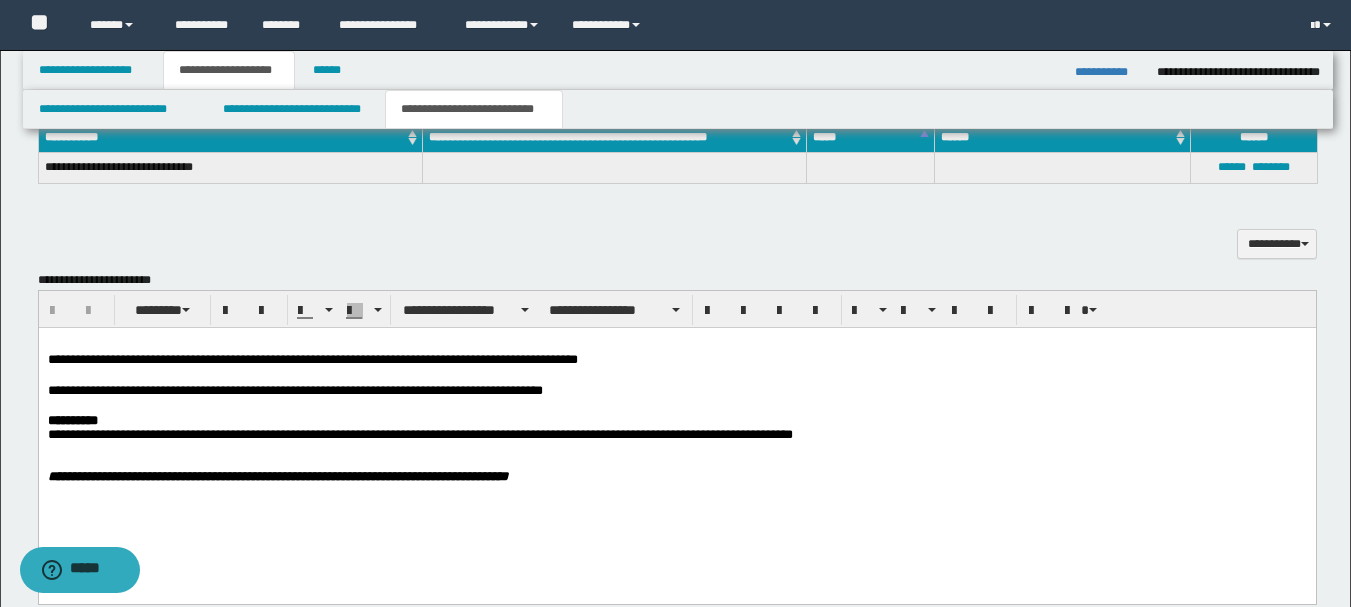 click at bounding box center [676, 344] 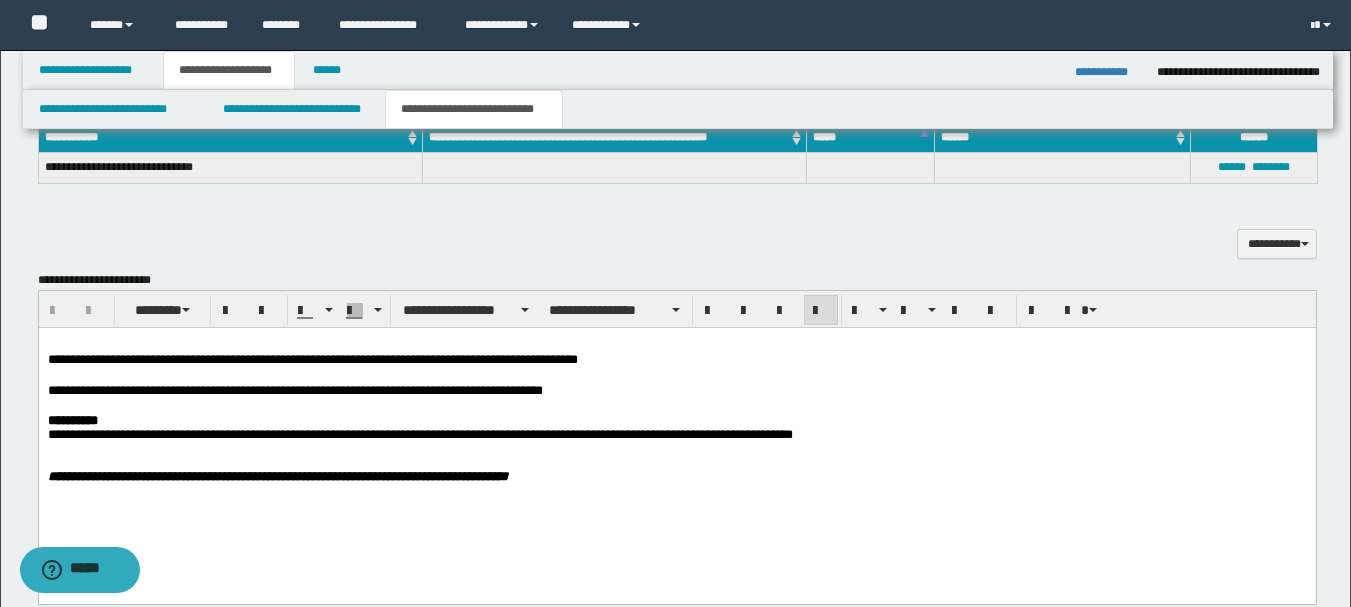type 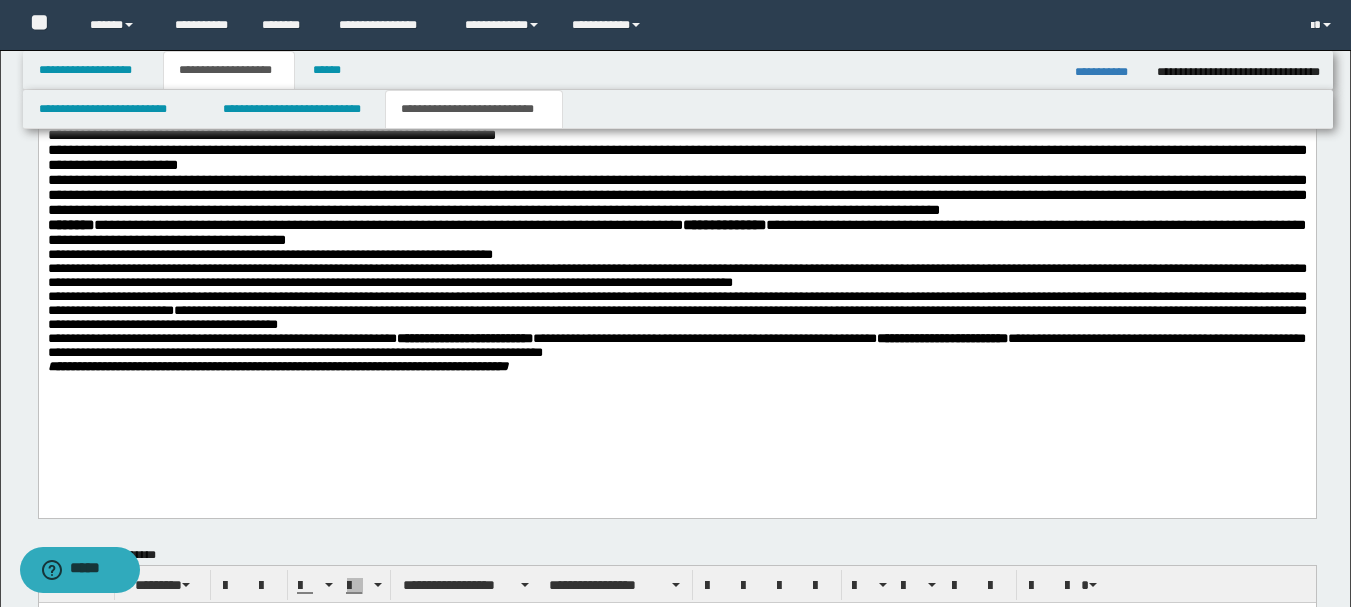 scroll, scrollTop: 600, scrollLeft: 0, axis: vertical 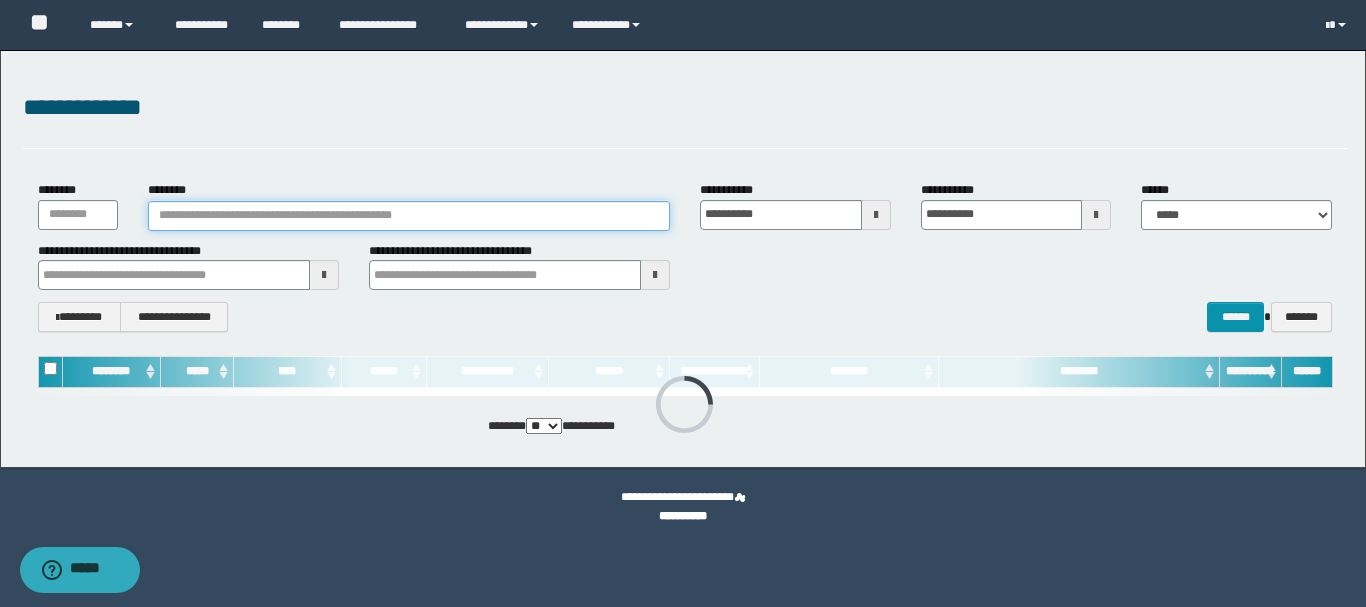 click on "********" at bounding box center (409, 216) 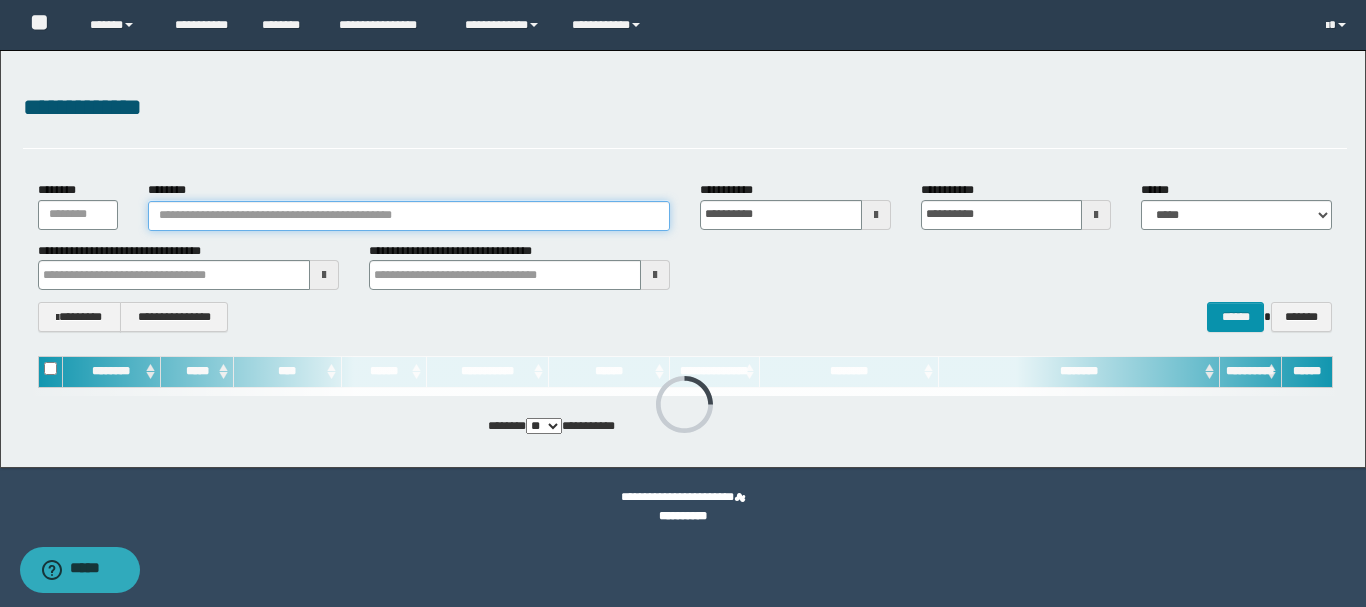 paste on "**********" 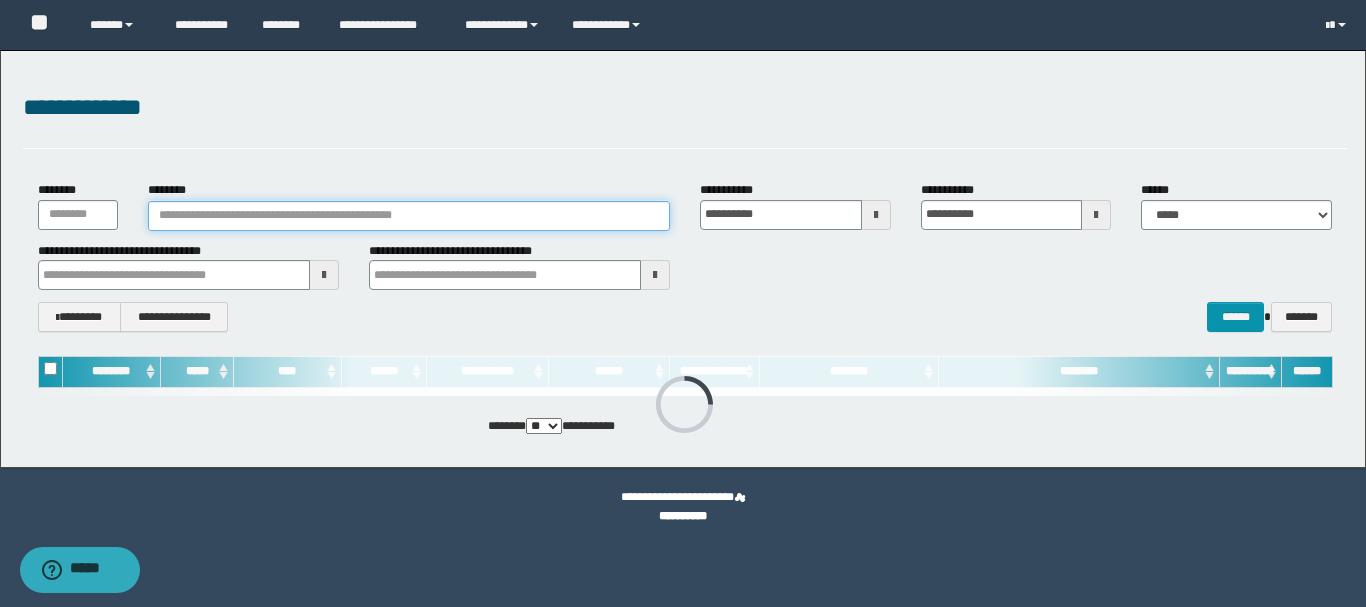type on "**********" 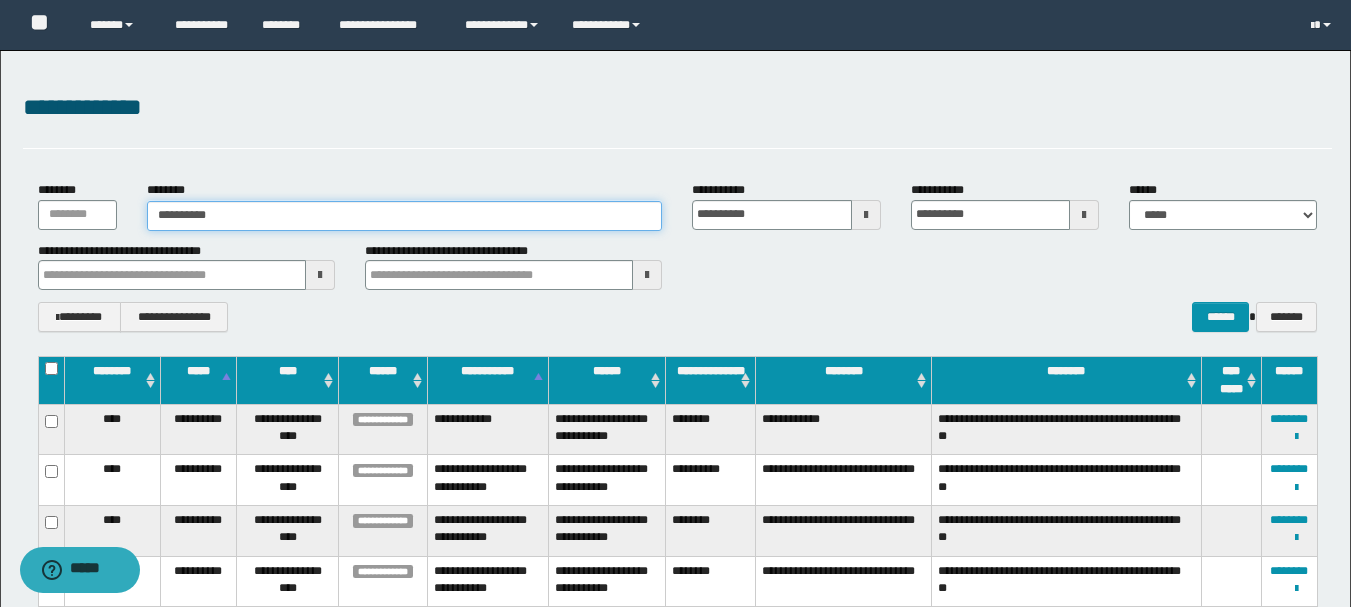 type on "**********" 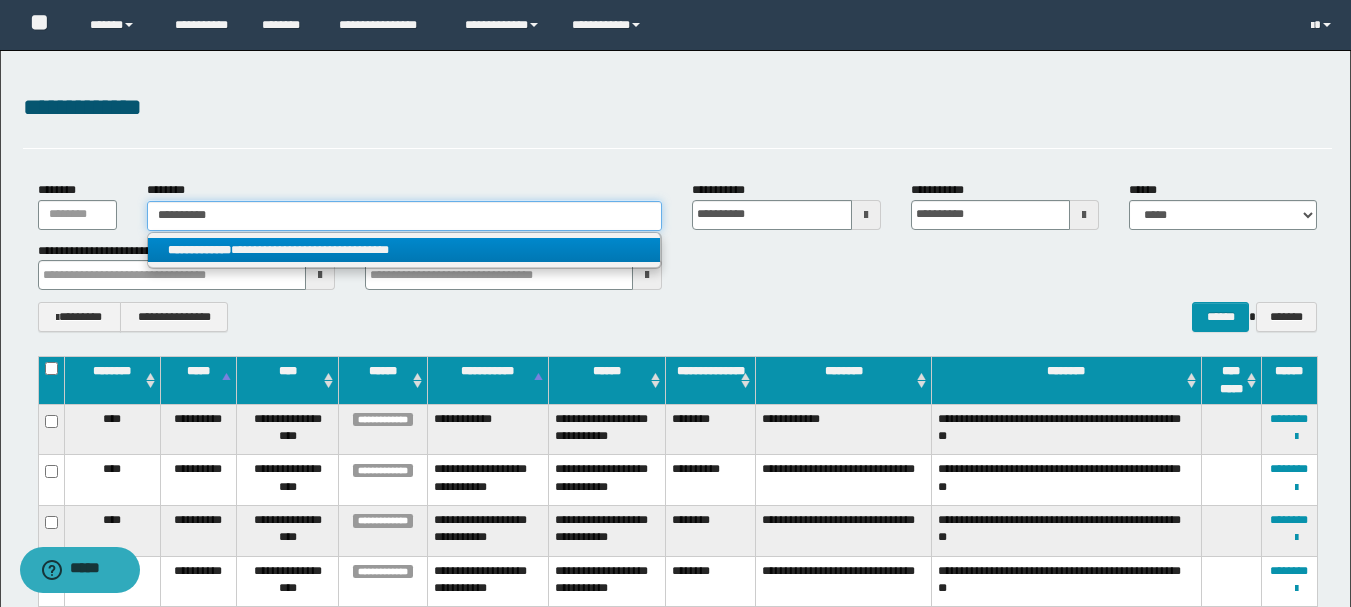 type on "**********" 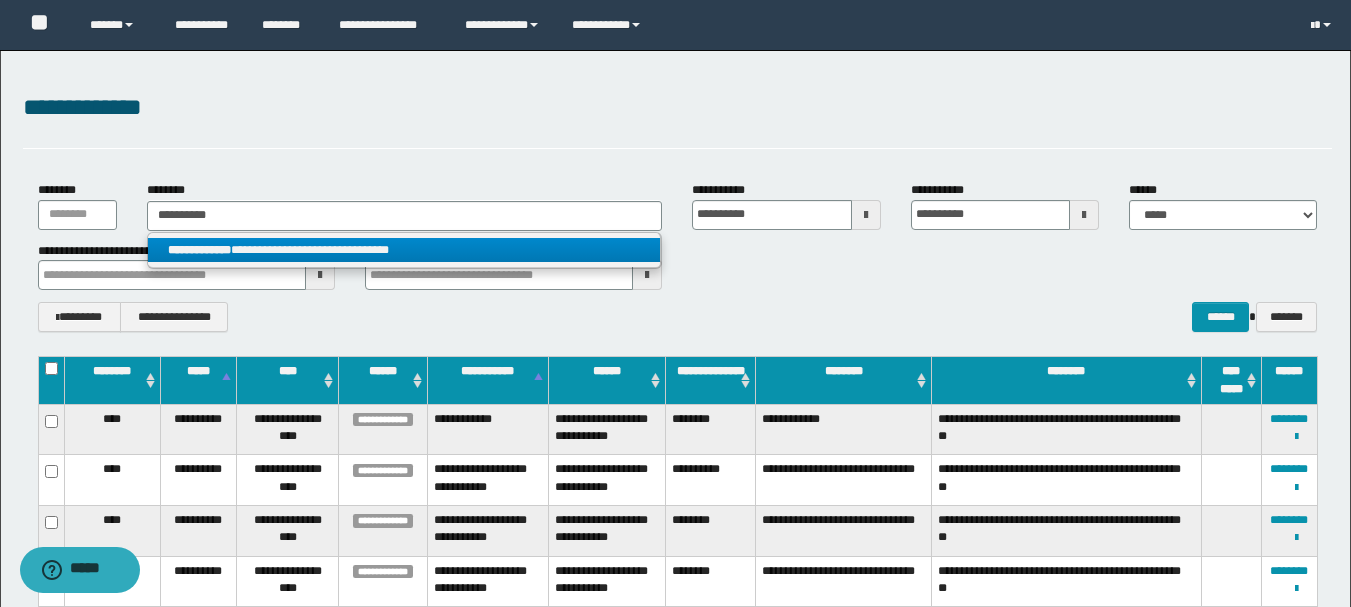 click on "**********" at bounding box center [404, 250] 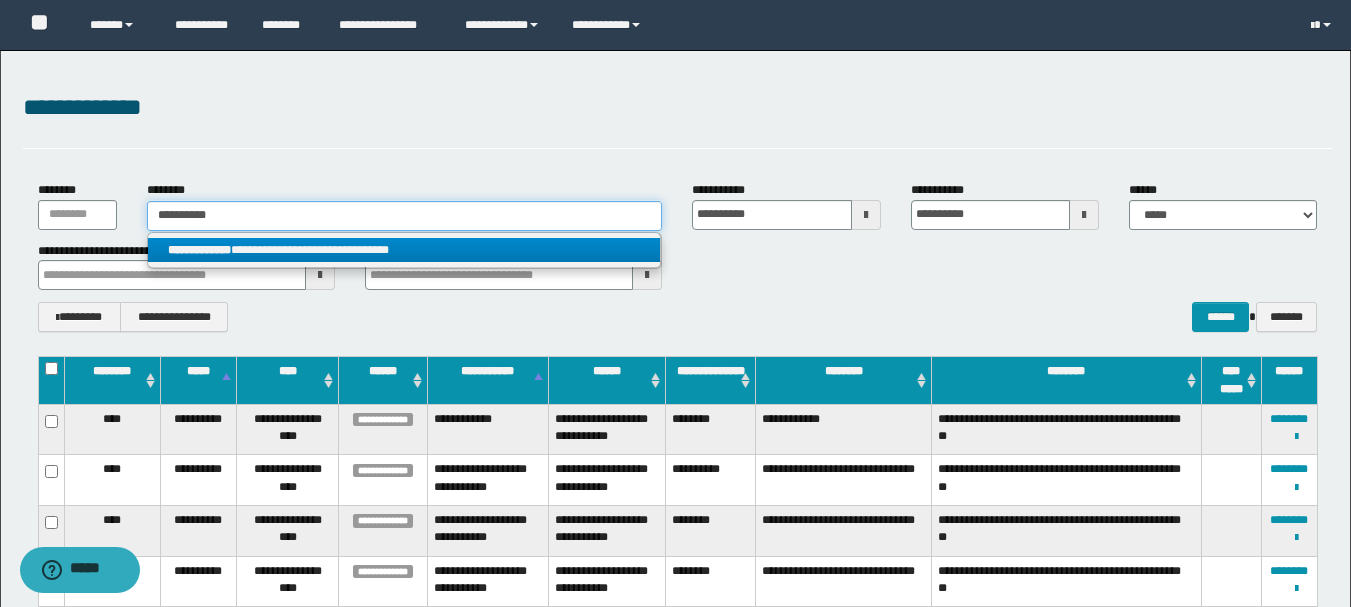 type 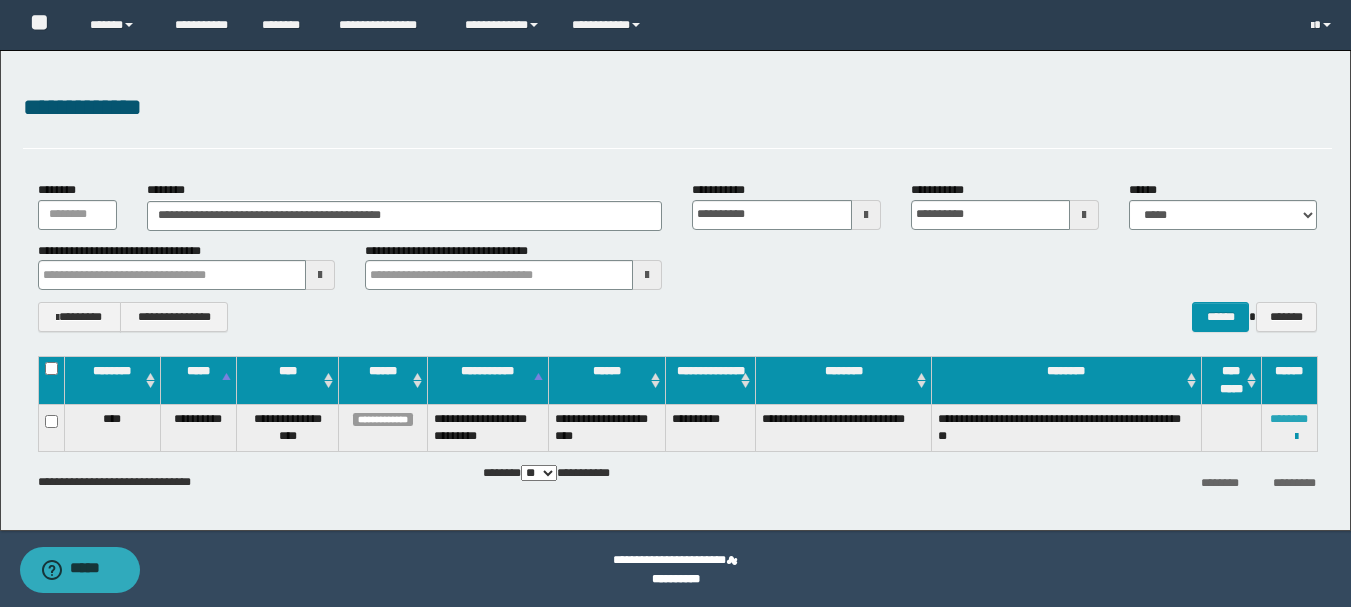 click on "********" at bounding box center [1289, 419] 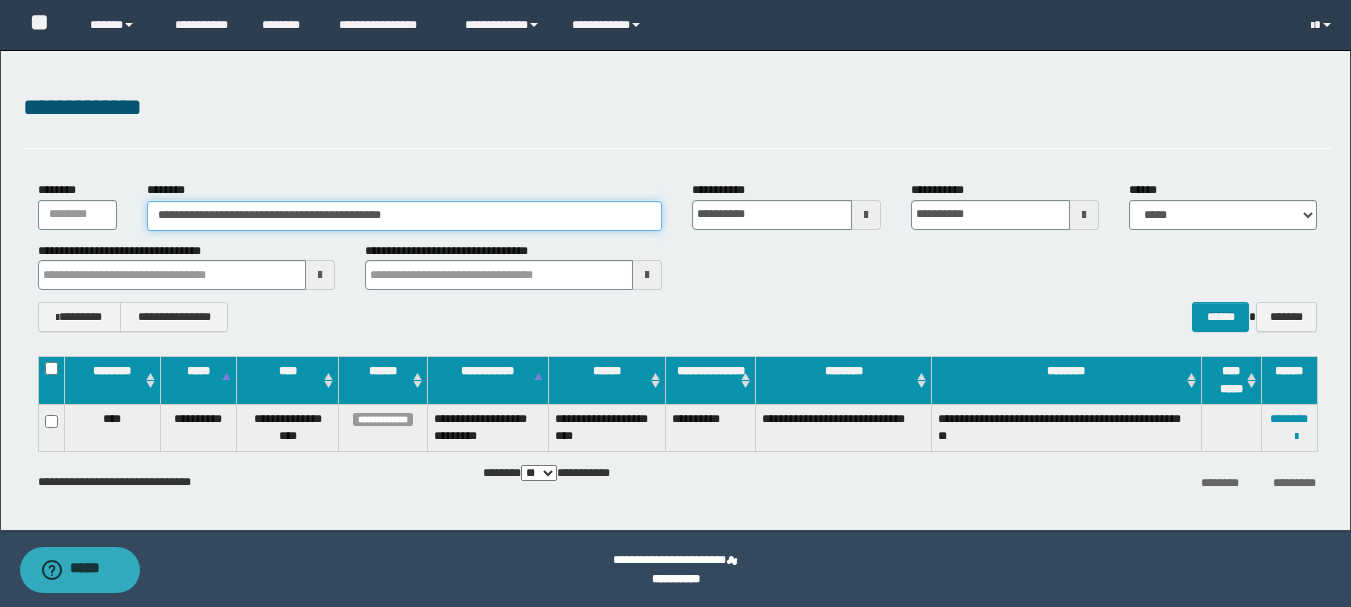 drag, startPoint x: 448, startPoint y: 215, endPoint x: 140, endPoint y: 237, distance: 308.78473 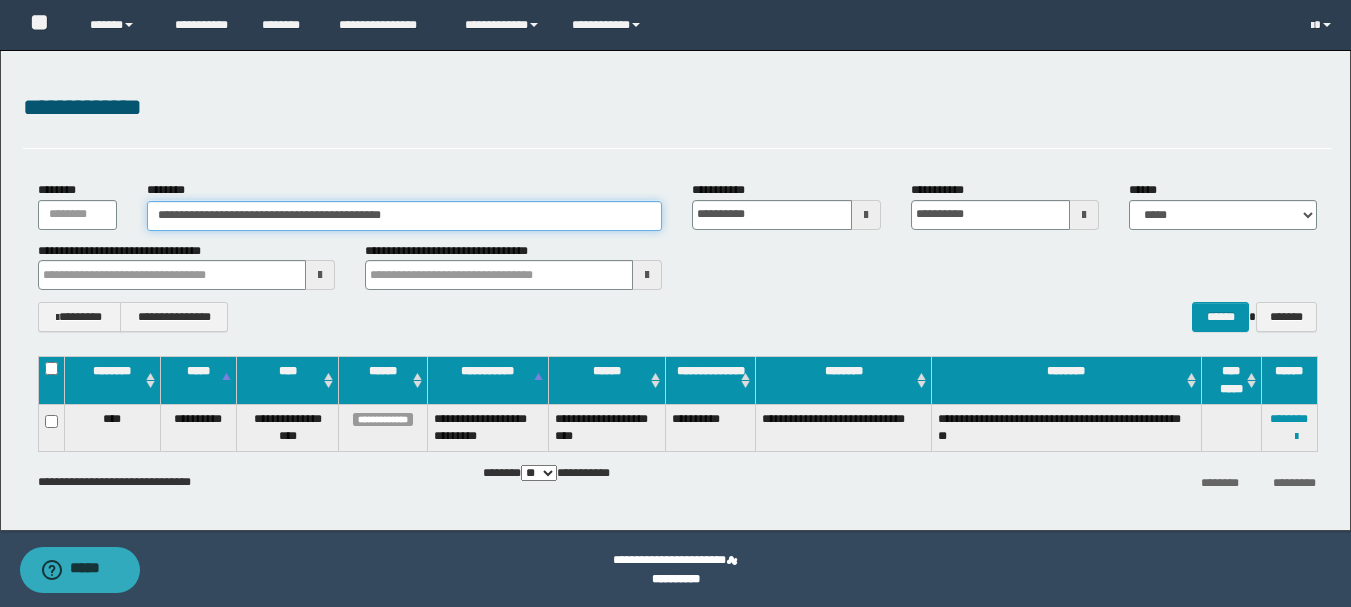 paste 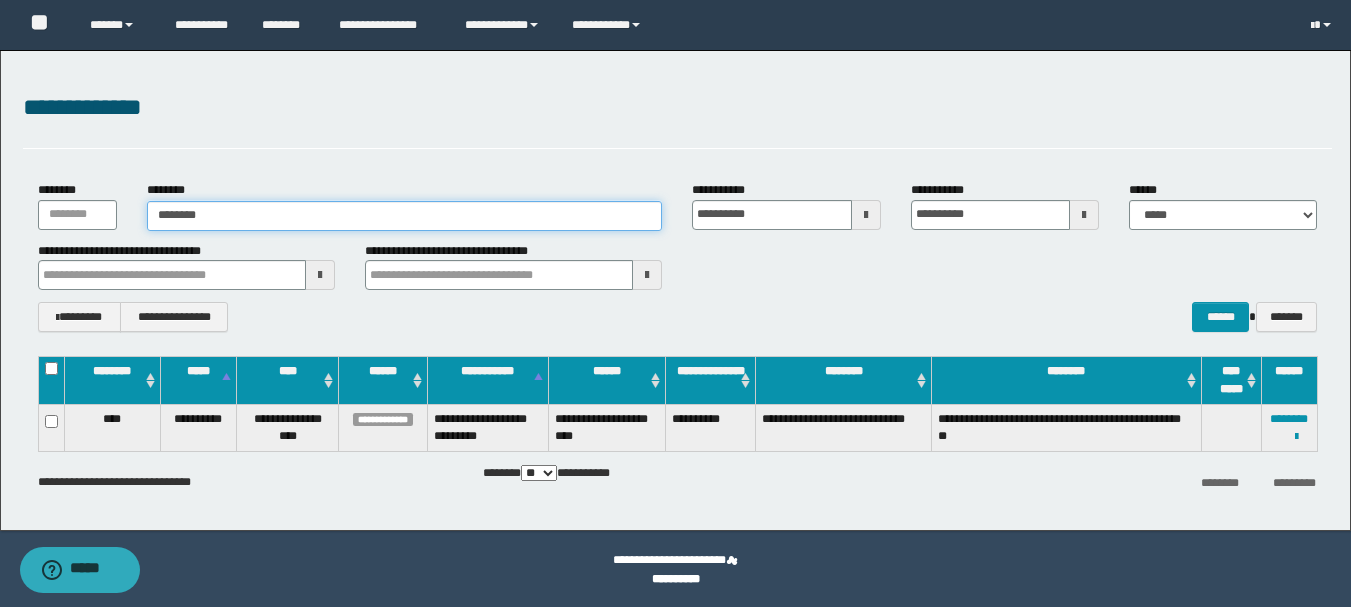 type on "********" 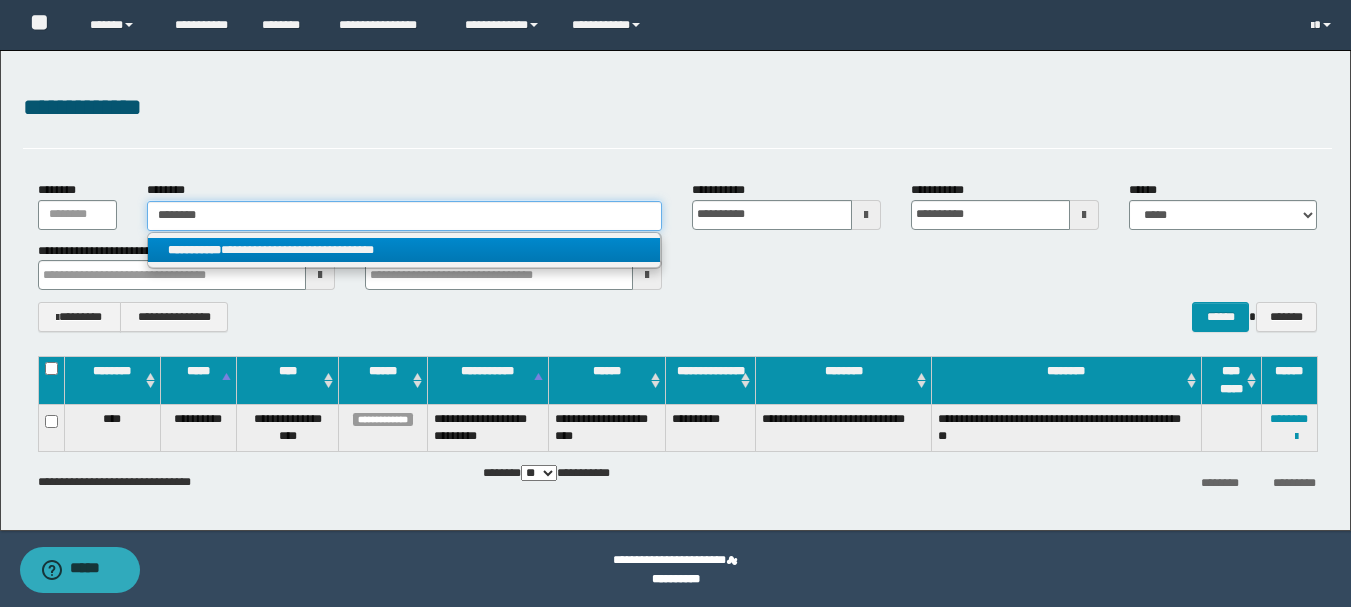 type on "********" 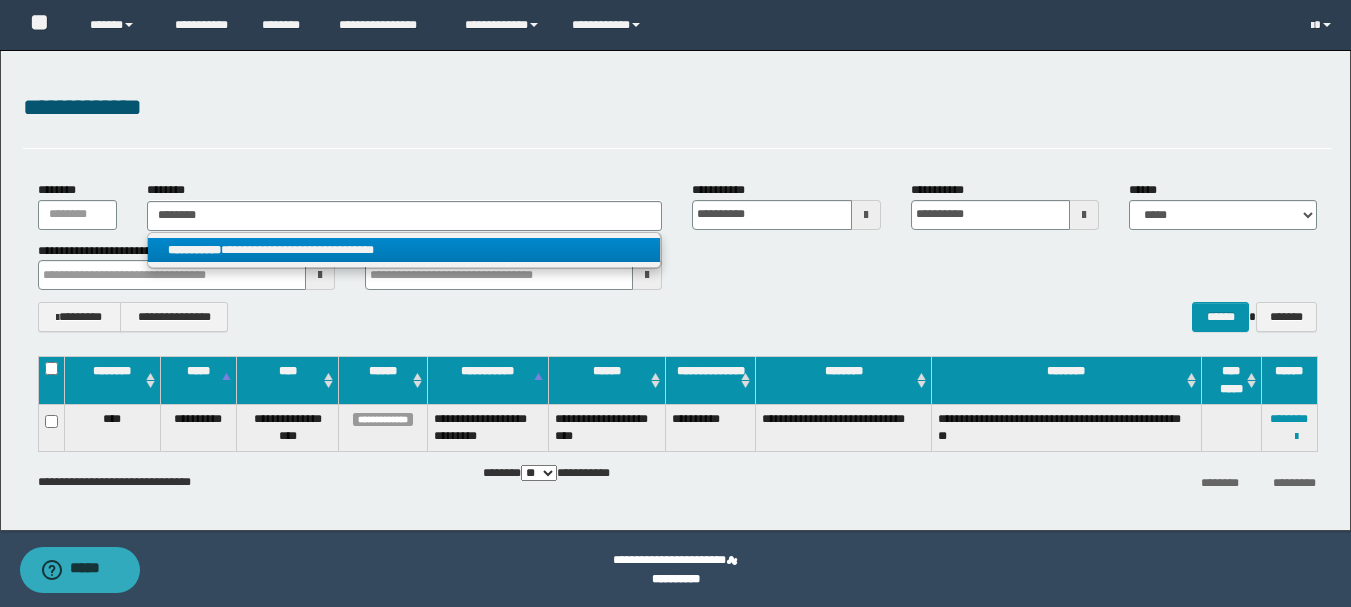 click on "**********" at bounding box center (404, 250) 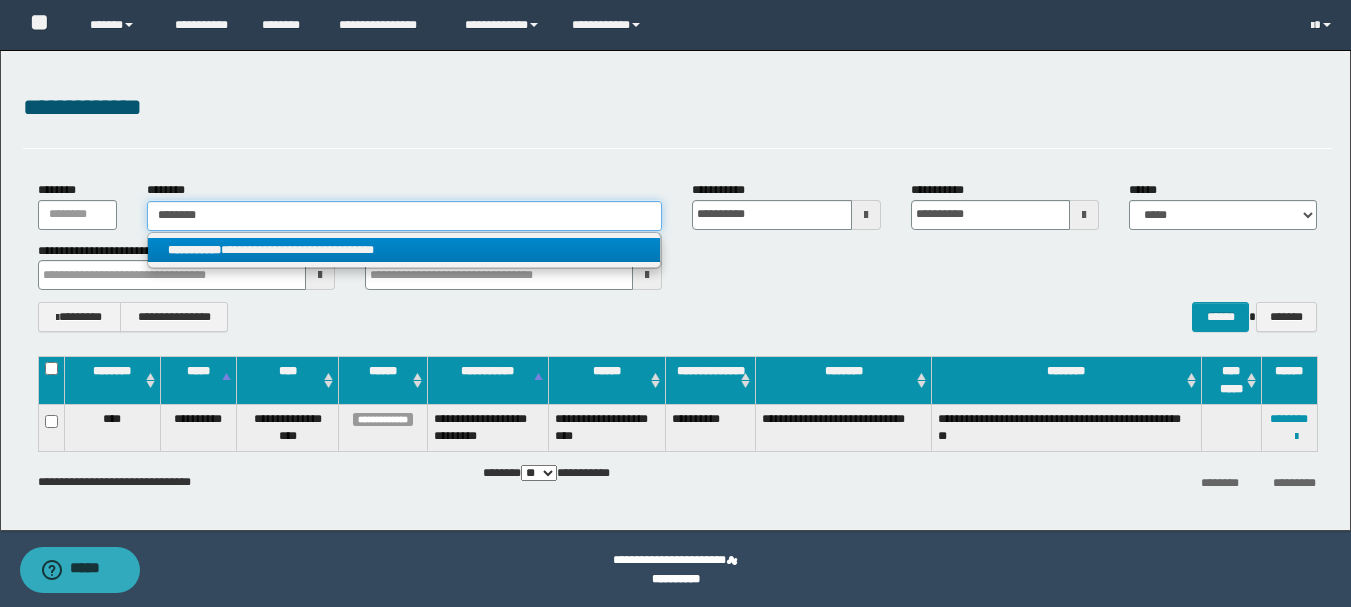 type 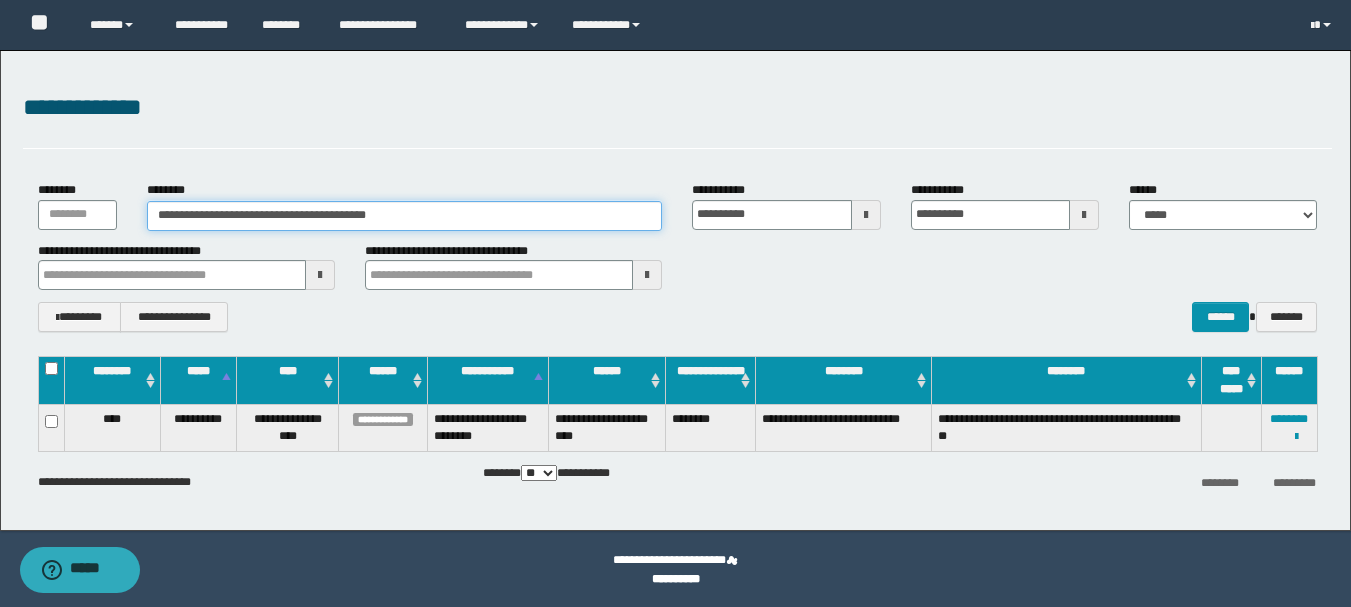 drag, startPoint x: 419, startPoint y: 216, endPoint x: 107, endPoint y: 229, distance: 312.27072 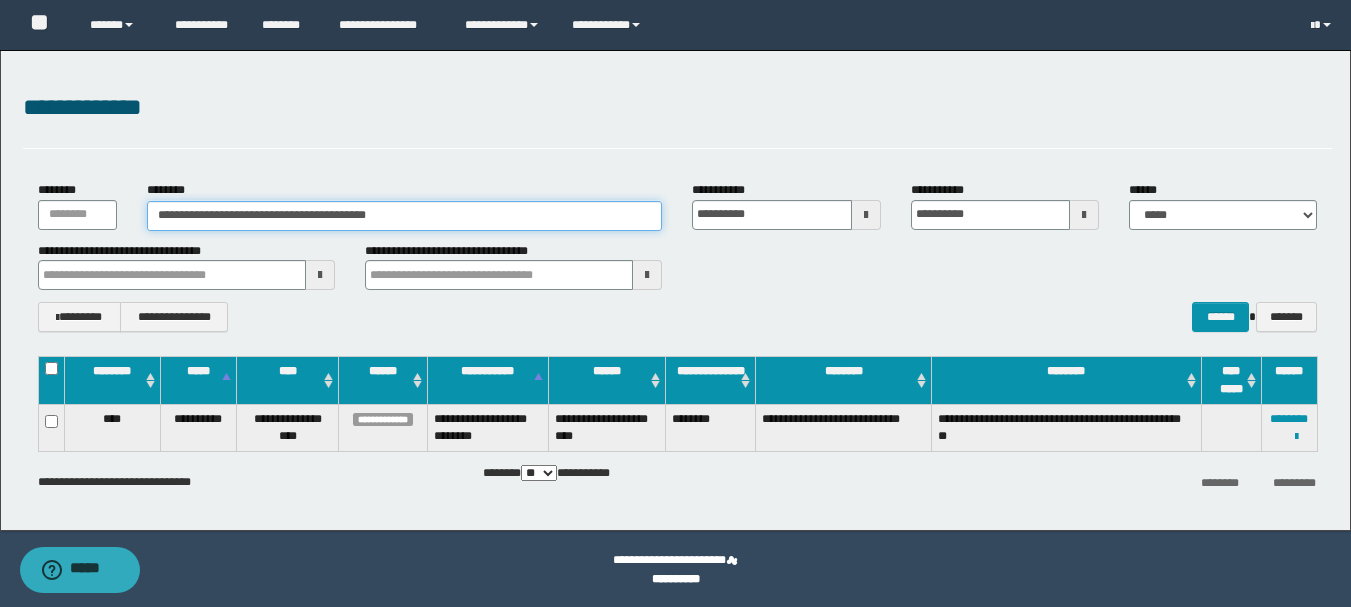 paste 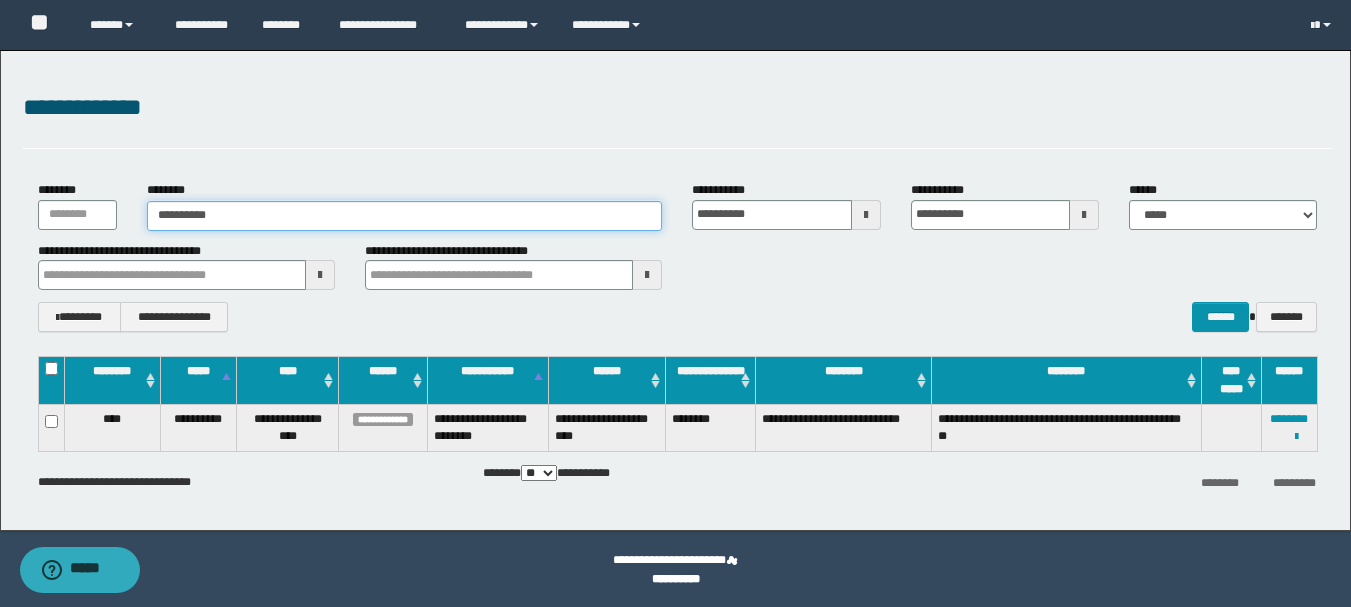type on "**********" 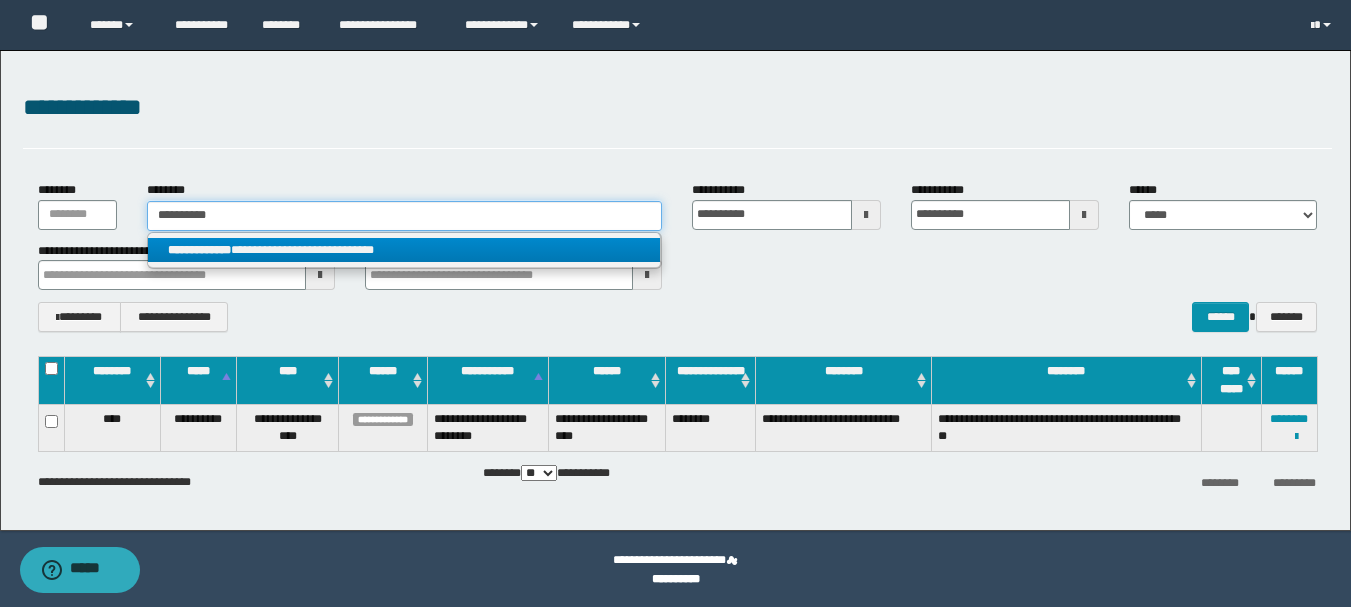 type on "**********" 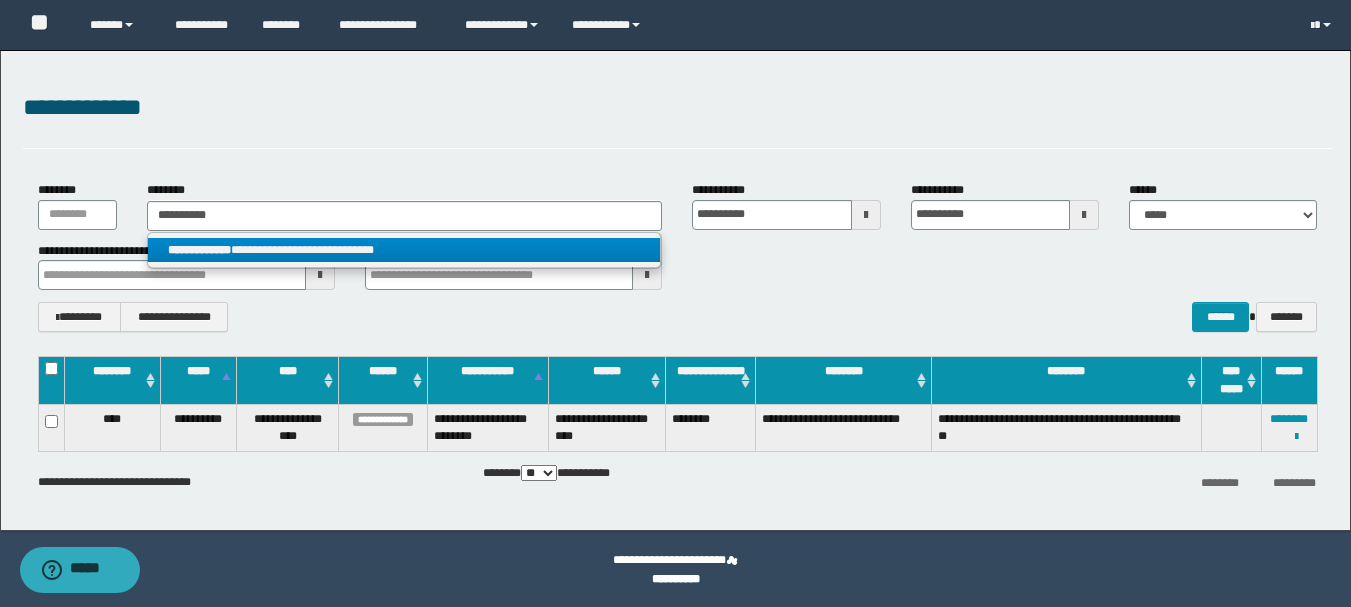 click on "**********" at bounding box center (404, 250) 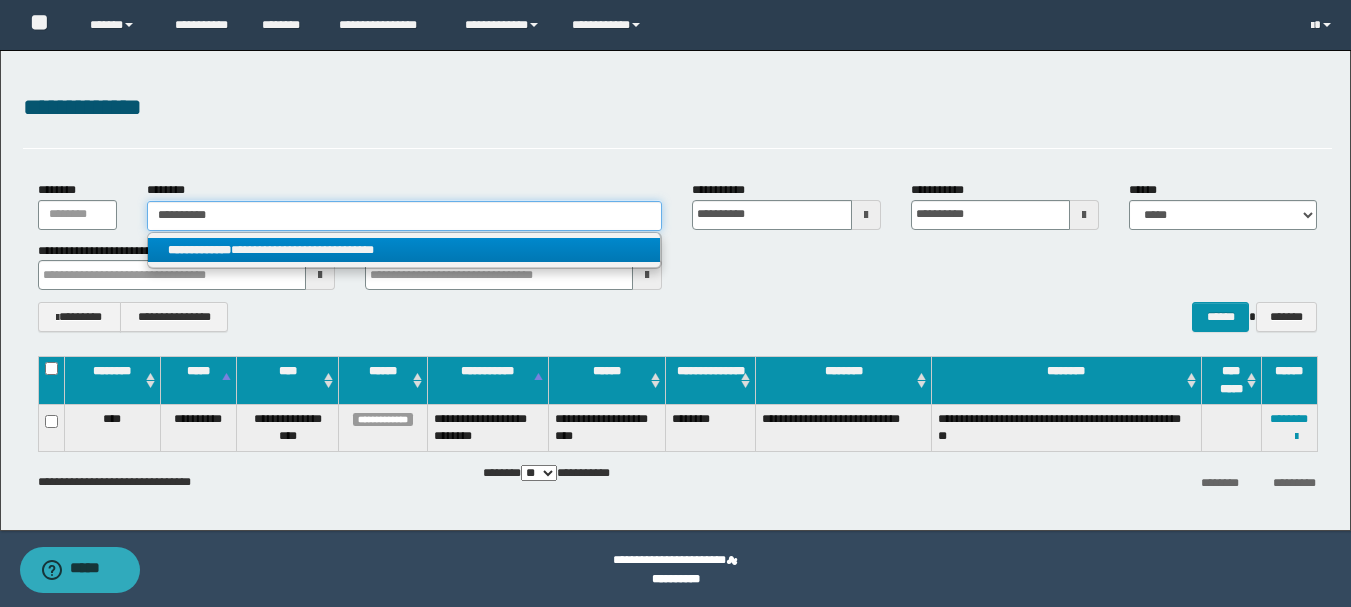 type 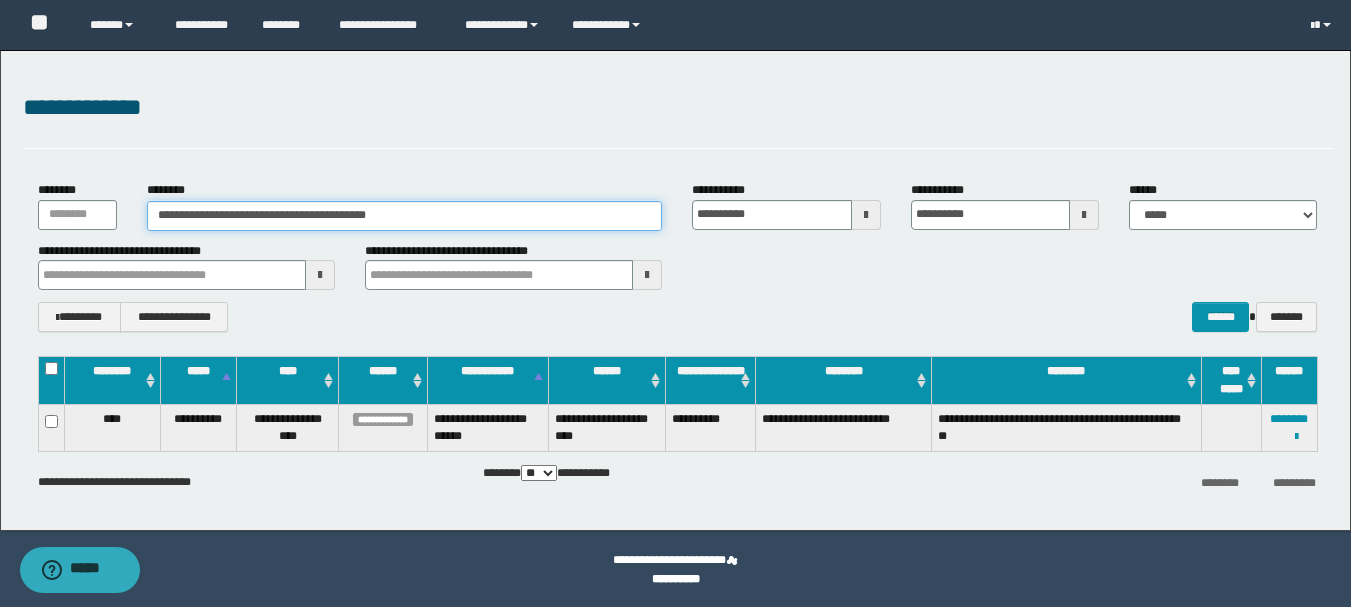 drag, startPoint x: 432, startPoint y: 212, endPoint x: 140, endPoint y: 222, distance: 292.17117 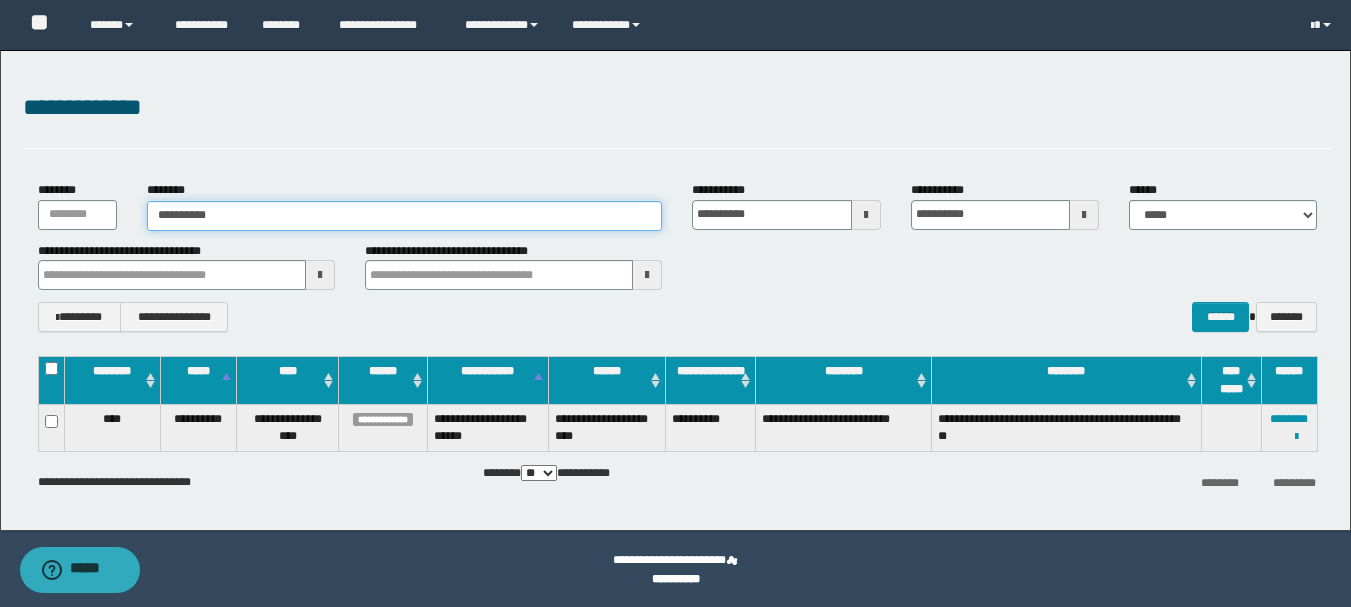 type on "**********" 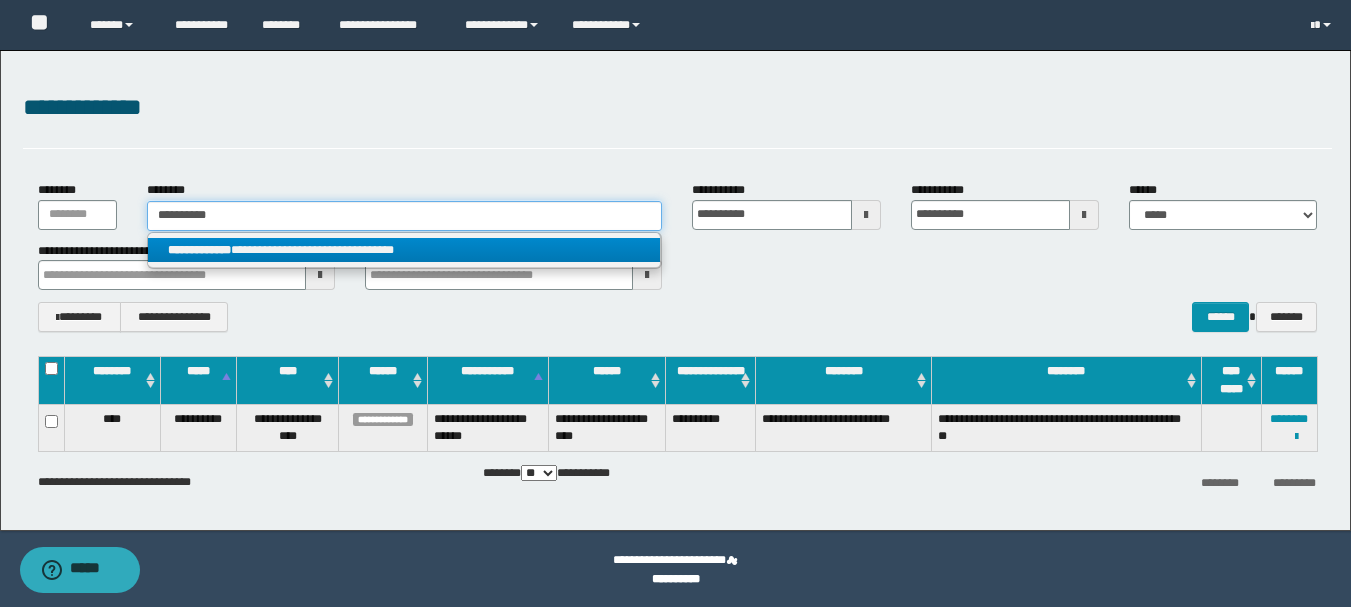 type on "**********" 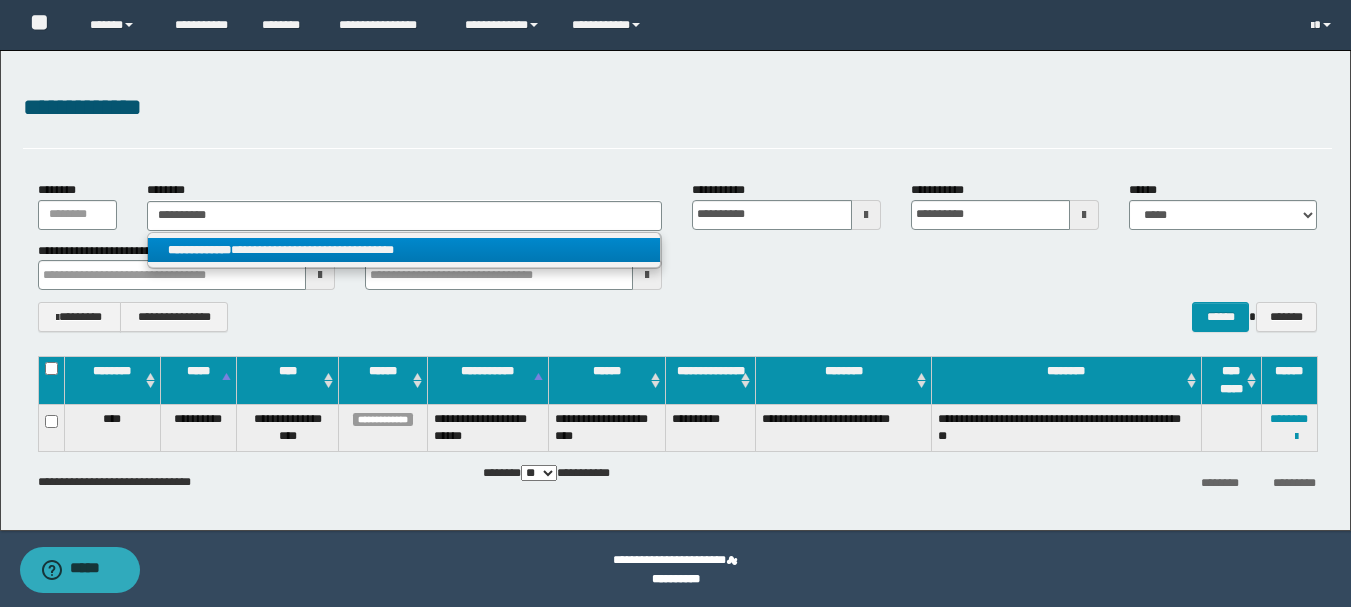 click on "**********" at bounding box center (404, 250) 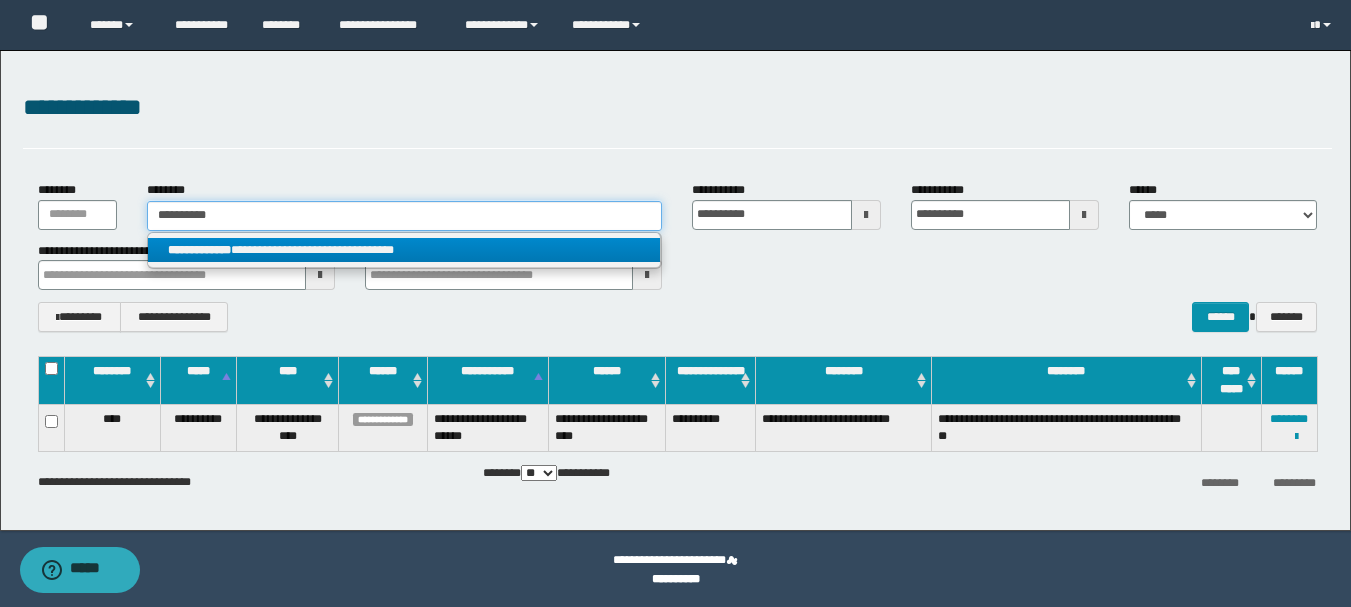 type 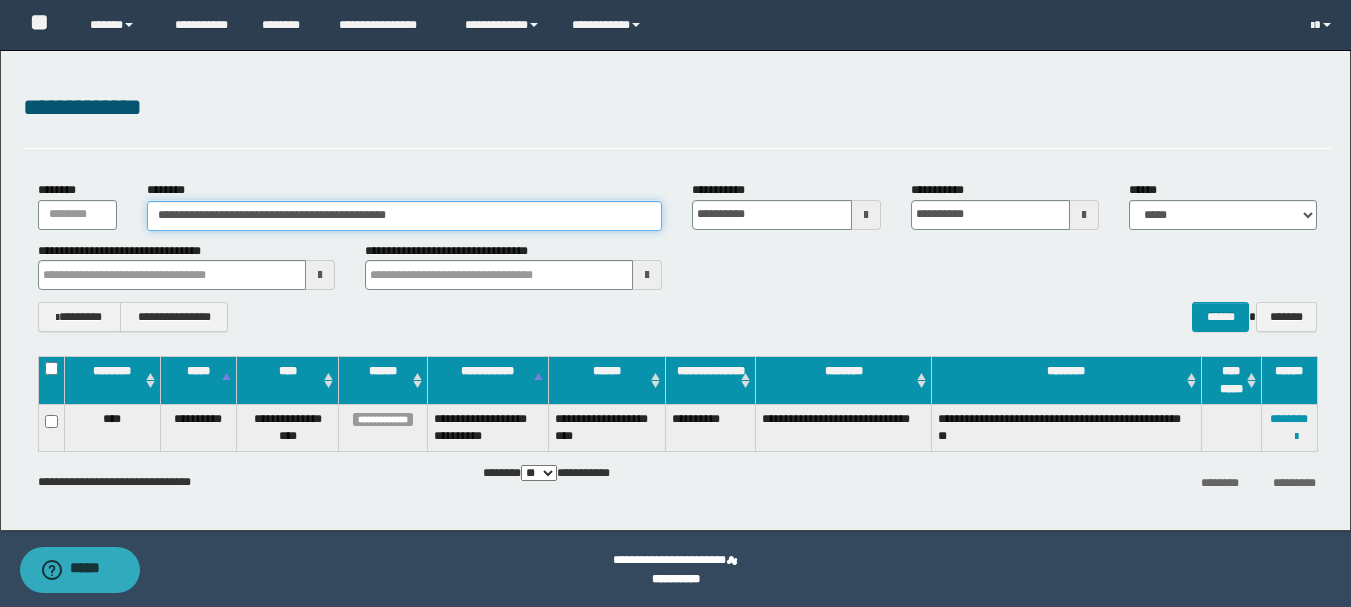drag, startPoint x: 444, startPoint y: 219, endPoint x: 88, endPoint y: 222, distance: 356.01263 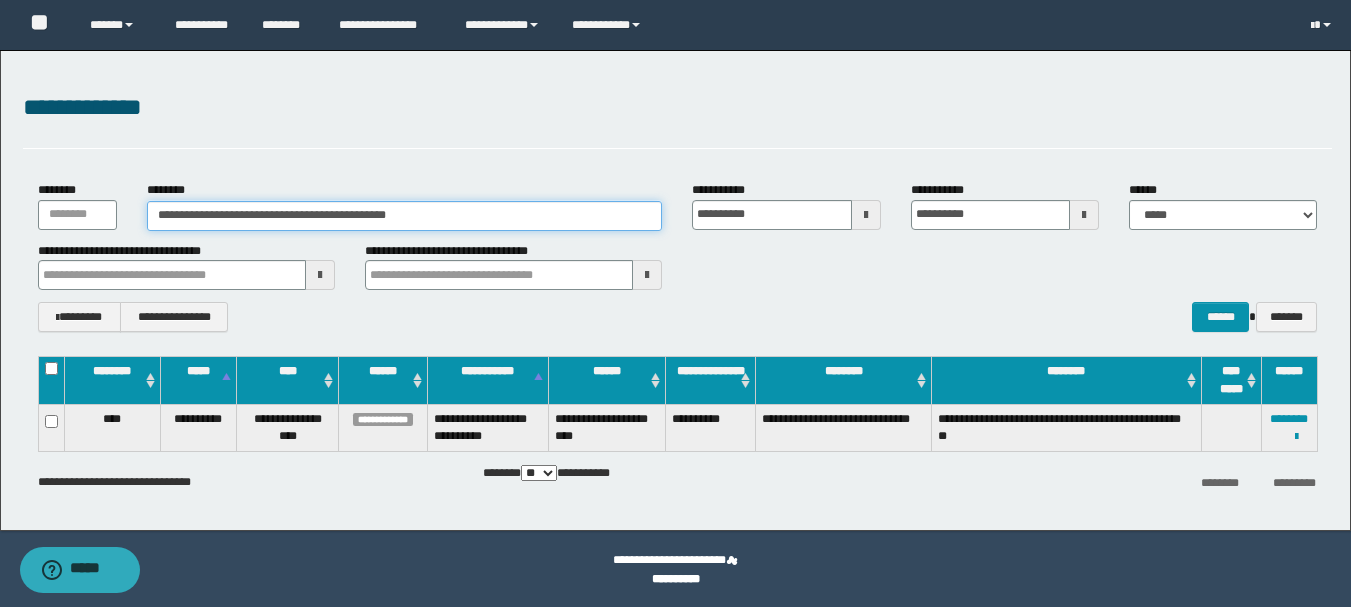 paste 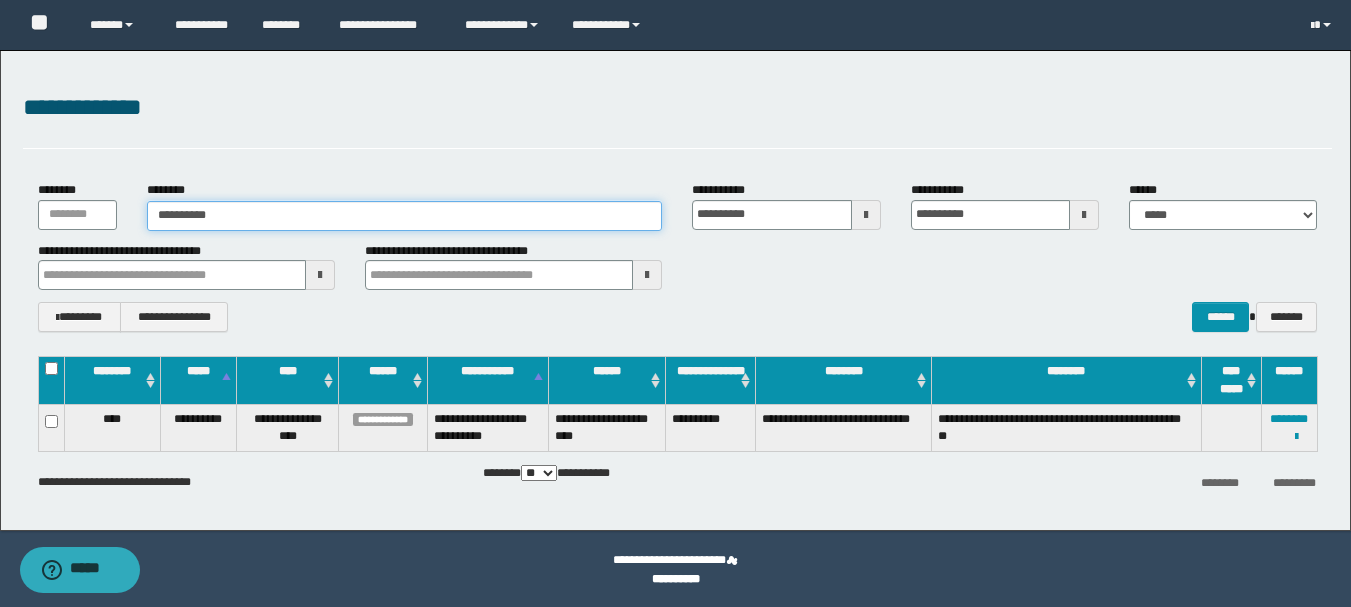 type on "**********" 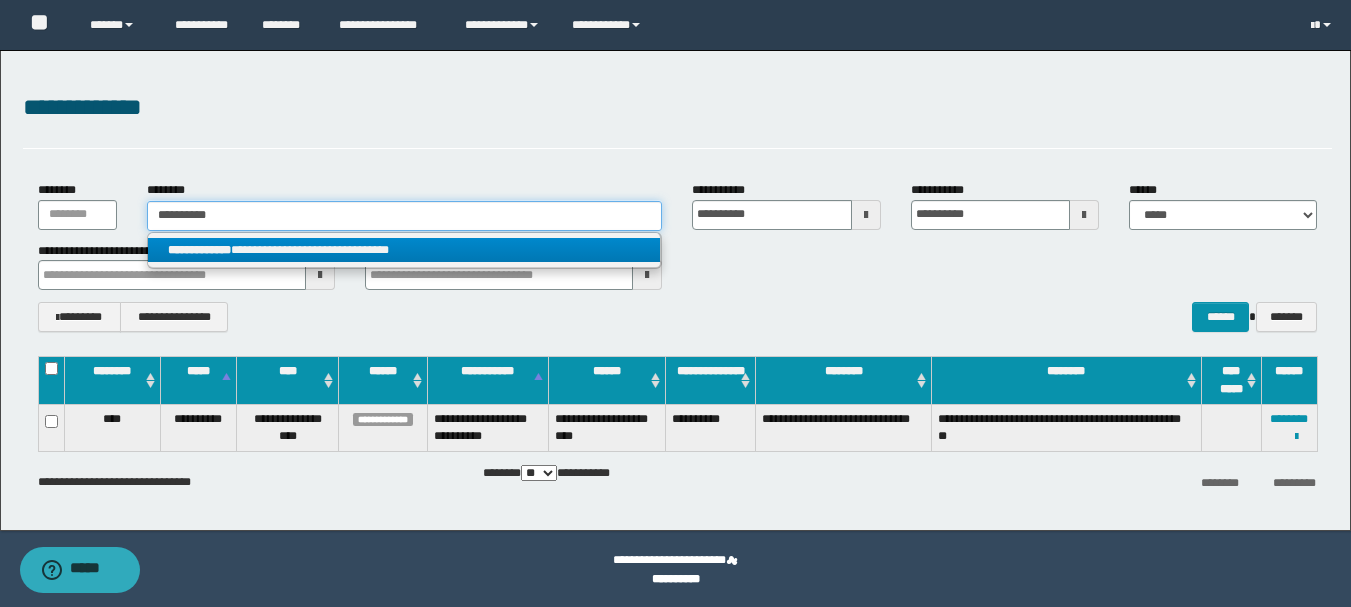 type on "**********" 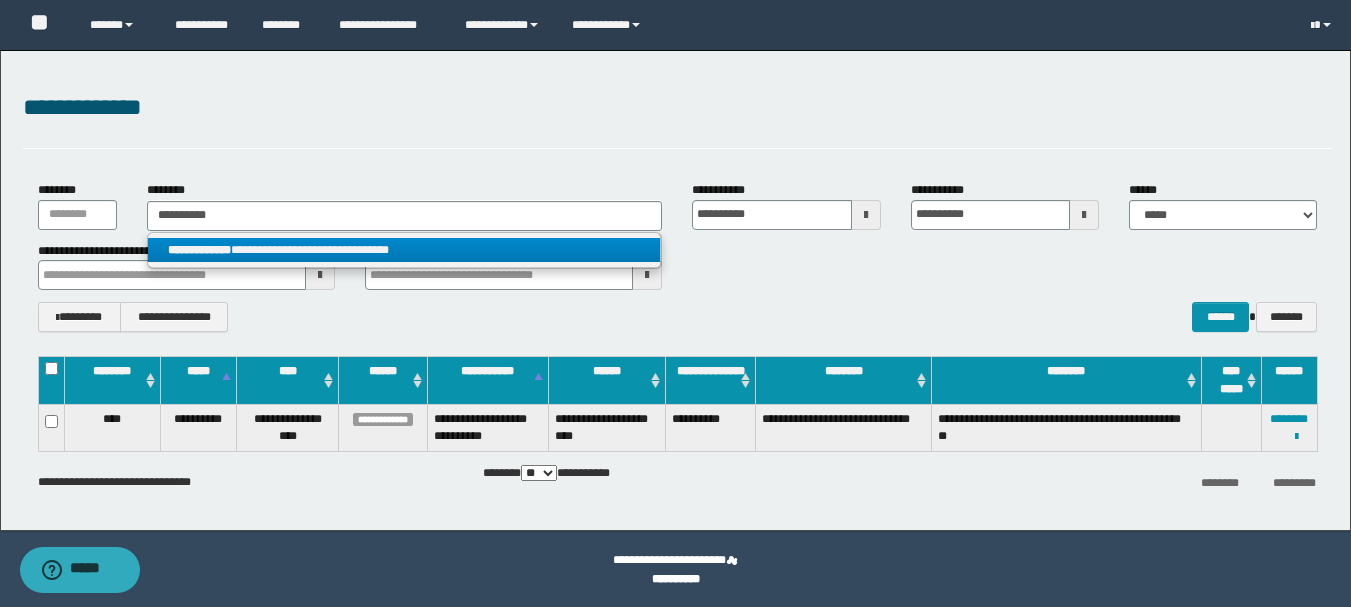 click on "**********" at bounding box center (404, 250) 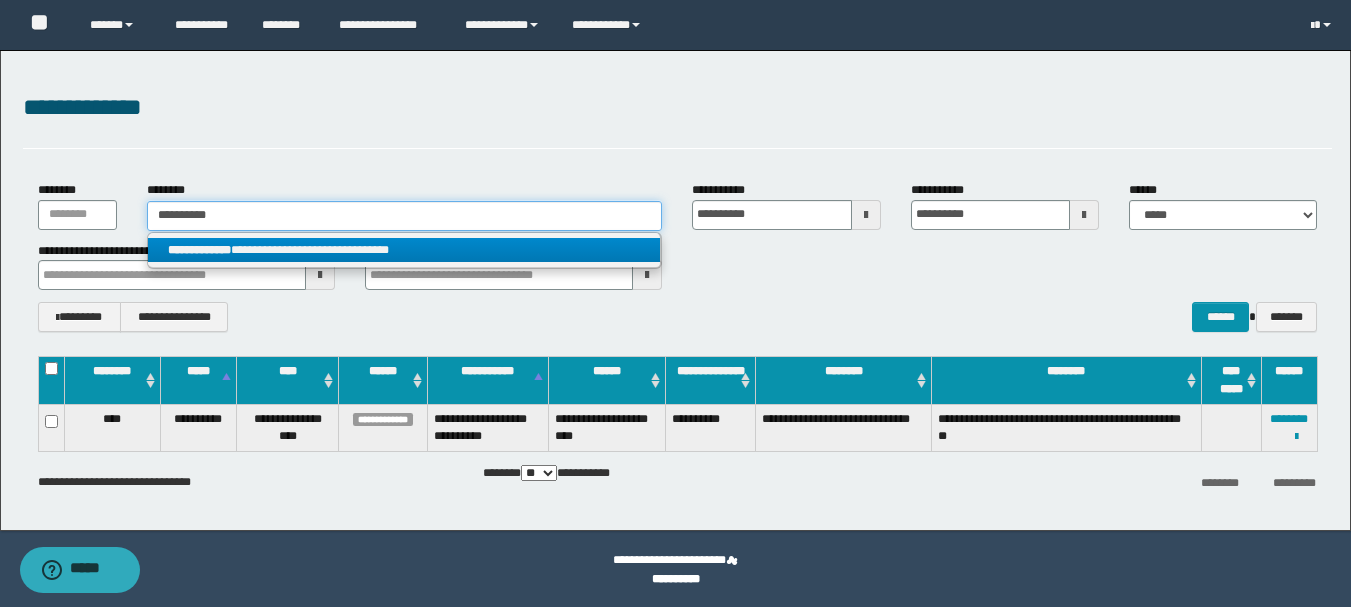 type 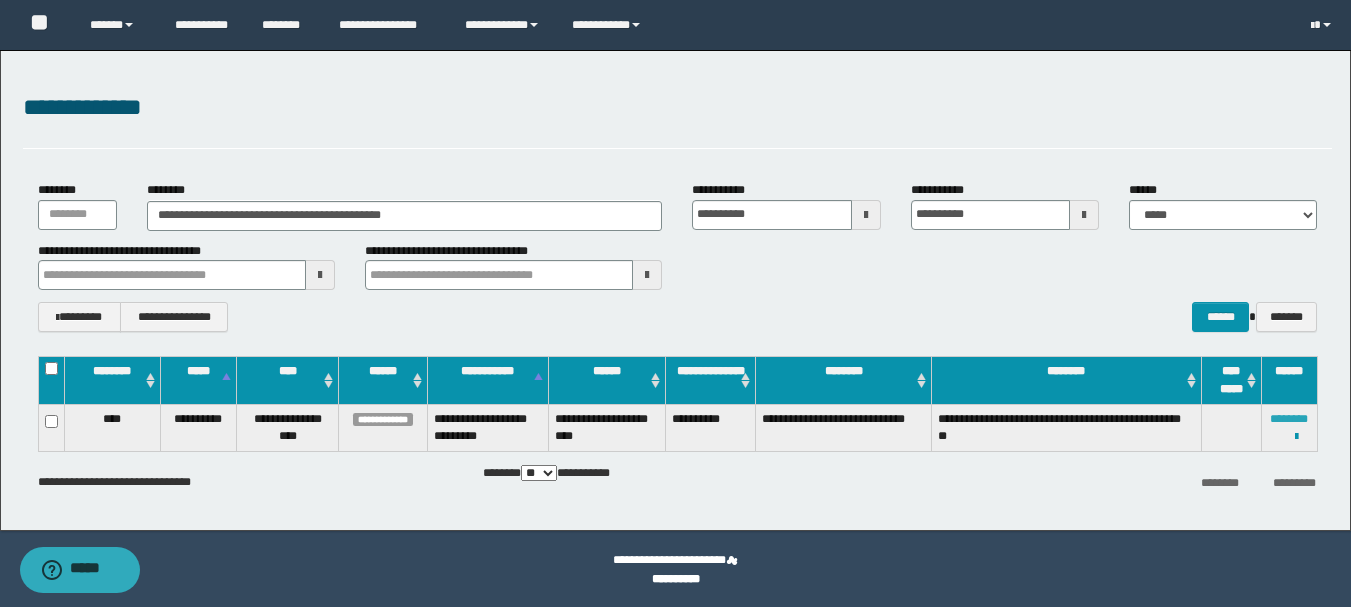 click on "********" at bounding box center (1289, 419) 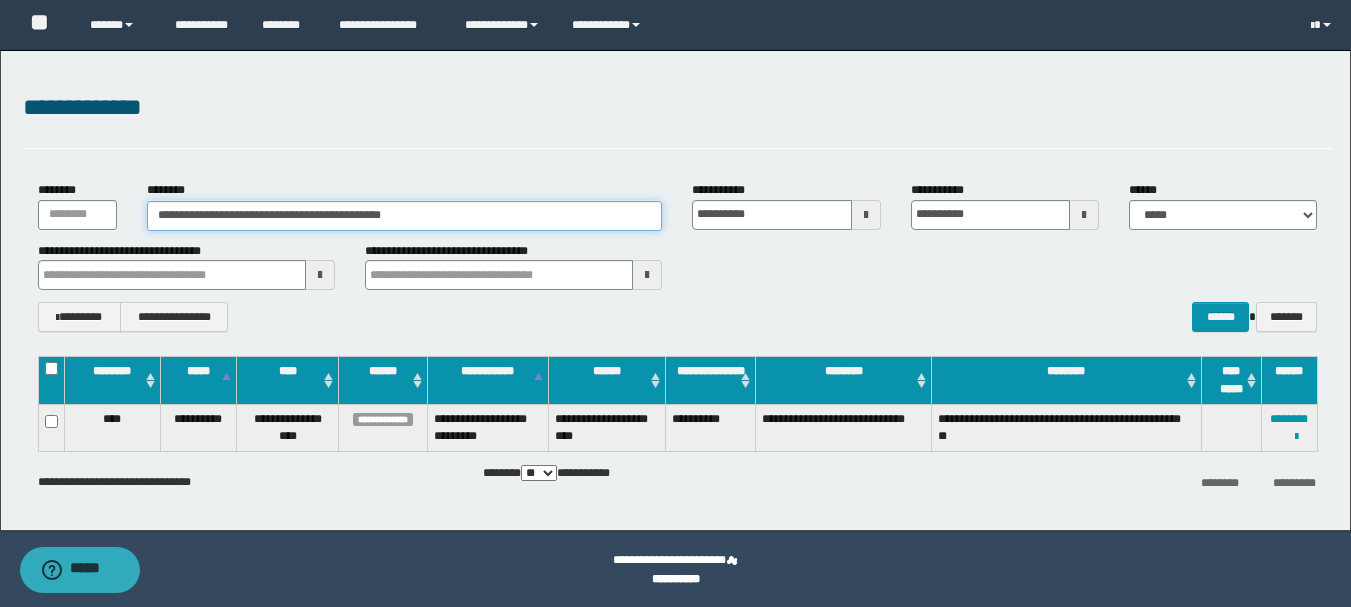 drag, startPoint x: 431, startPoint y: 216, endPoint x: 120, endPoint y: 232, distance: 311.41132 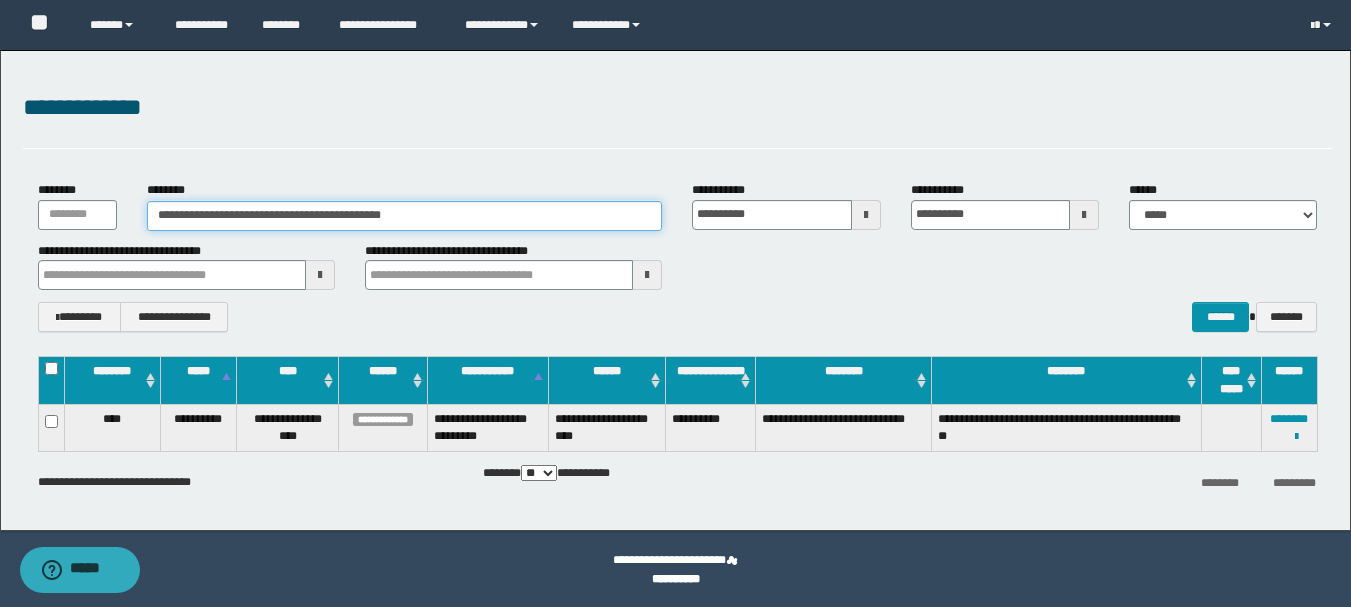 paste 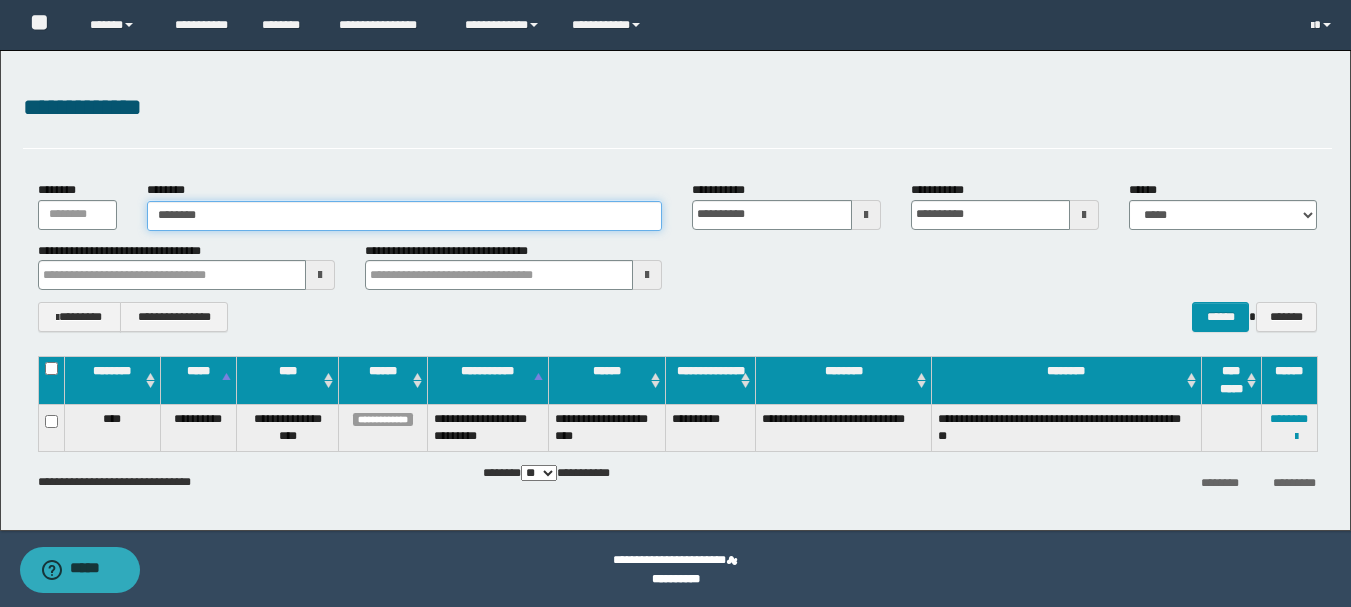 type on "********" 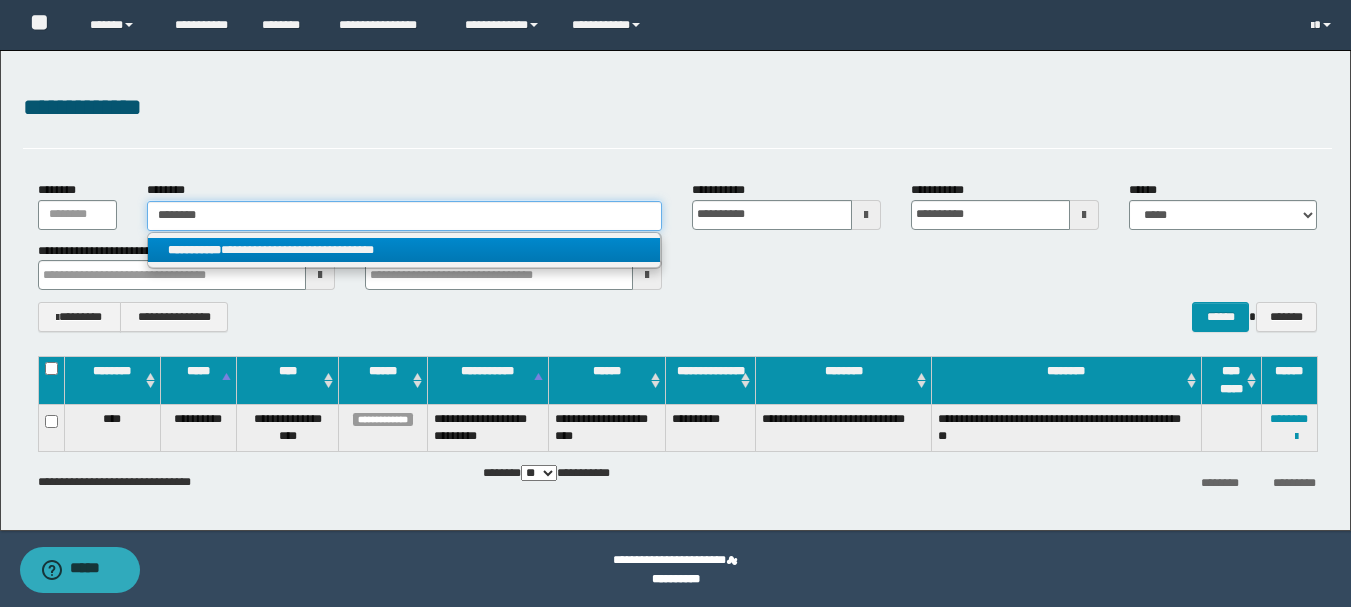 type on "********" 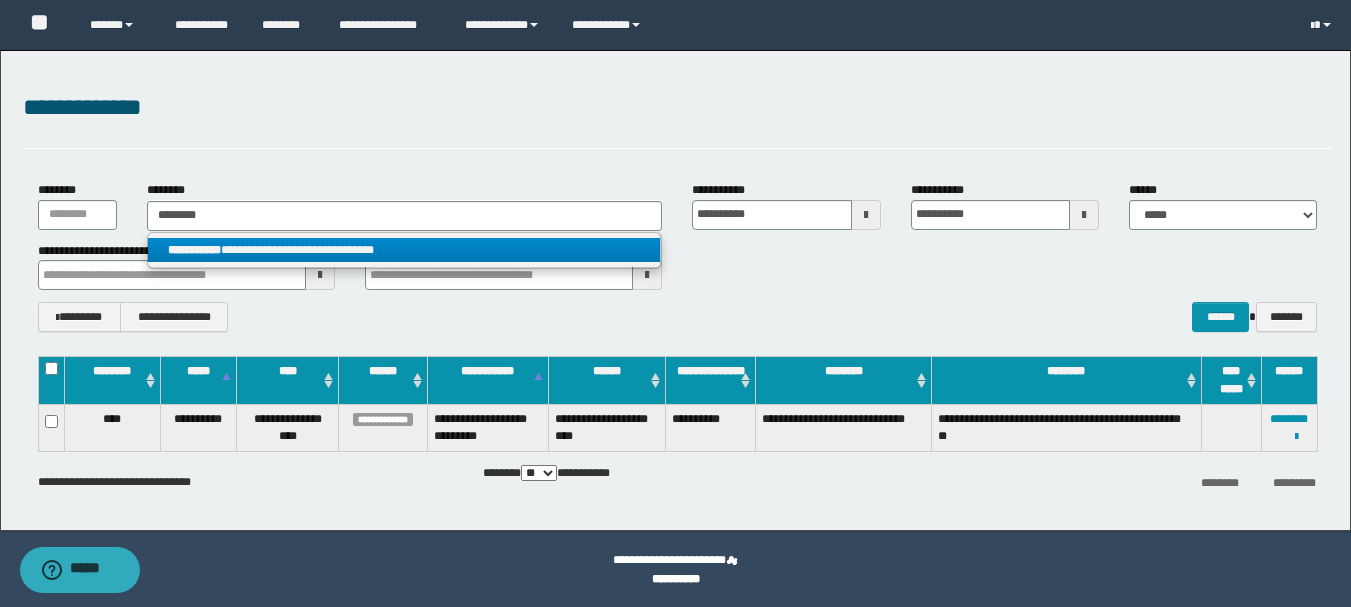 click on "**********" at bounding box center [404, 250] 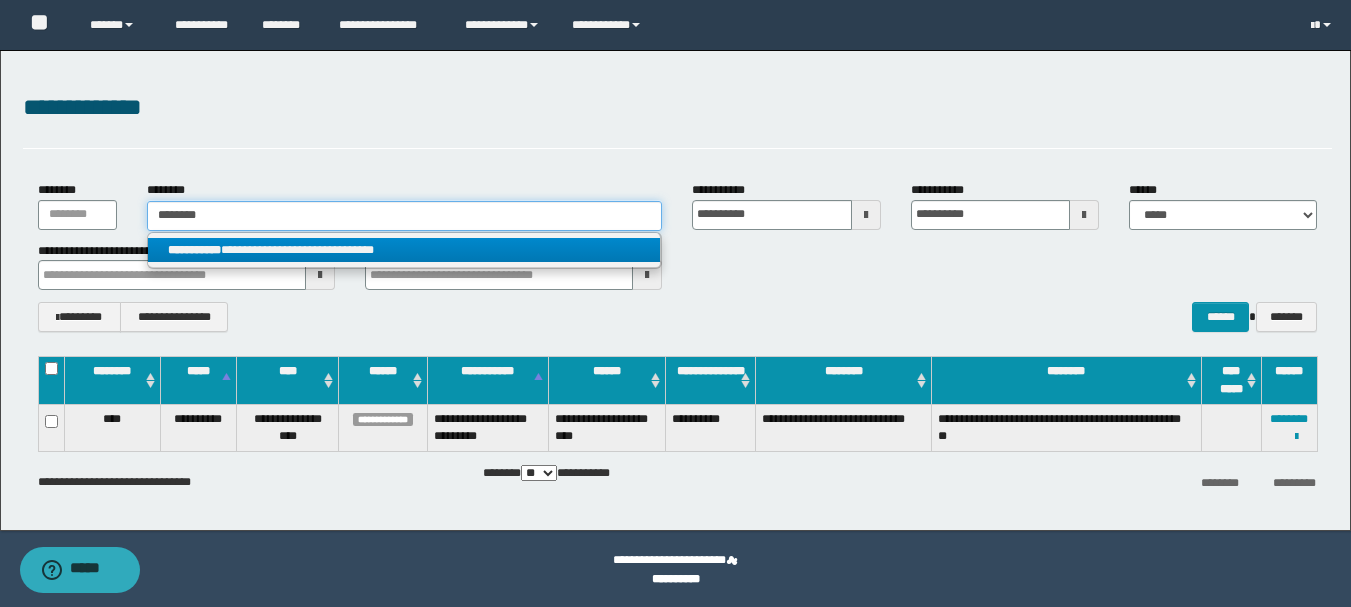 type 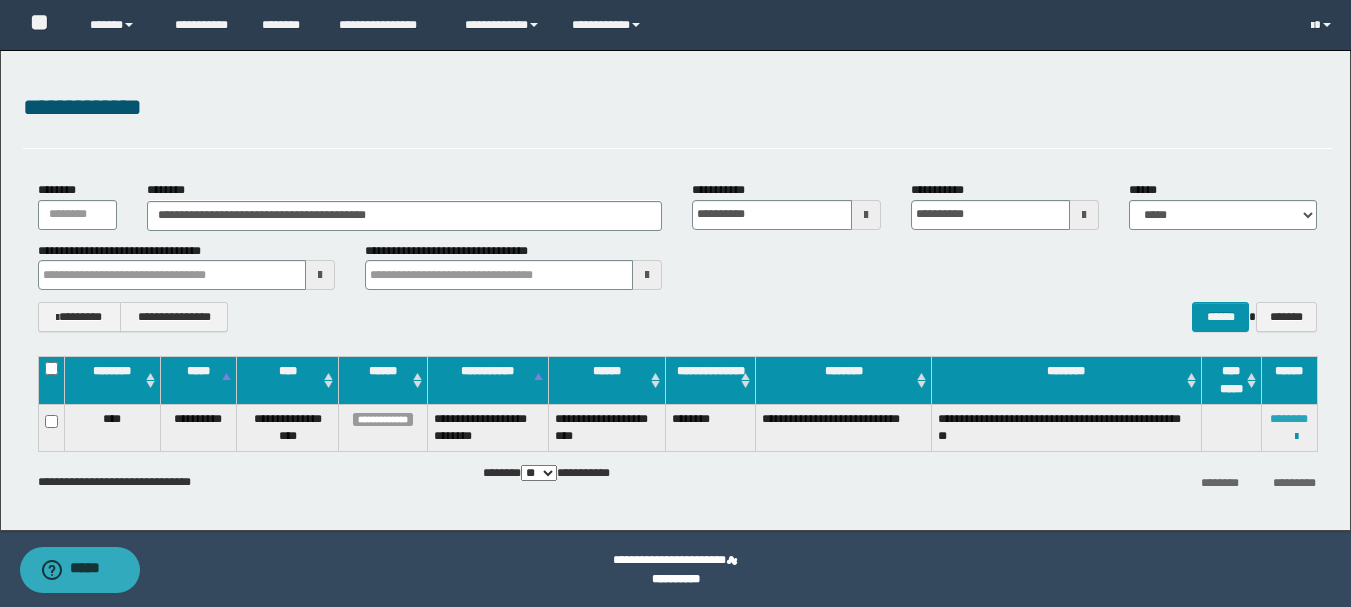 click on "********" at bounding box center [1289, 419] 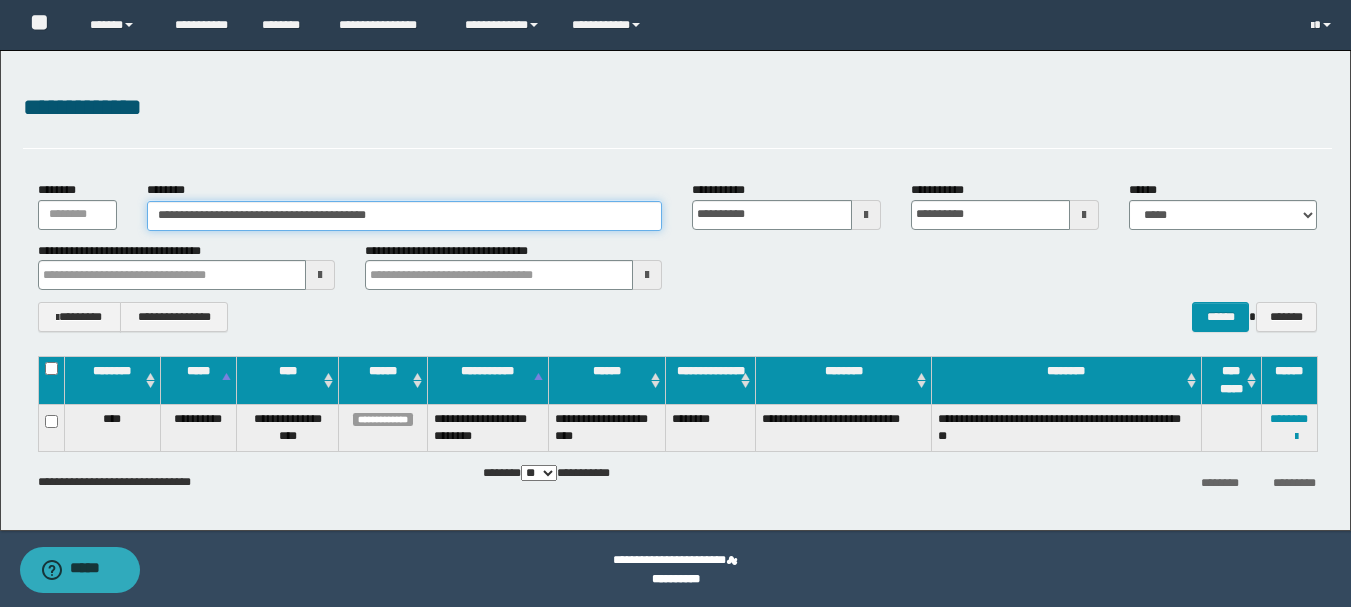 drag, startPoint x: 429, startPoint y: 219, endPoint x: 109, endPoint y: 207, distance: 320.2249 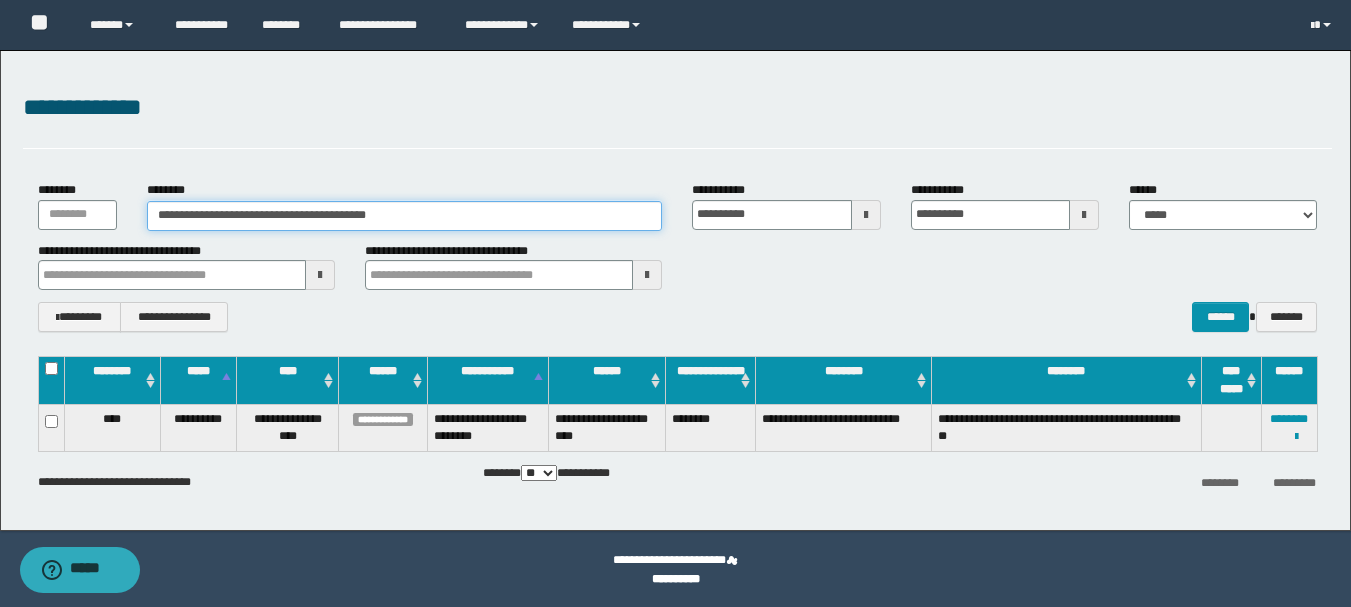 paste 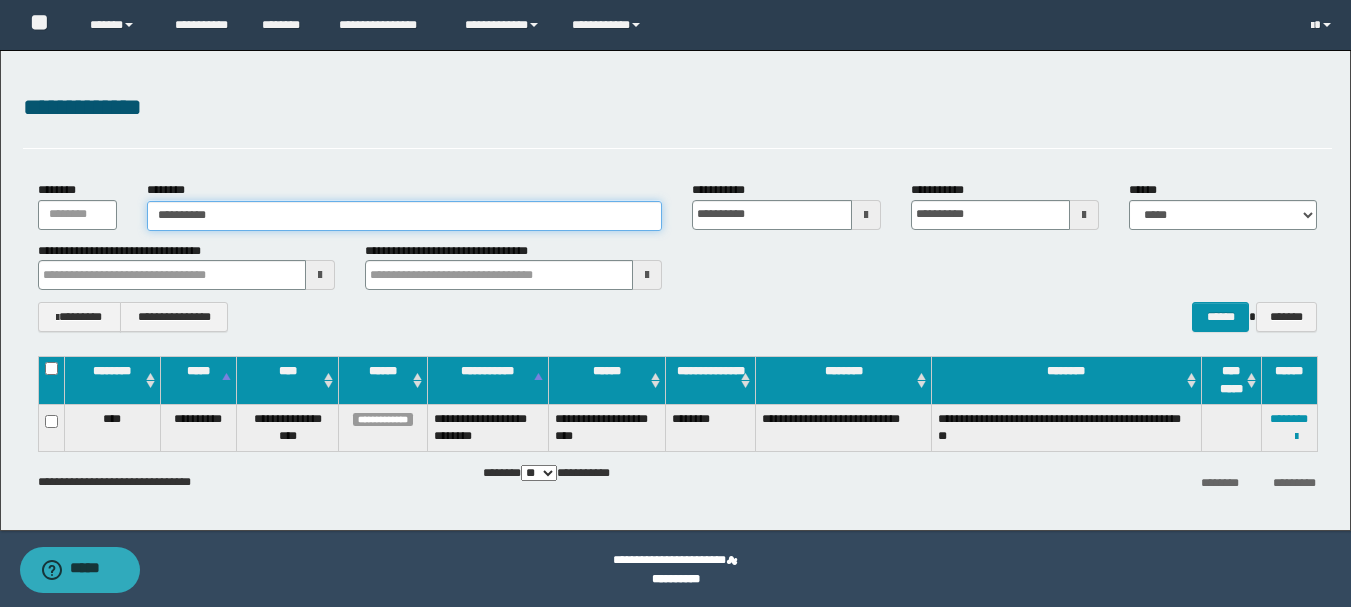 type on "**********" 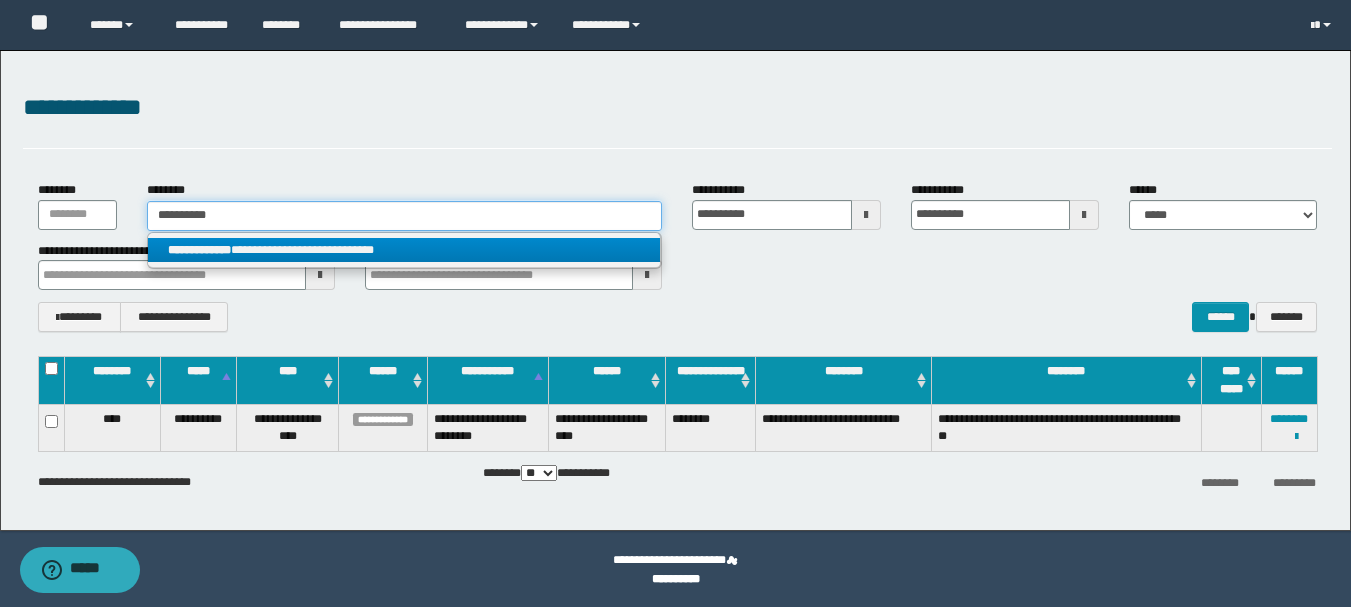 type on "**********" 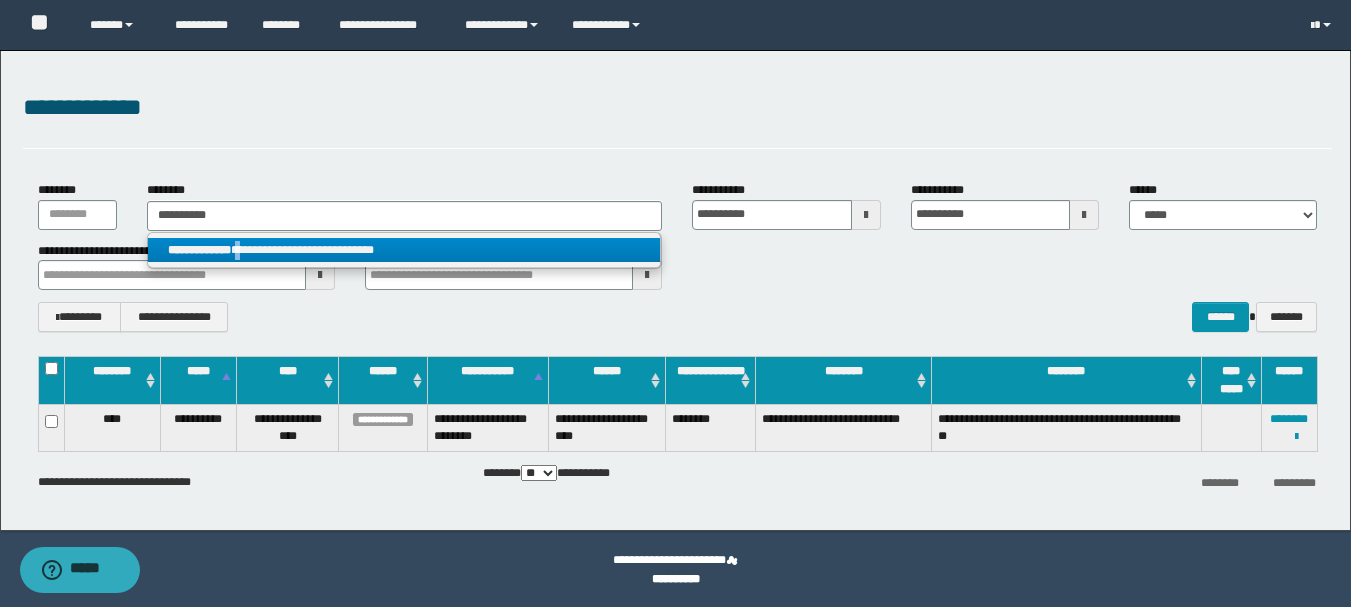 click on "**********" at bounding box center [404, 250] 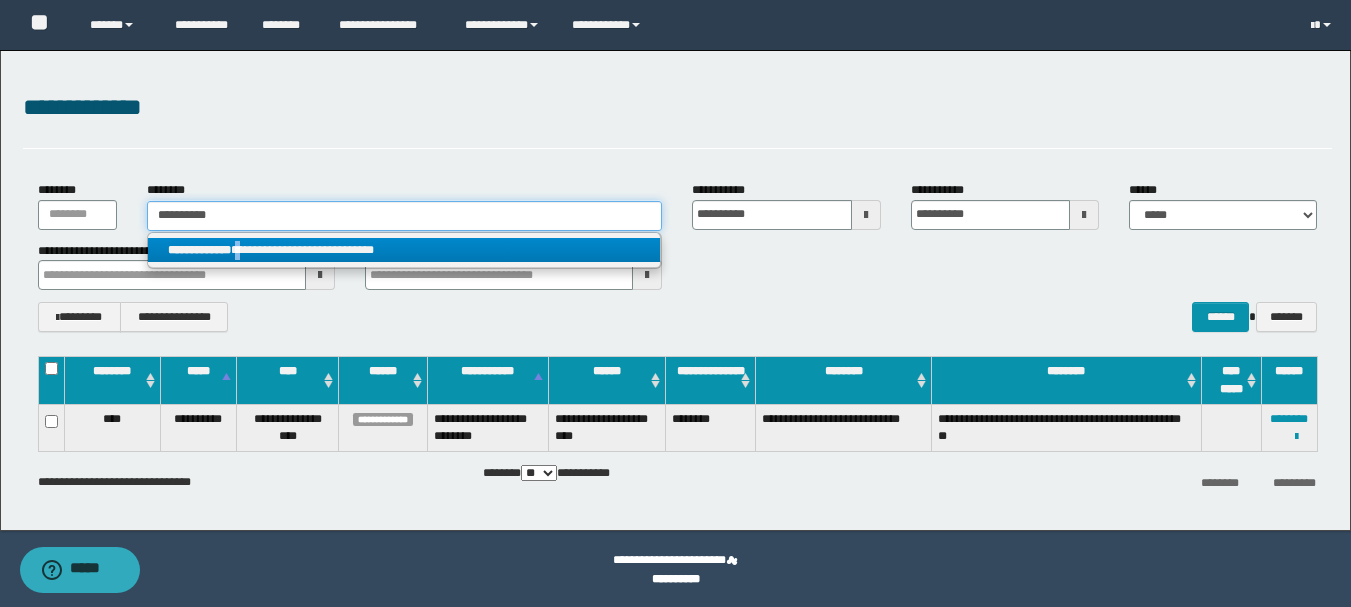 type 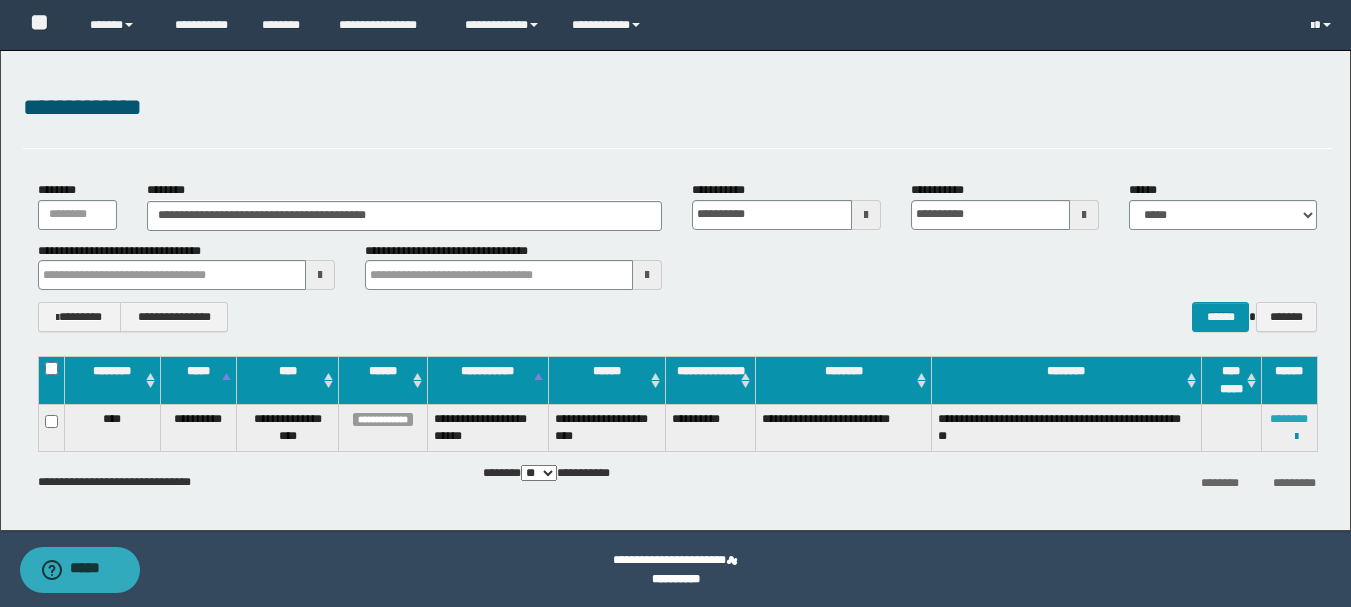 click on "********" at bounding box center (1289, 419) 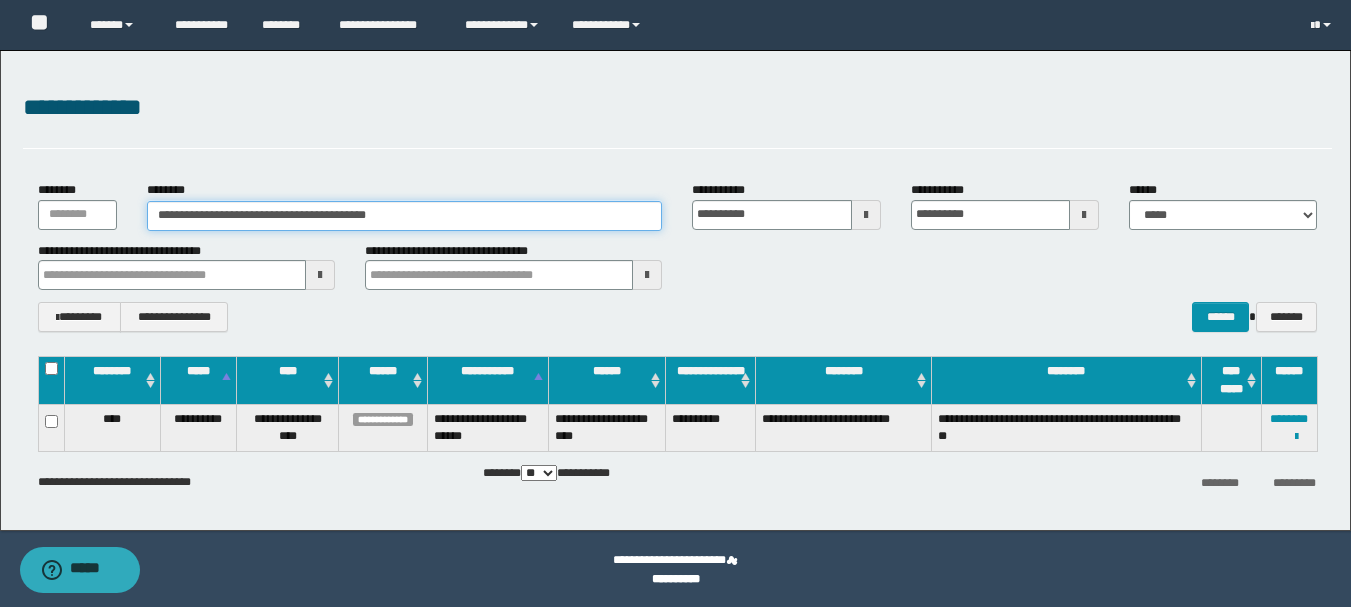 drag, startPoint x: 439, startPoint y: 213, endPoint x: 46, endPoint y: 213, distance: 393 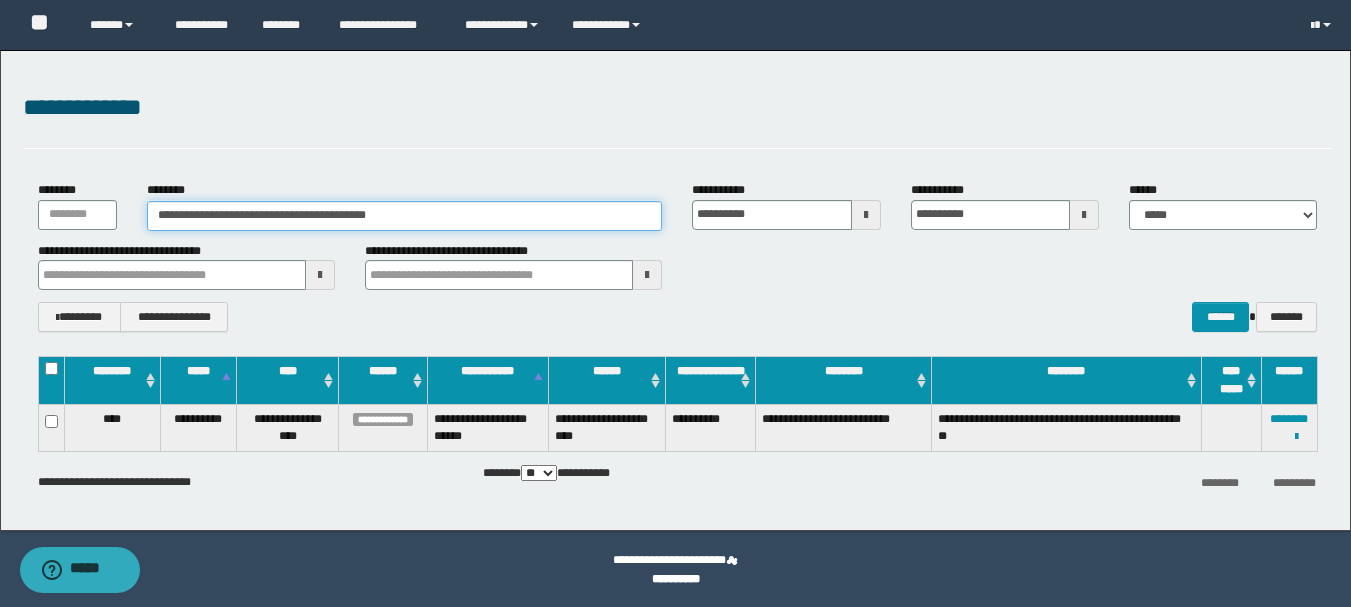 paste 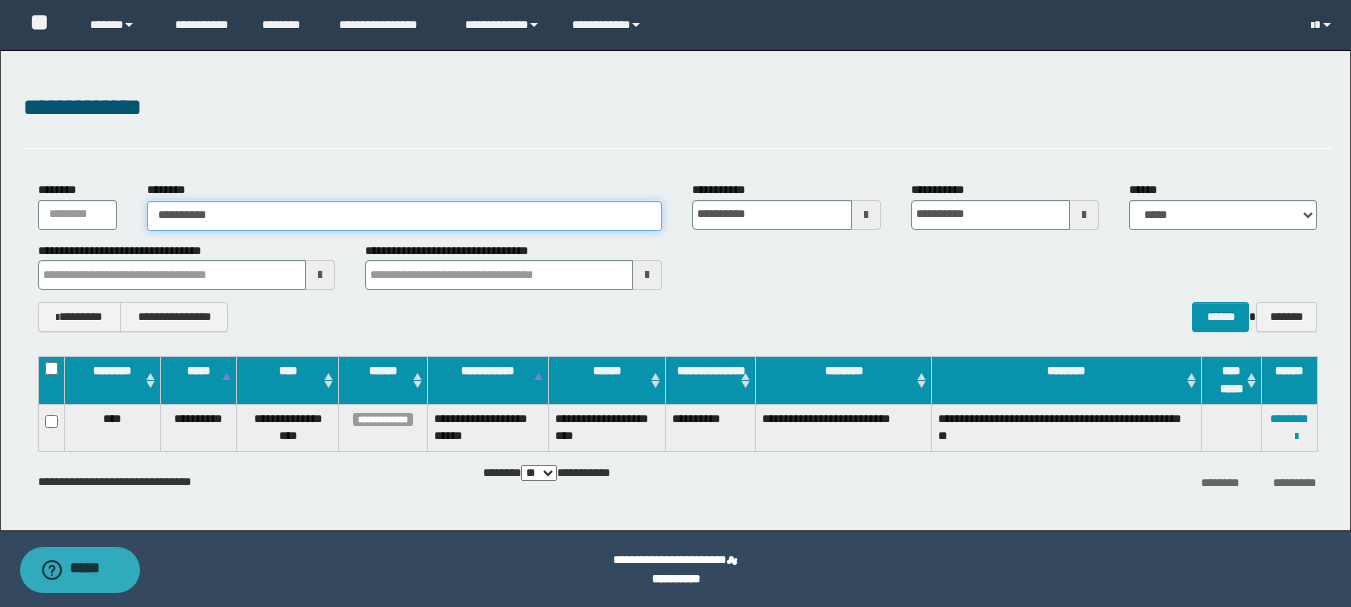 type on "**********" 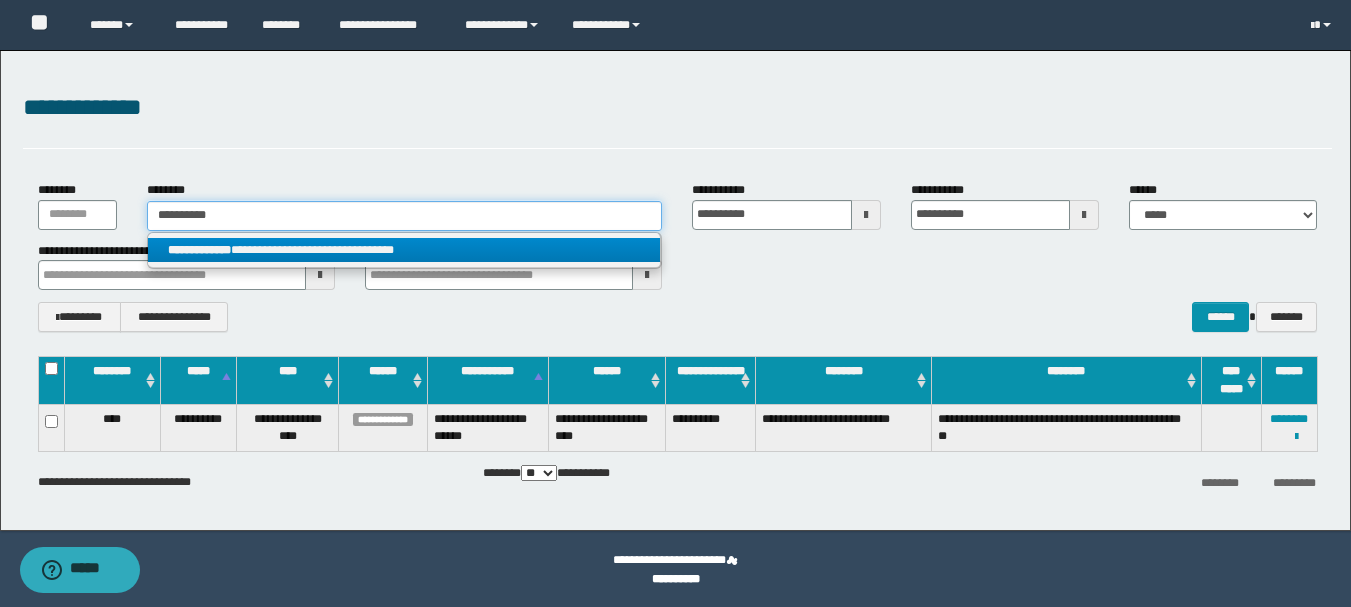 type on "**********" 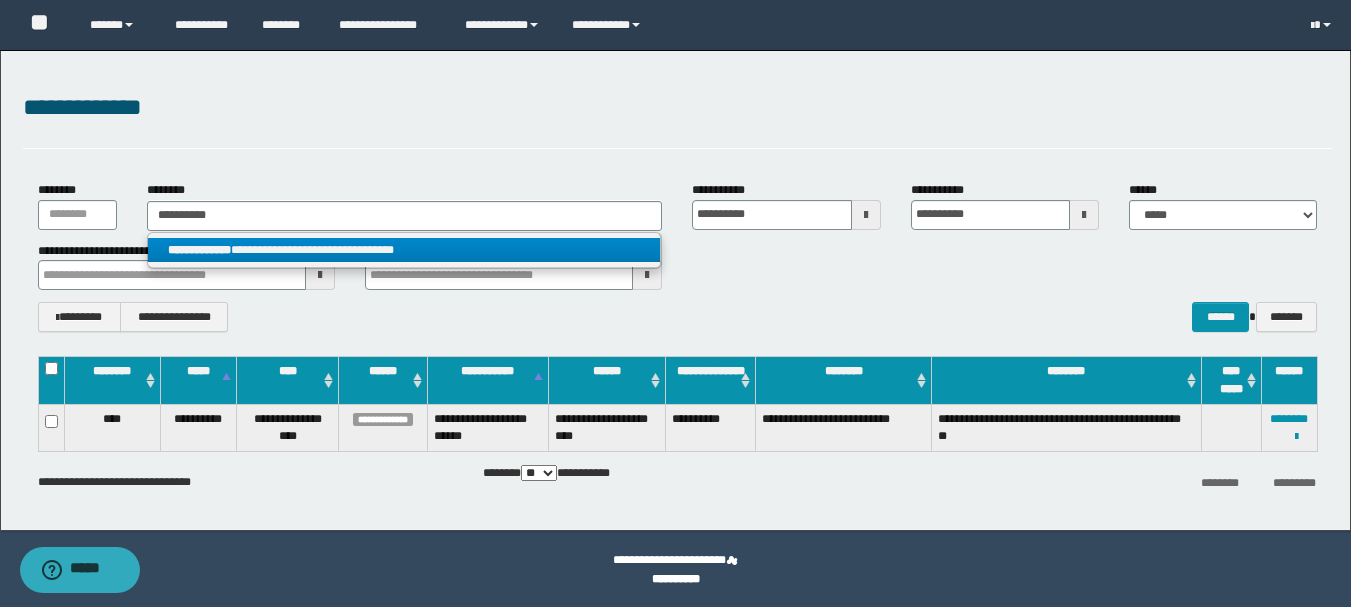 click on "**********" at bounding box center [199, 250] 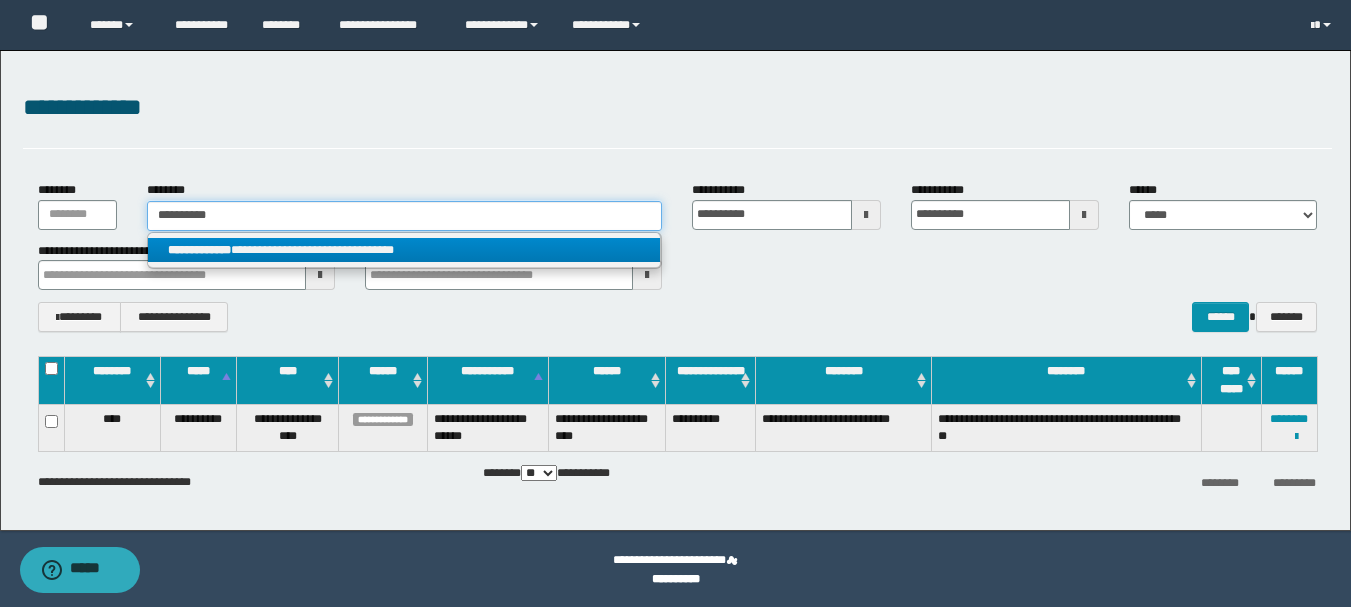 type 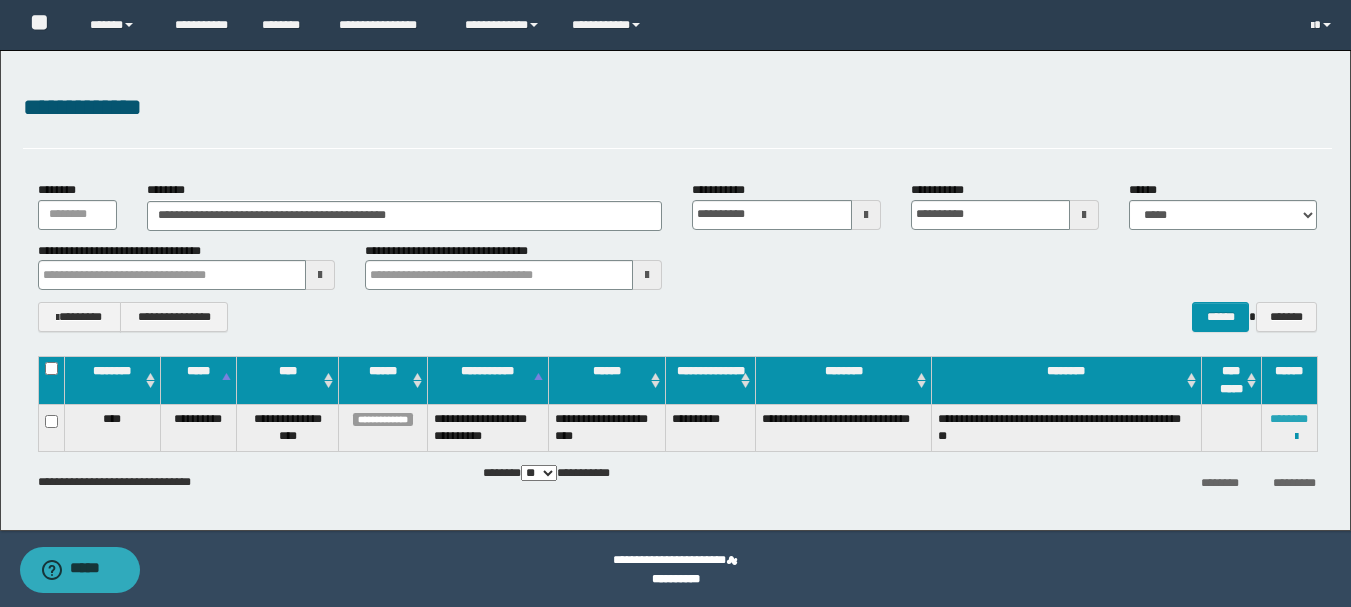 click on "********" at bounding box center [1289, 419] 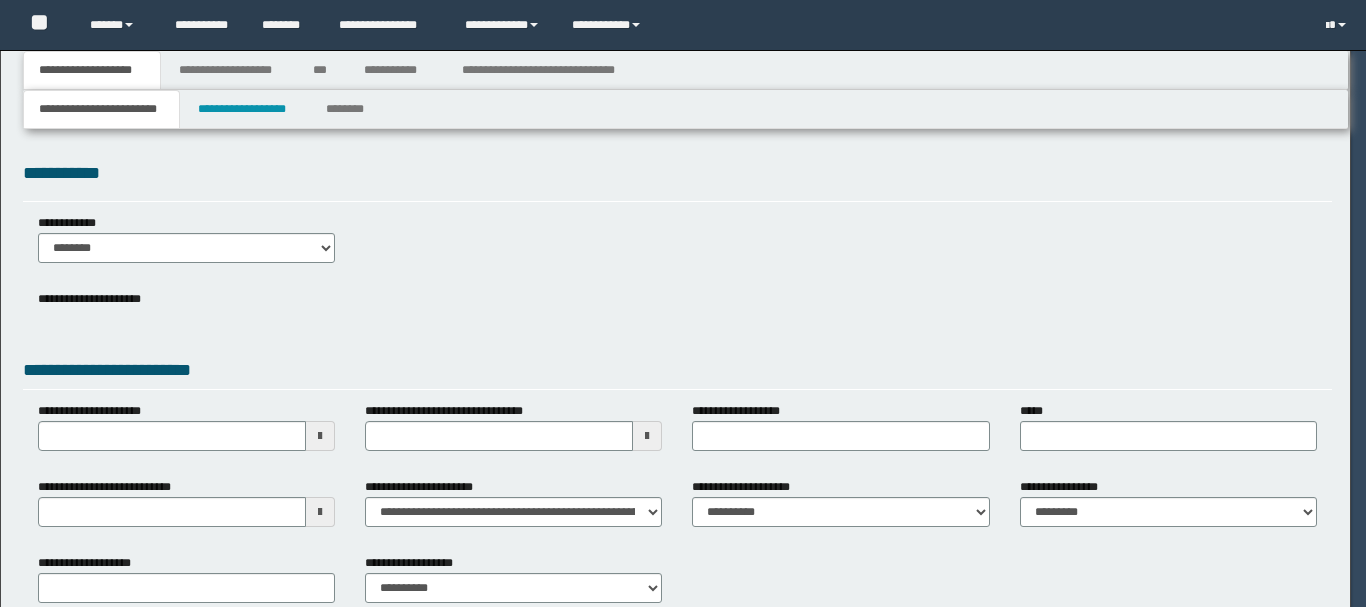 scroll, scrollTop: 0, scrollLeft: 0, axis: both 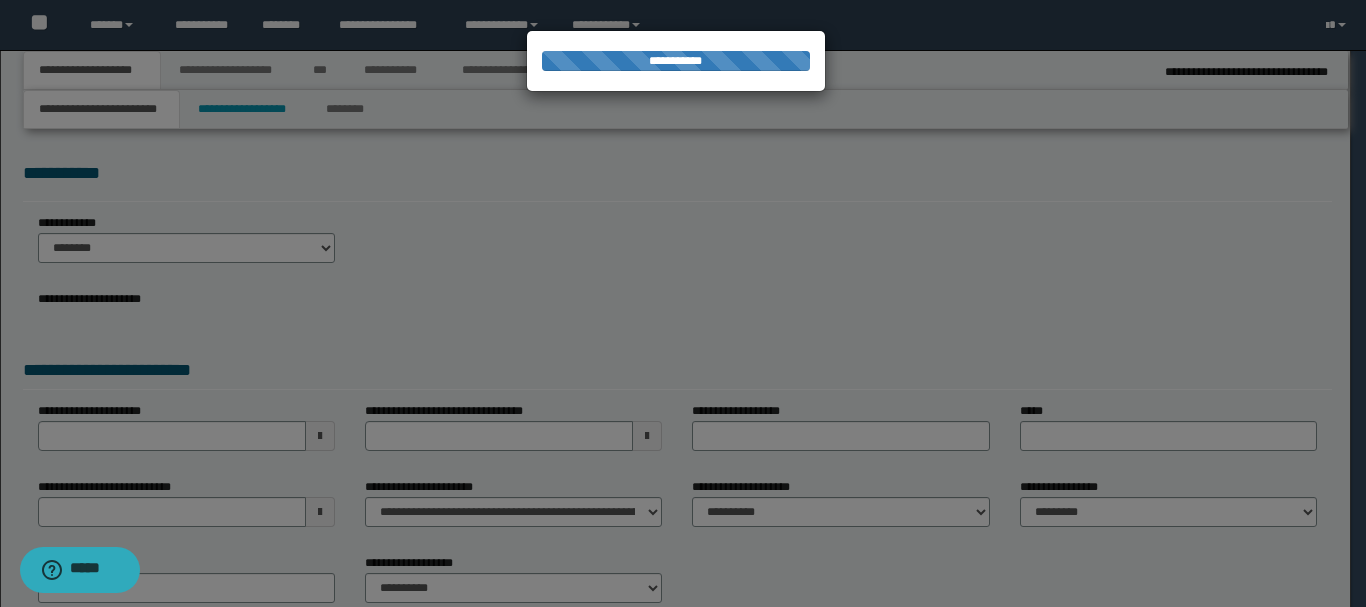 type on "**********" 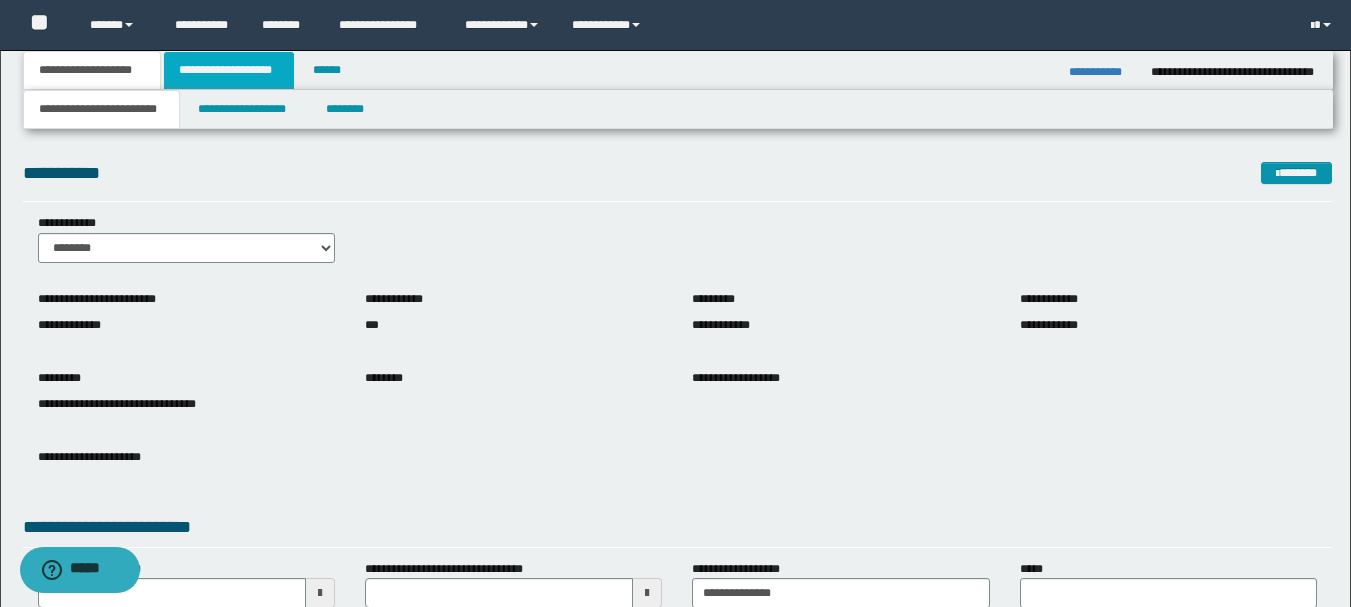 click on "**********" at bounding box center [229, 70] 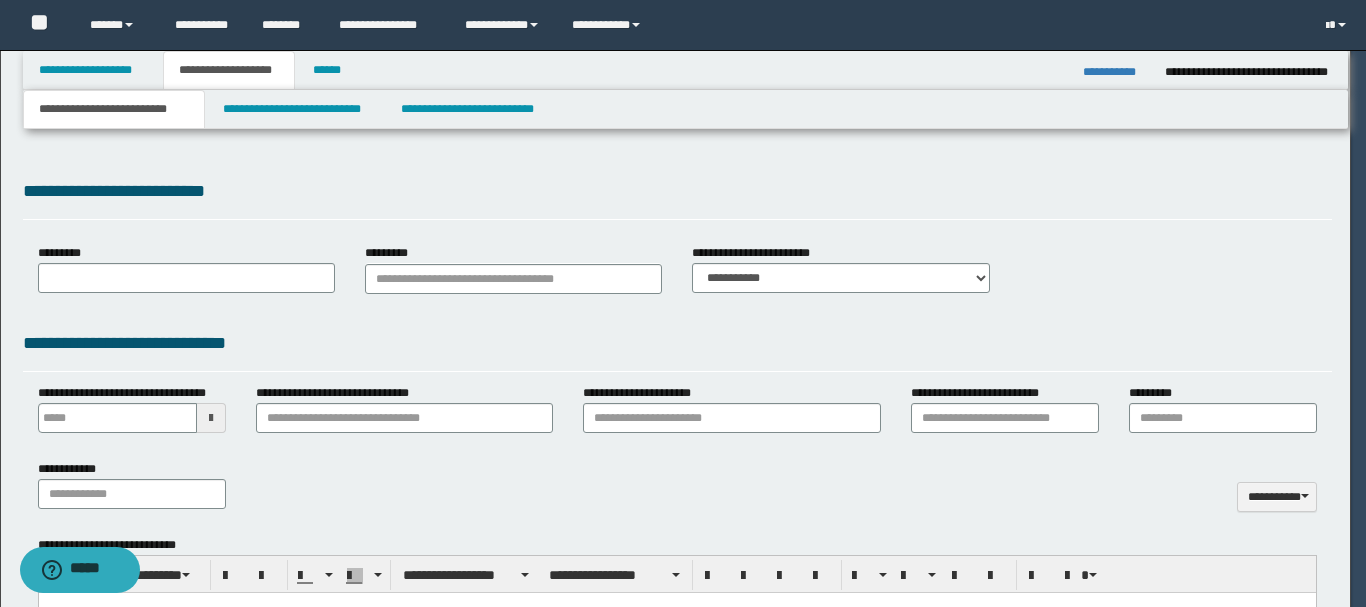scroll, scrollTop: 0, scrollLeft: 0, axis: both 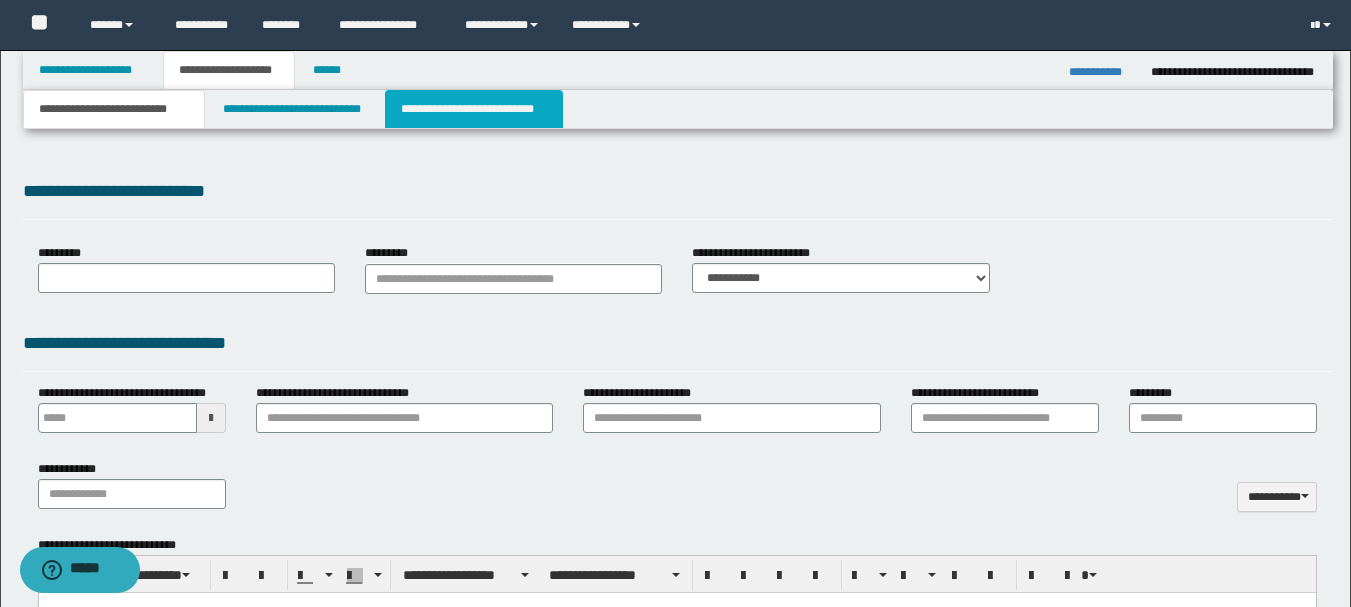 click on "**********" at bounding box center [474, 109] 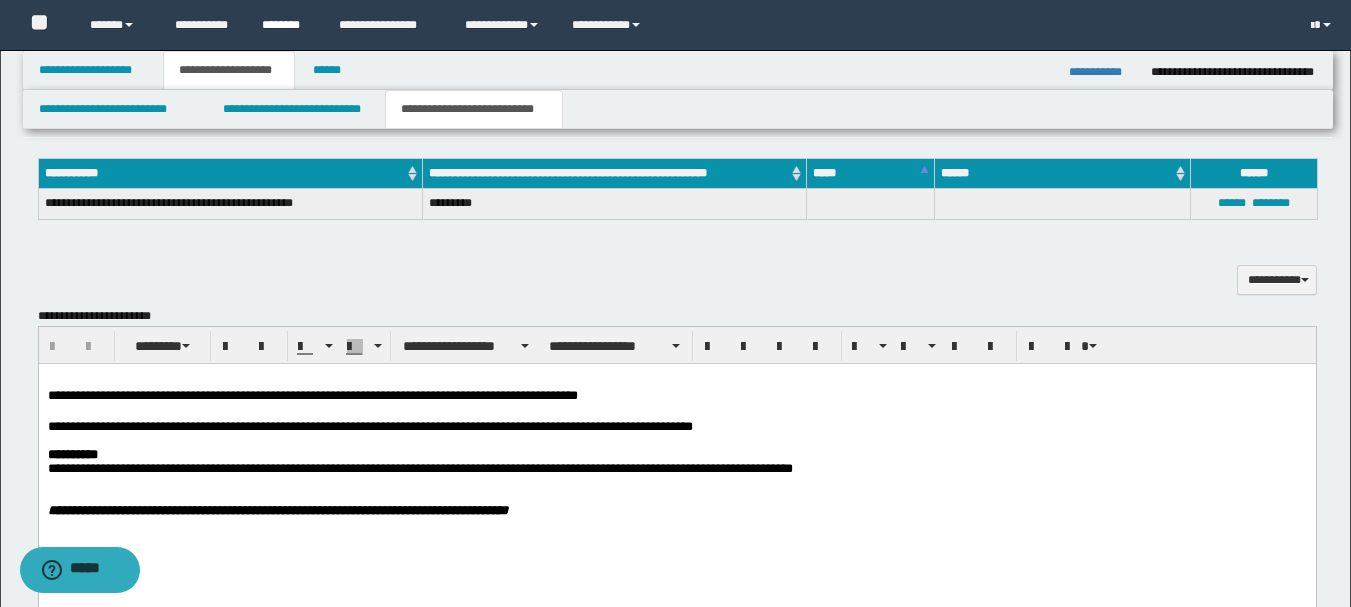 scroll, scrollTop: 400, scrollLeft: 0, axis: vertical 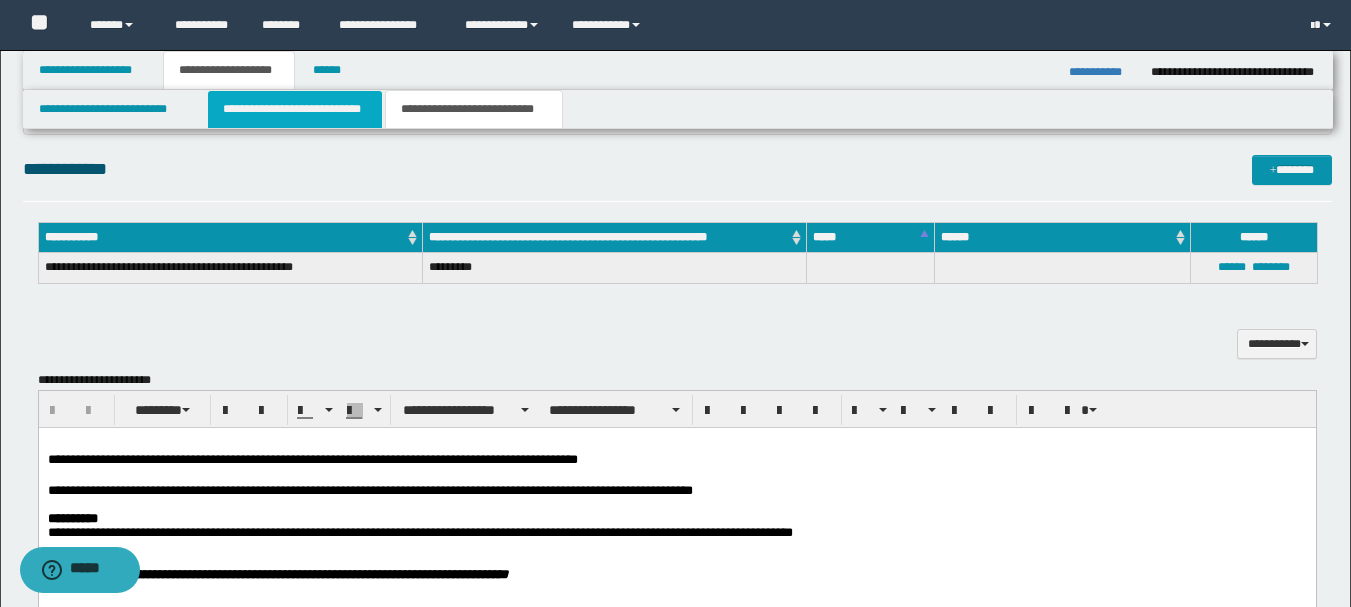 click on "**********" at bounding box center (295, 109) 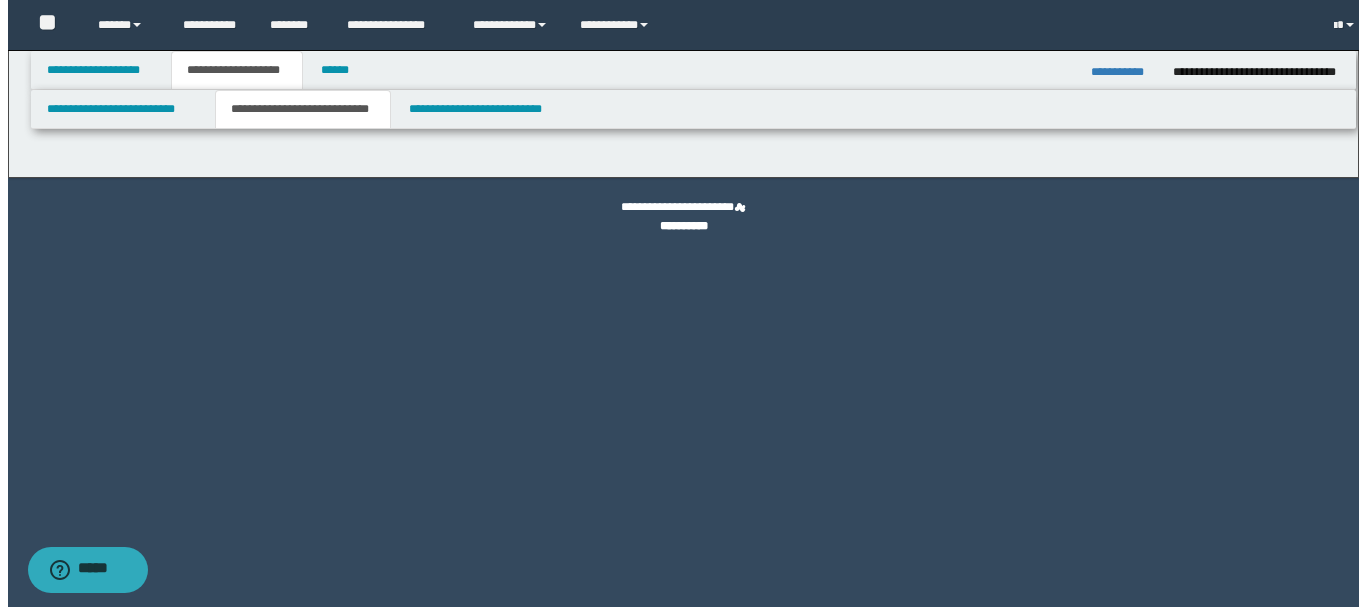 scroll, scrollTop: 0, scrollLeft: 0, axis: both 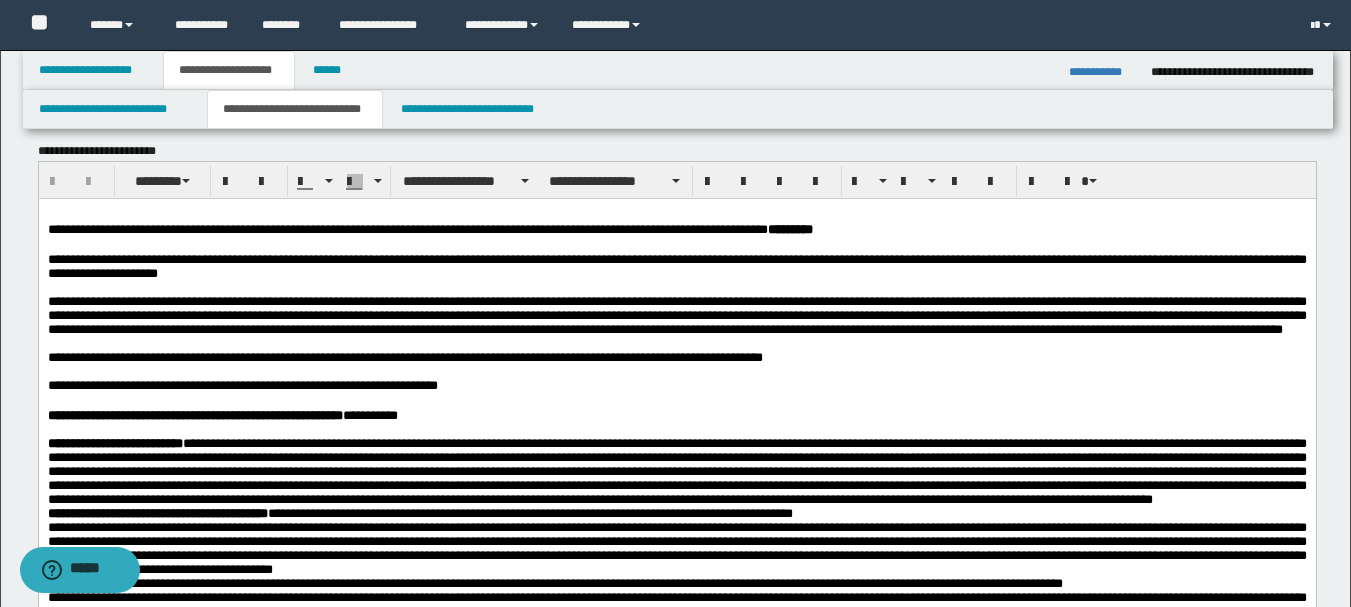 click on "**********" at bounding box center [676, 230] 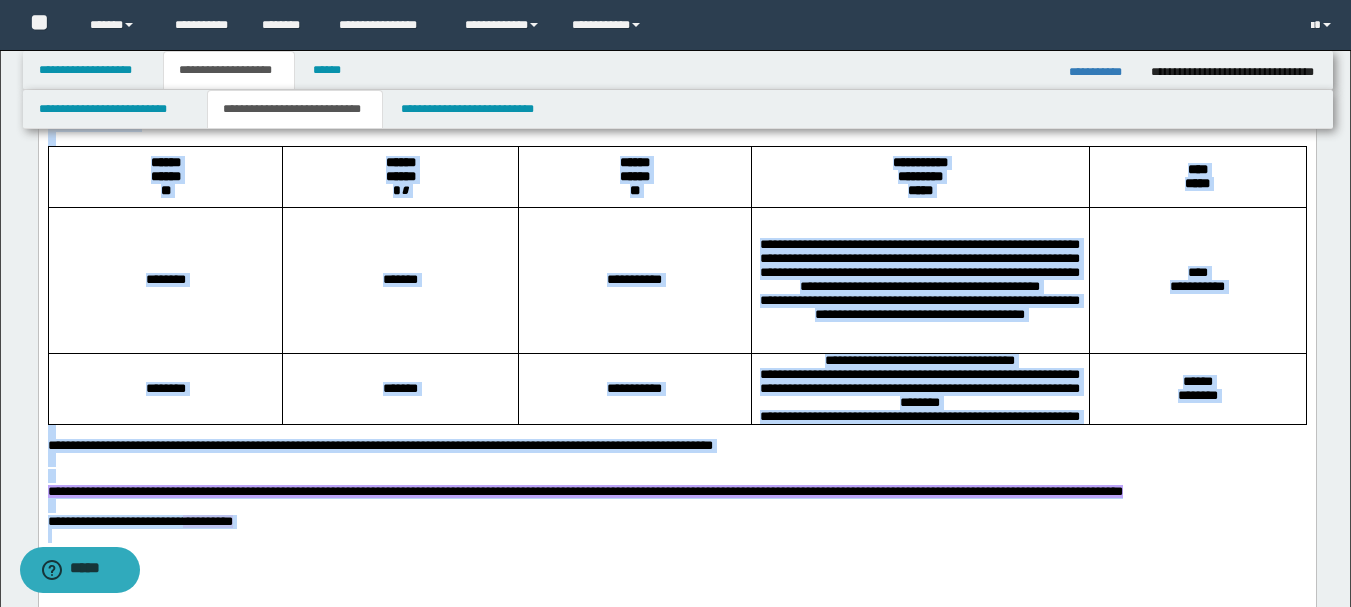 scroll, scrollTop: 1293, scrollLeft: 0, axis: vertical 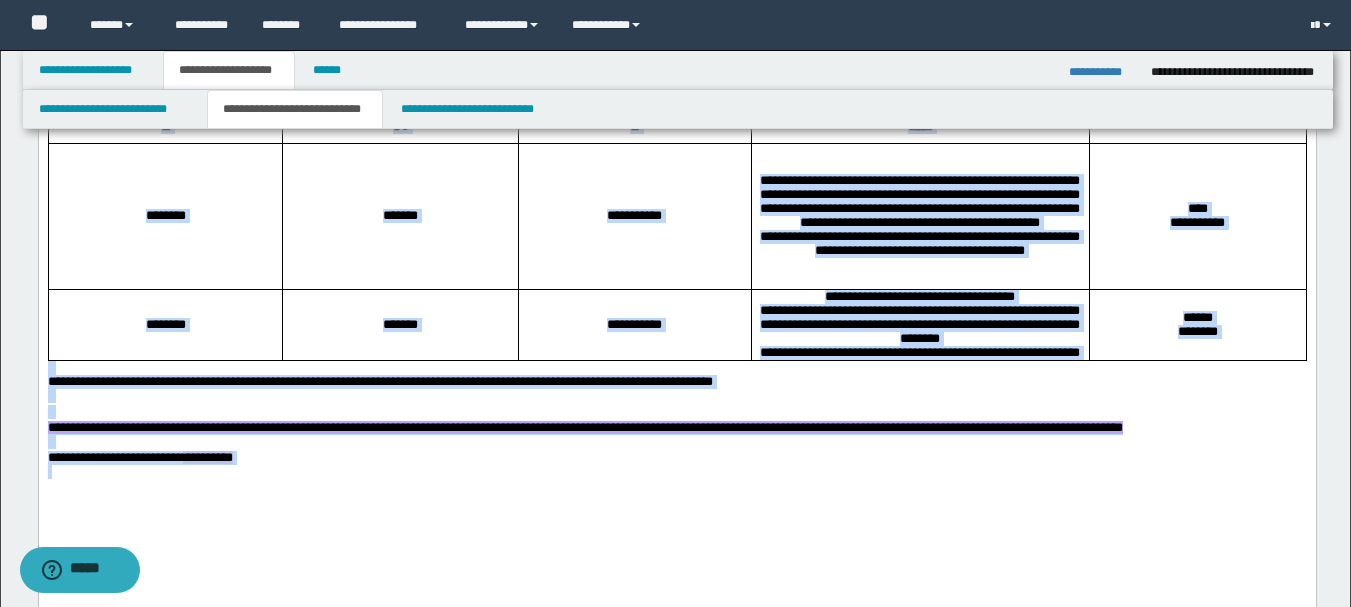 copy on "**********" 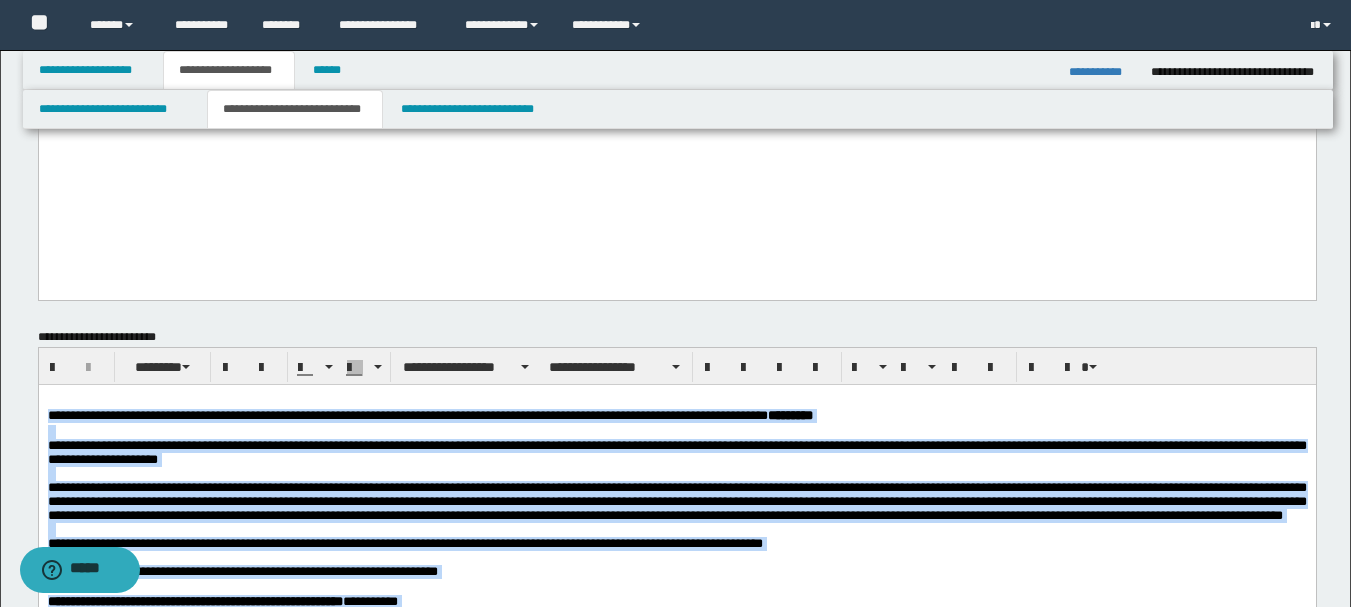 scroll, scrollTop: 593, scrollLeft: 0, axis: vertical 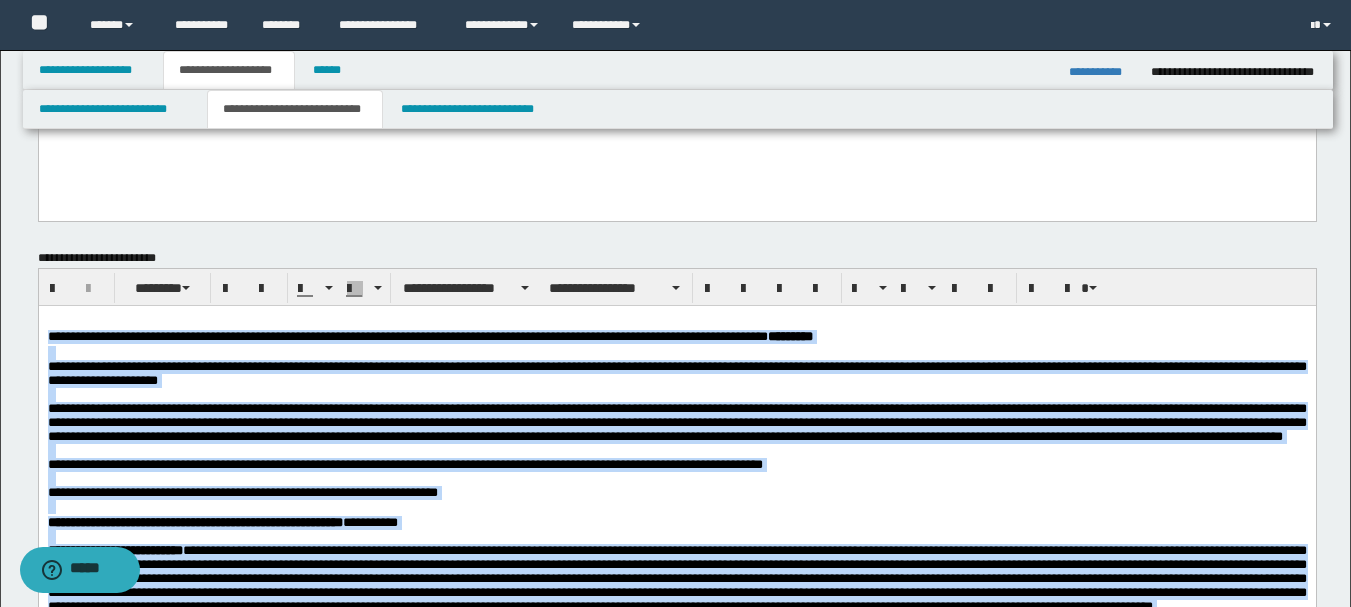 click at bounding box center [676, 352] 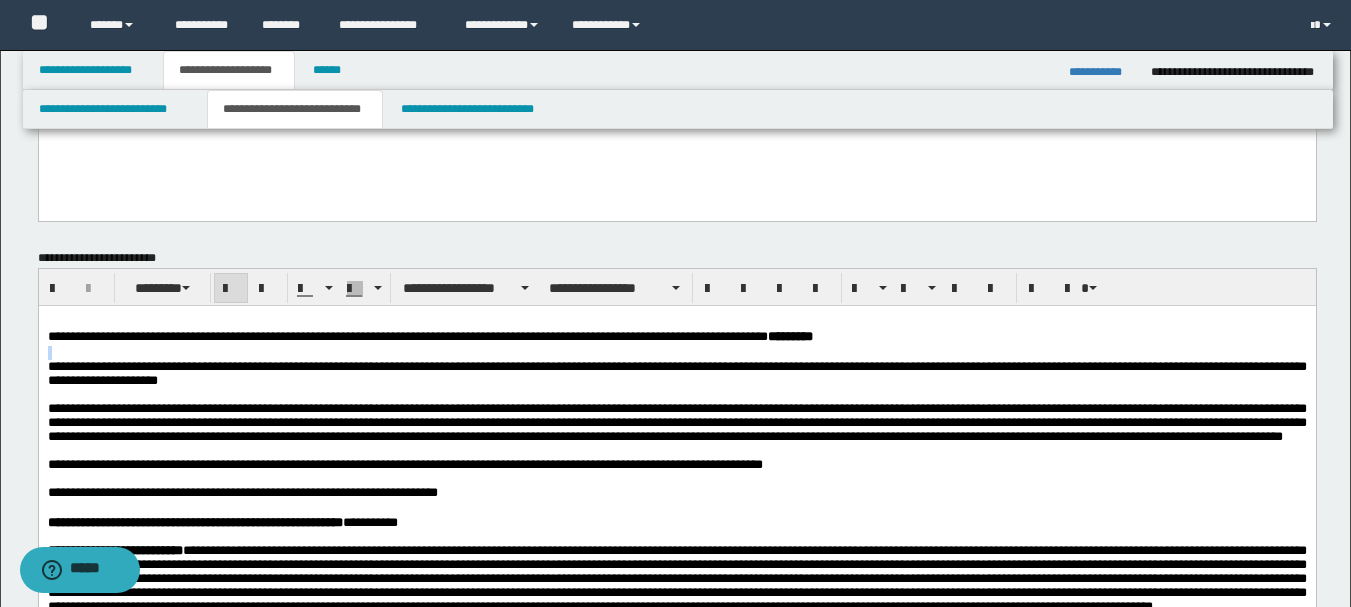 click on "**********" at bounding box center [676, 337] 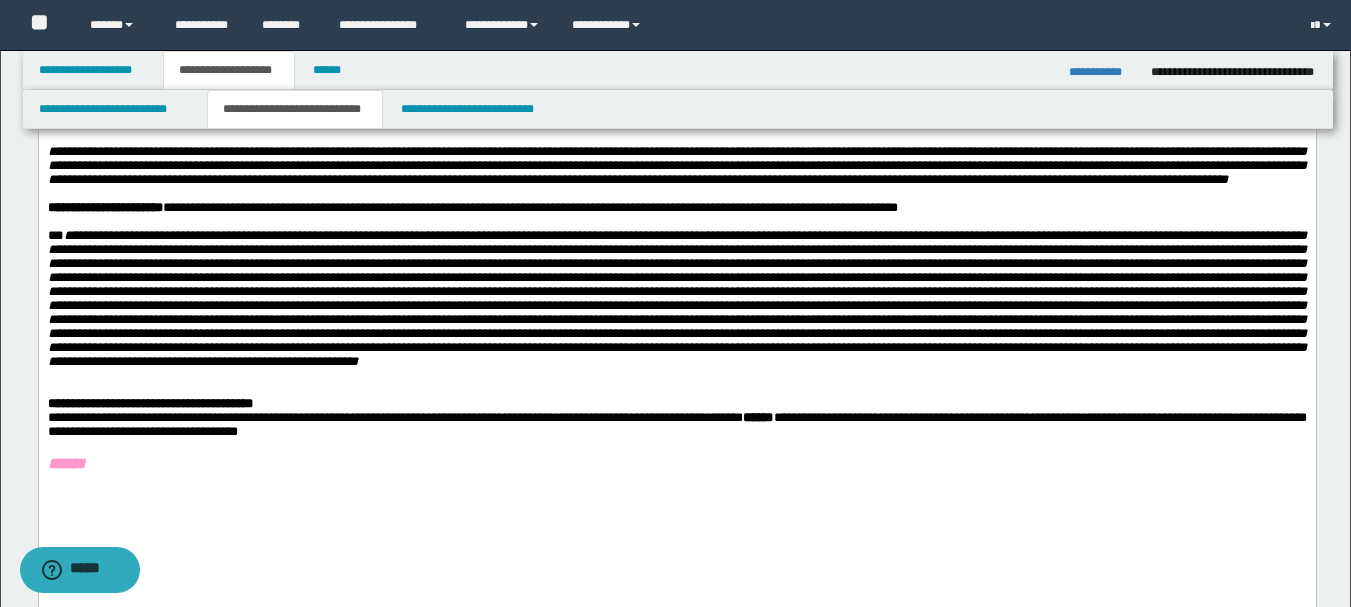 scroll, scrollTop: 0, scrollLeft: 0, axis: both 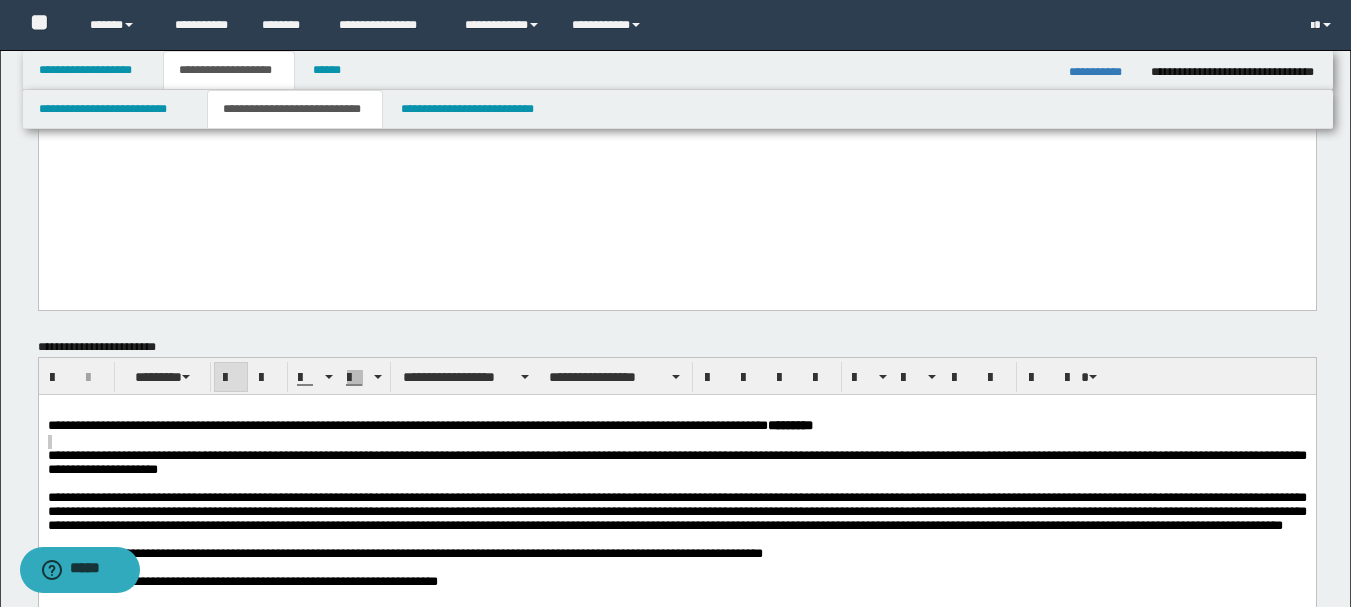 drag, startPoint x: 46, startPoint y: -256, endPoint x: 271, endPoint y: 518, distance: 806.04034 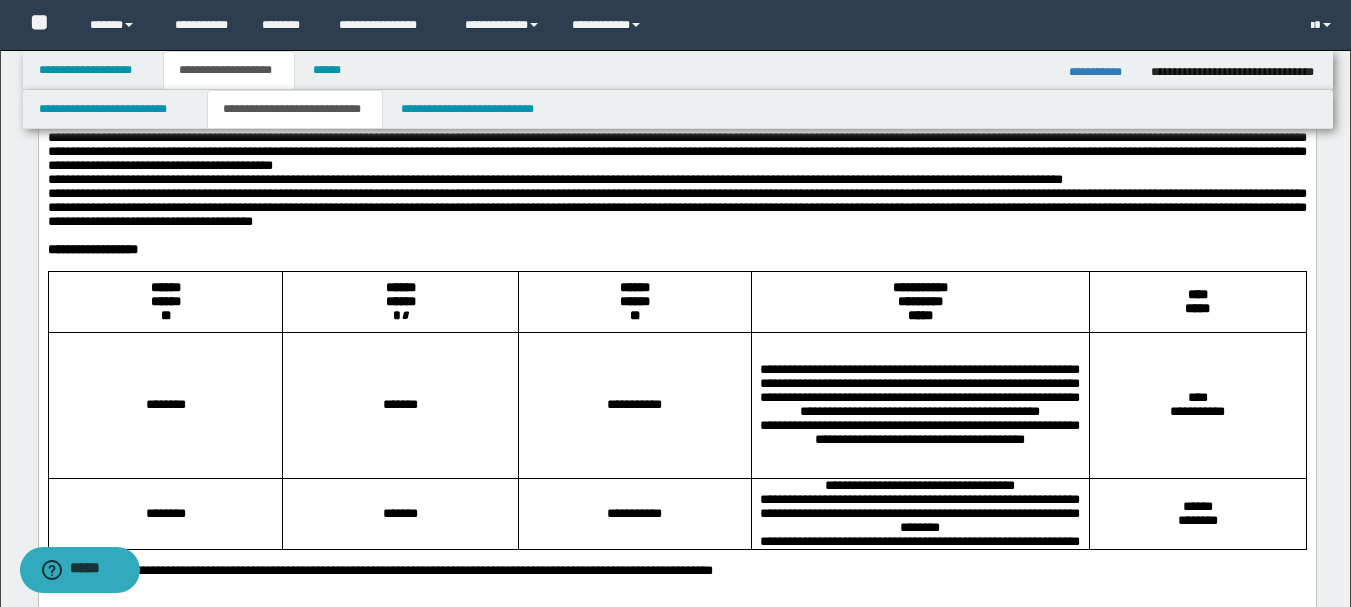 scroll, scrollTop: 1904, scrollLeft: 0, axis: vertical 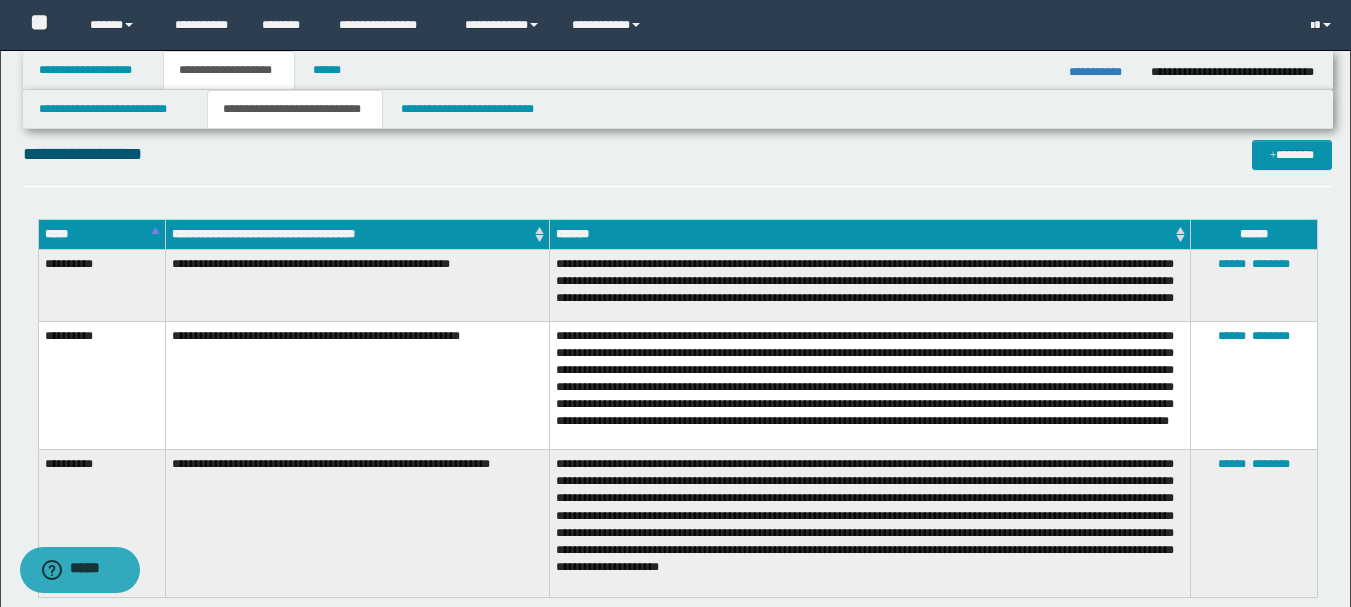 click on "**********" at bounding box center (1102, 72) 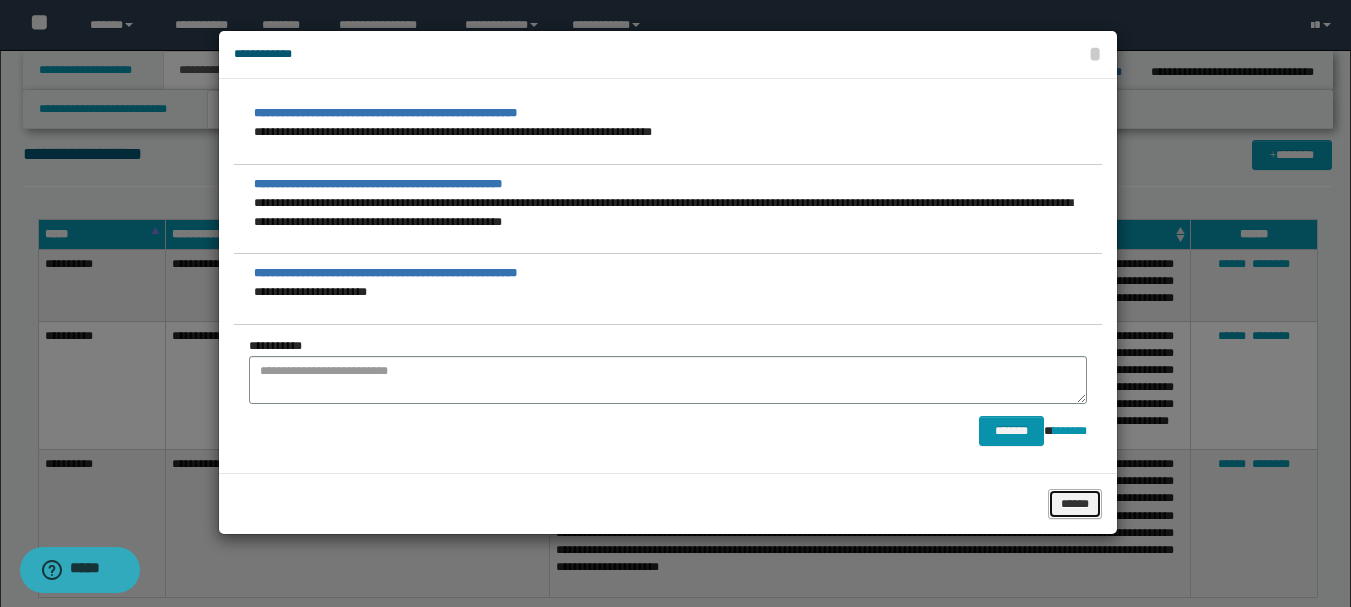 click on "******" at bounding box center (1075, 504) 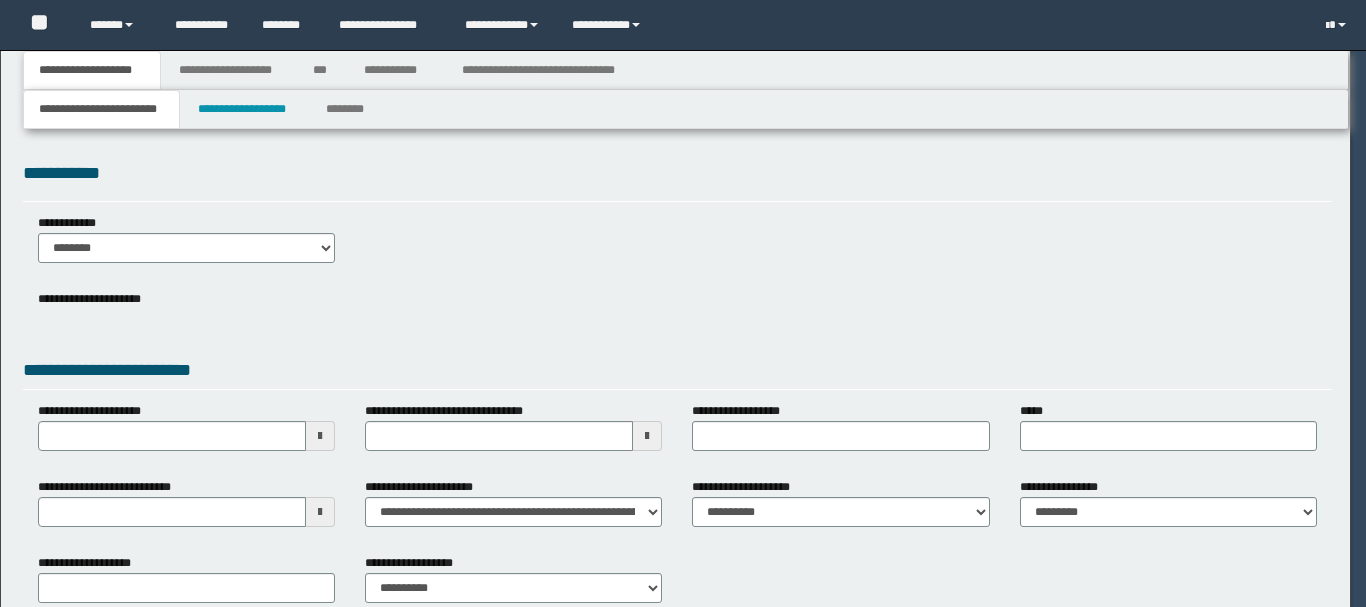 scroll, scrollTop: 0, scrollLeft: 0, axis: both 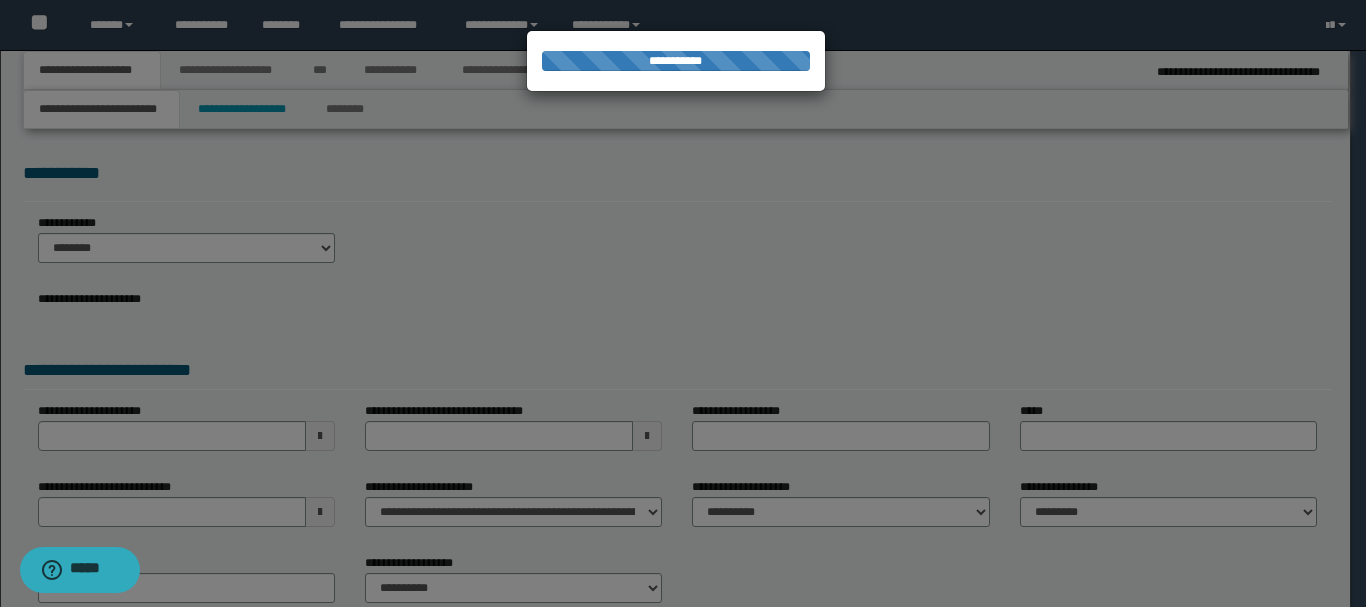 type on "********" 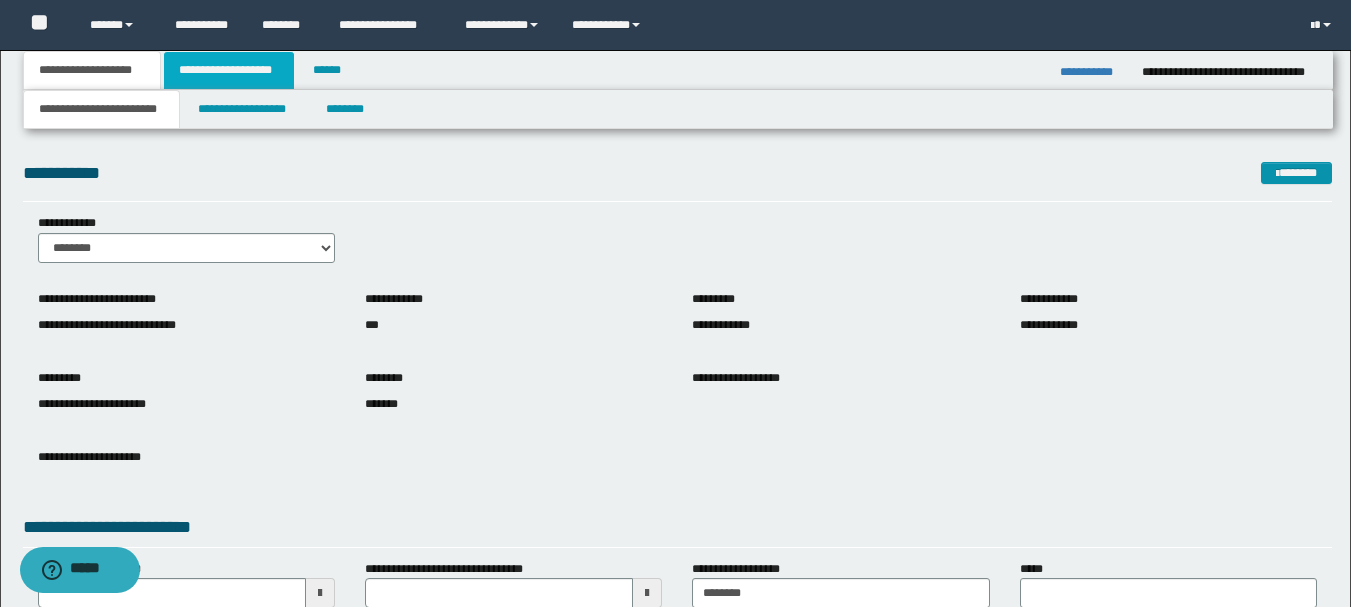 click on "**********" at bounding box center (229, 70) 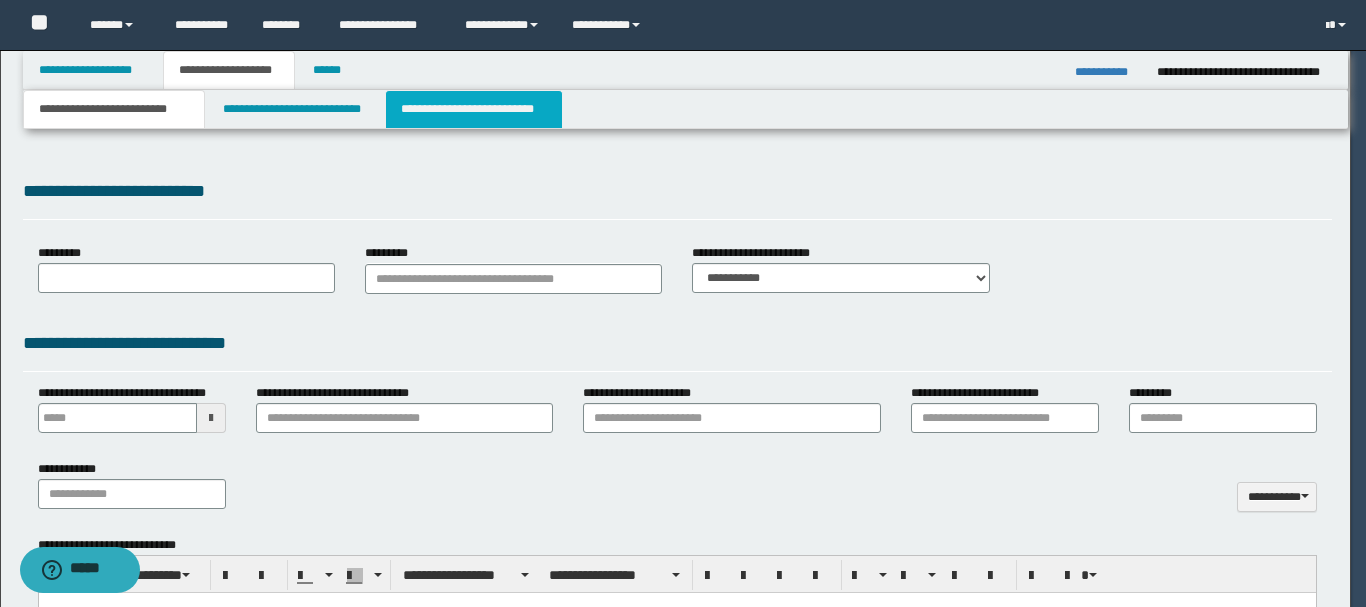 scroll, scrollTop: 0, scrollLeft: 0, axis: both 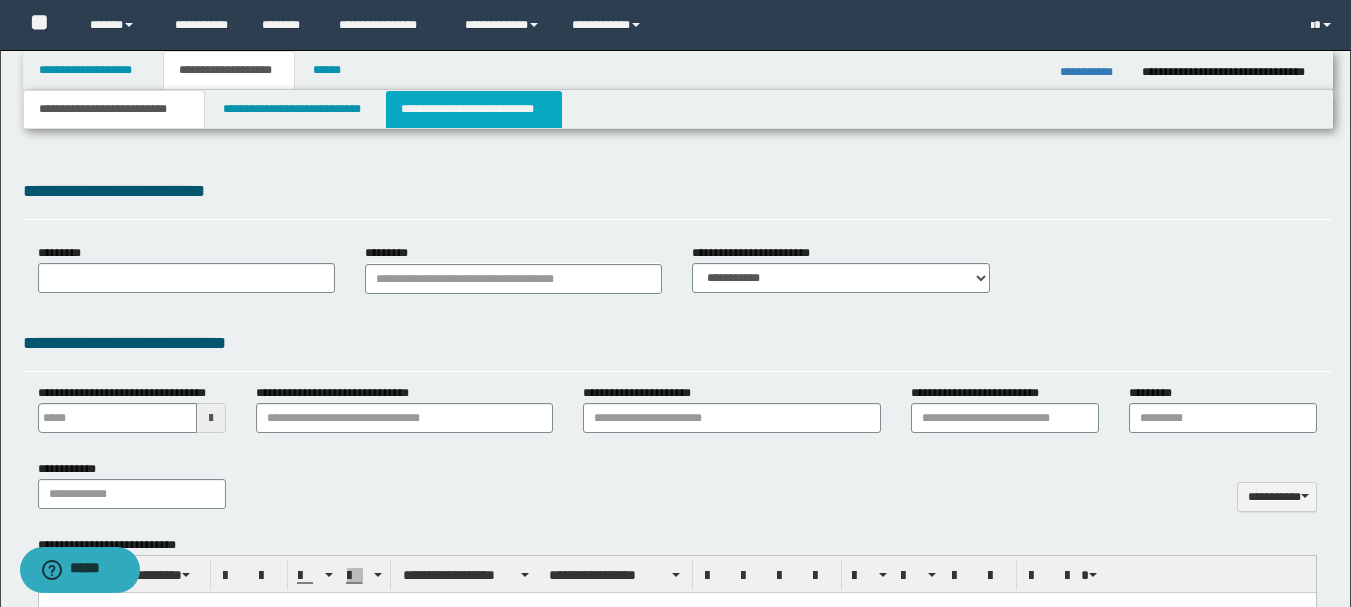 click on "**********" at bounding box center (474, 109) 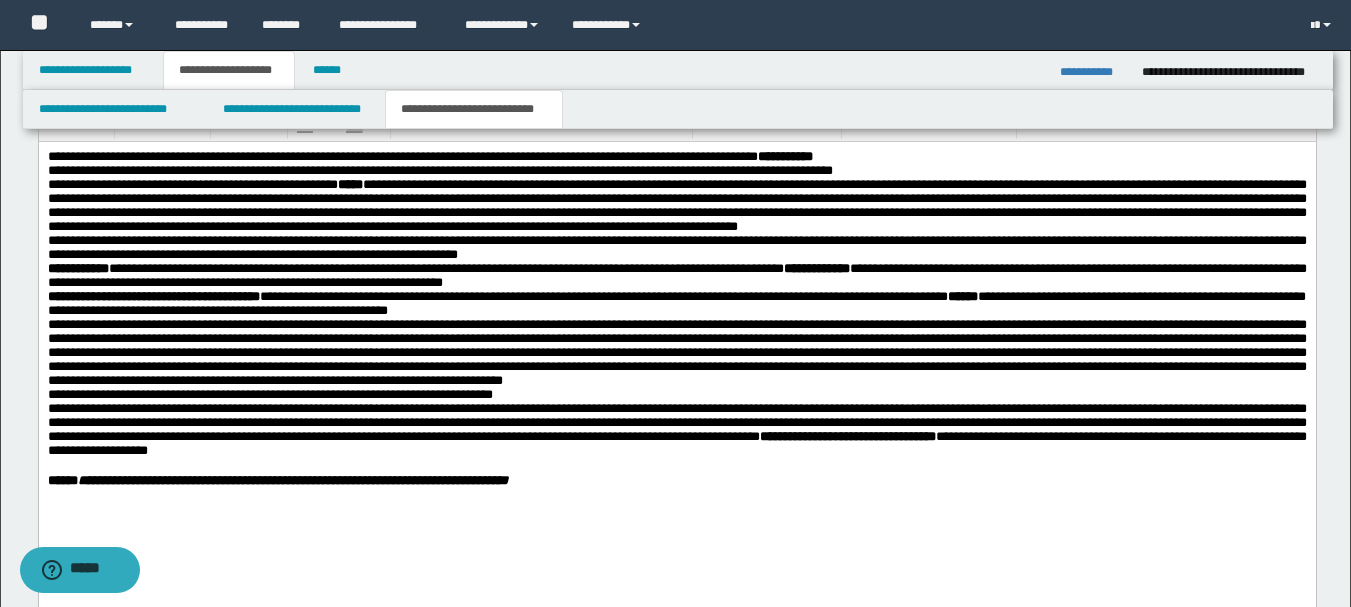 scroll, scrollTop: 900, scrollLeft: 0, axis: vertical 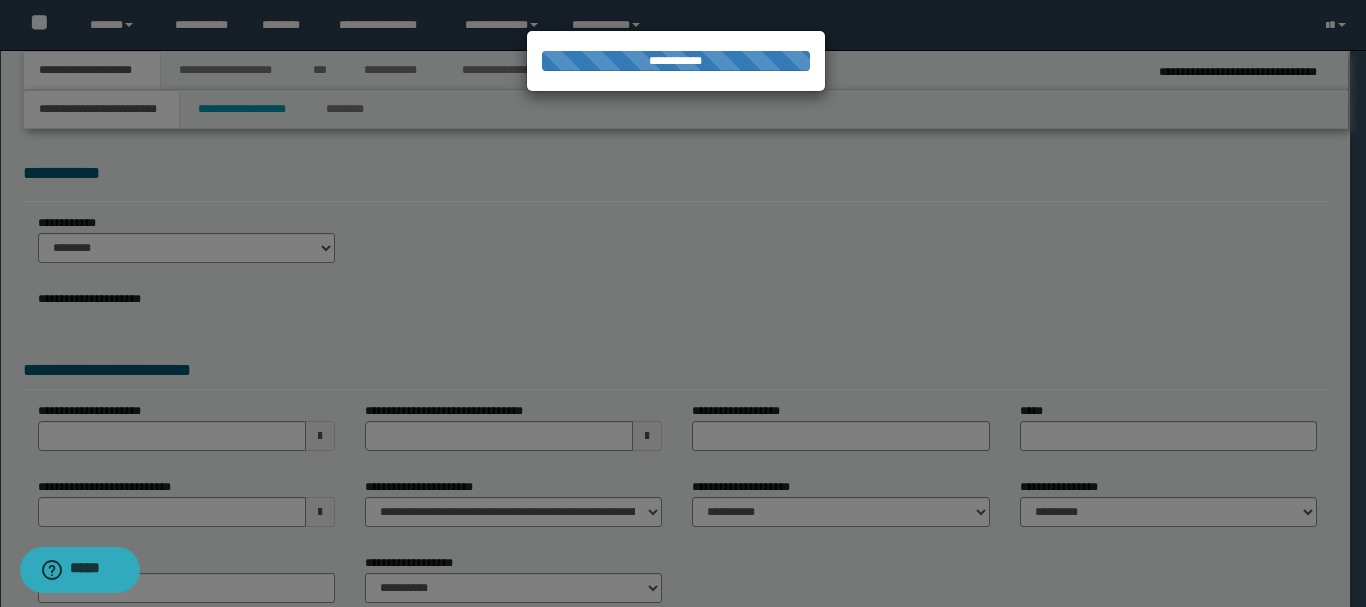 type on "********" 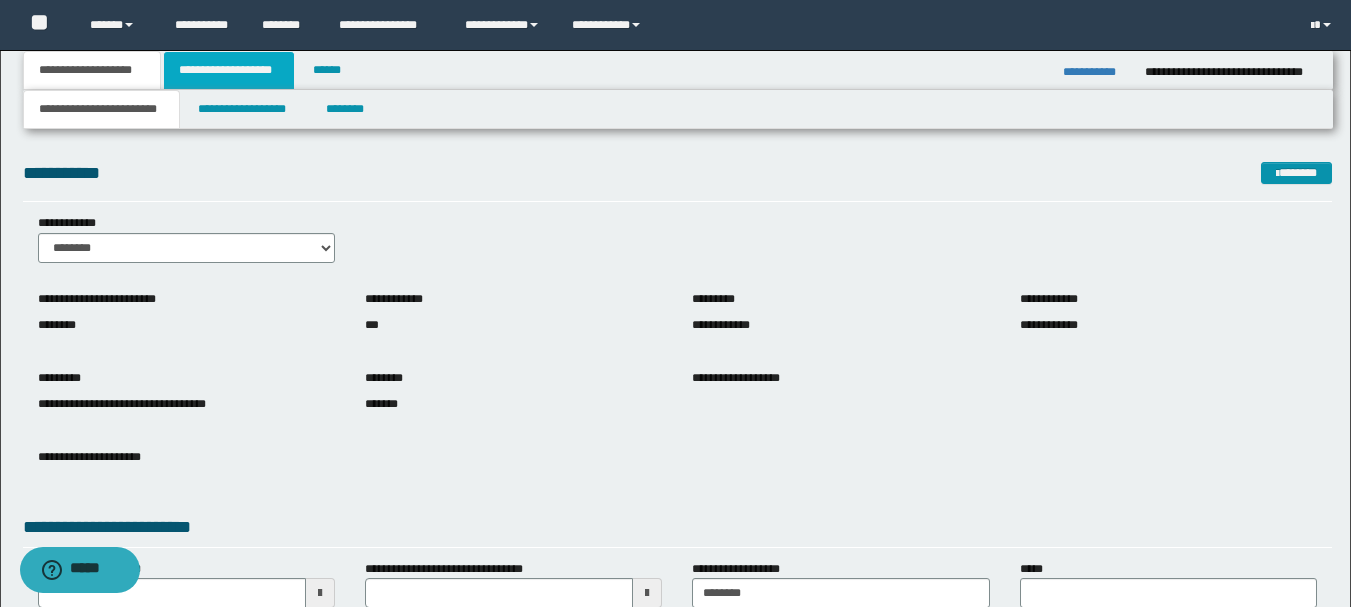 click on "**********" at bounding box center [229, 70] 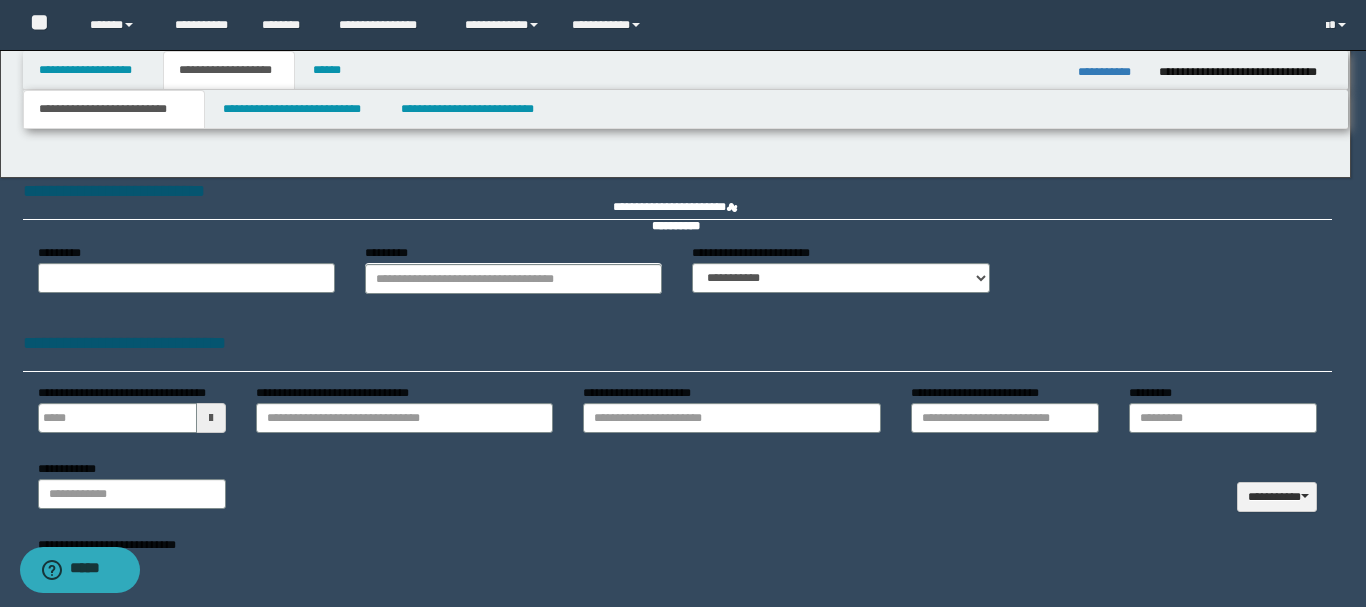 type 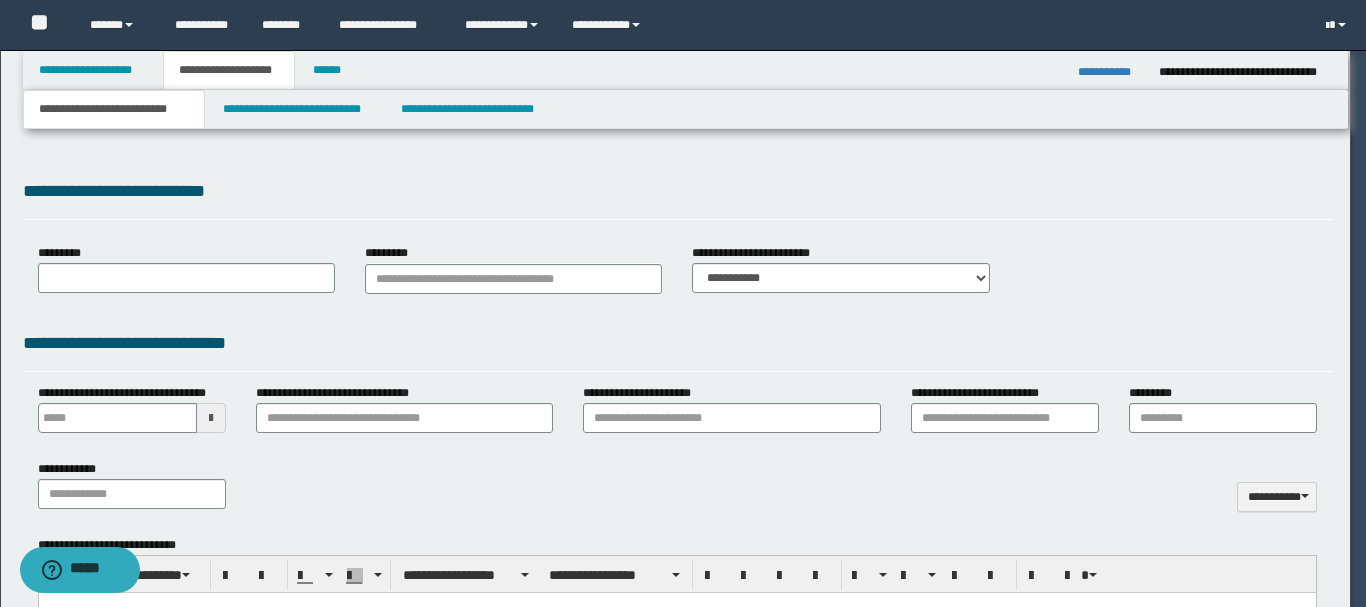 scroll, scrollTop: 0, scrollLeft: 0, axis: both 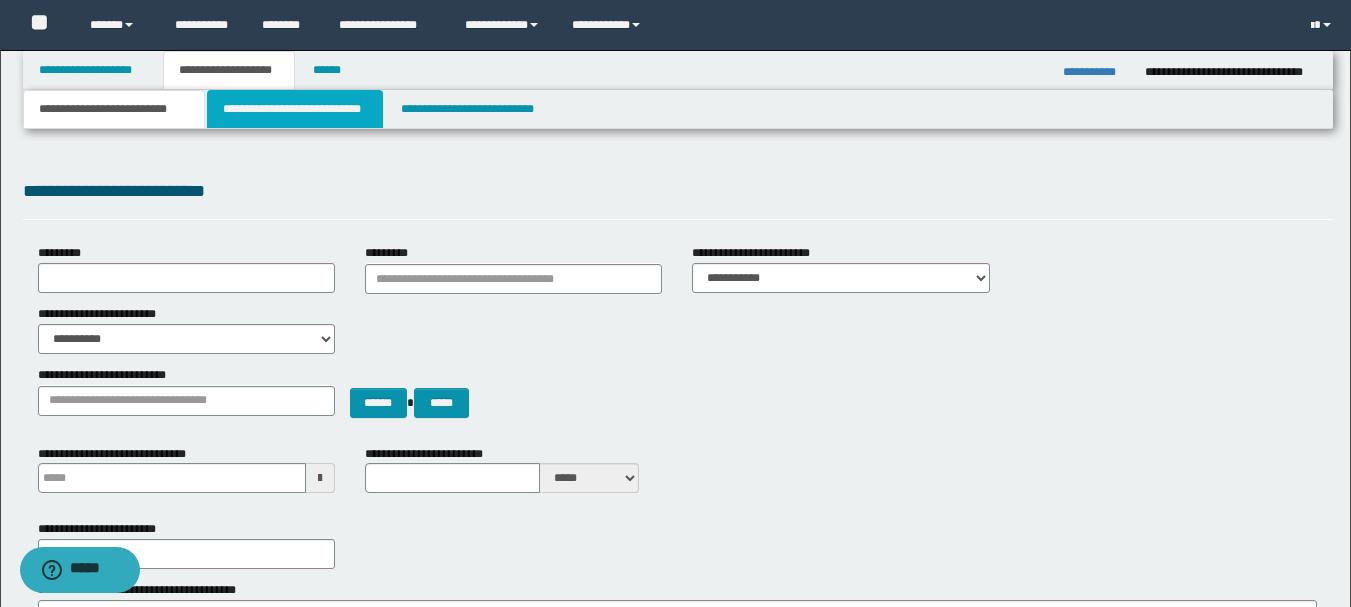 click on "**********" at bounding box center [295, 109] 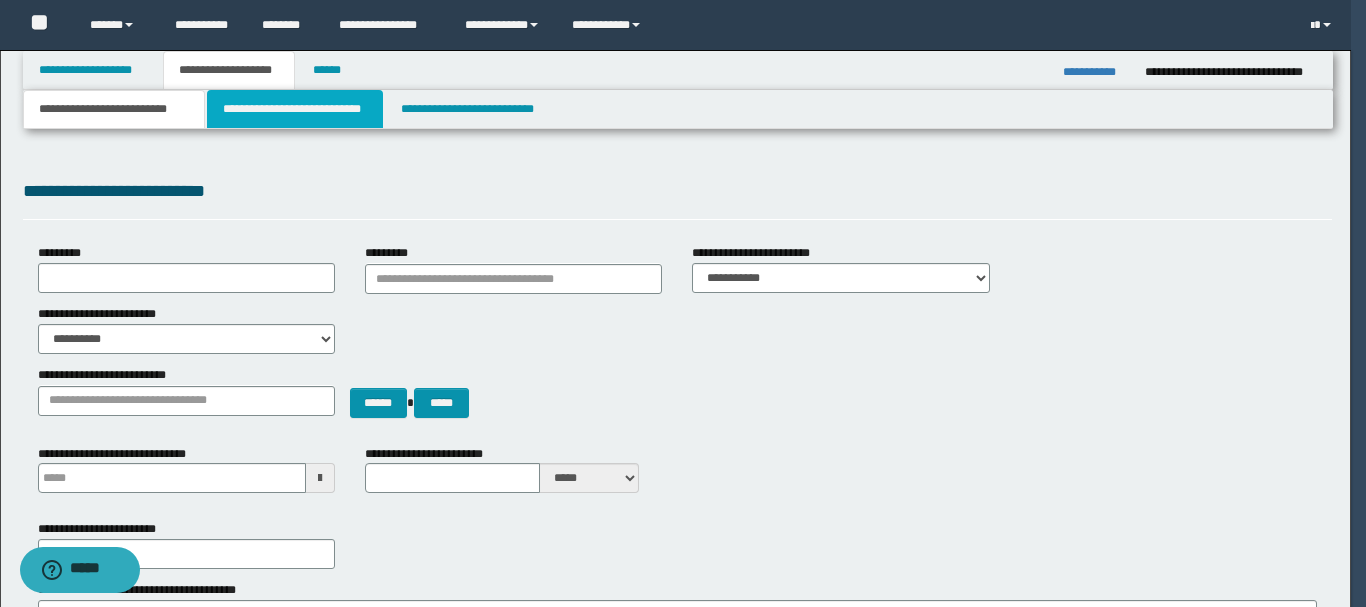click on "**********" at bounding box center (295, 109) 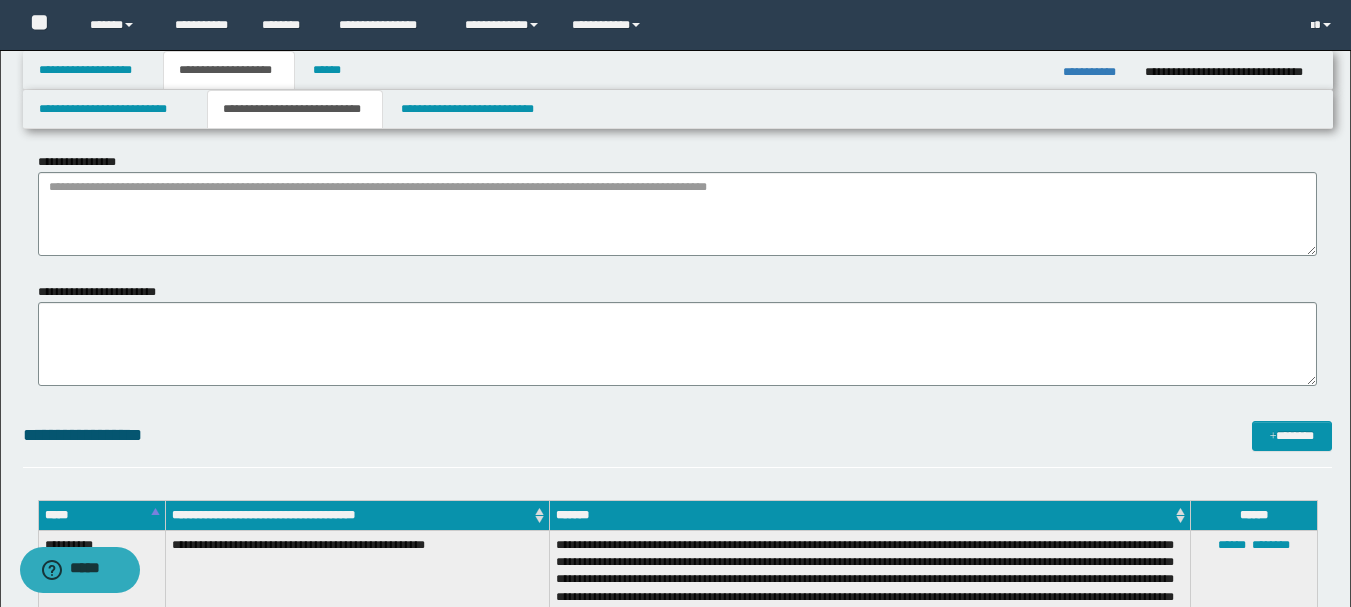 scroll, scrollTop: 0, scrollLeft: 0, axis: both 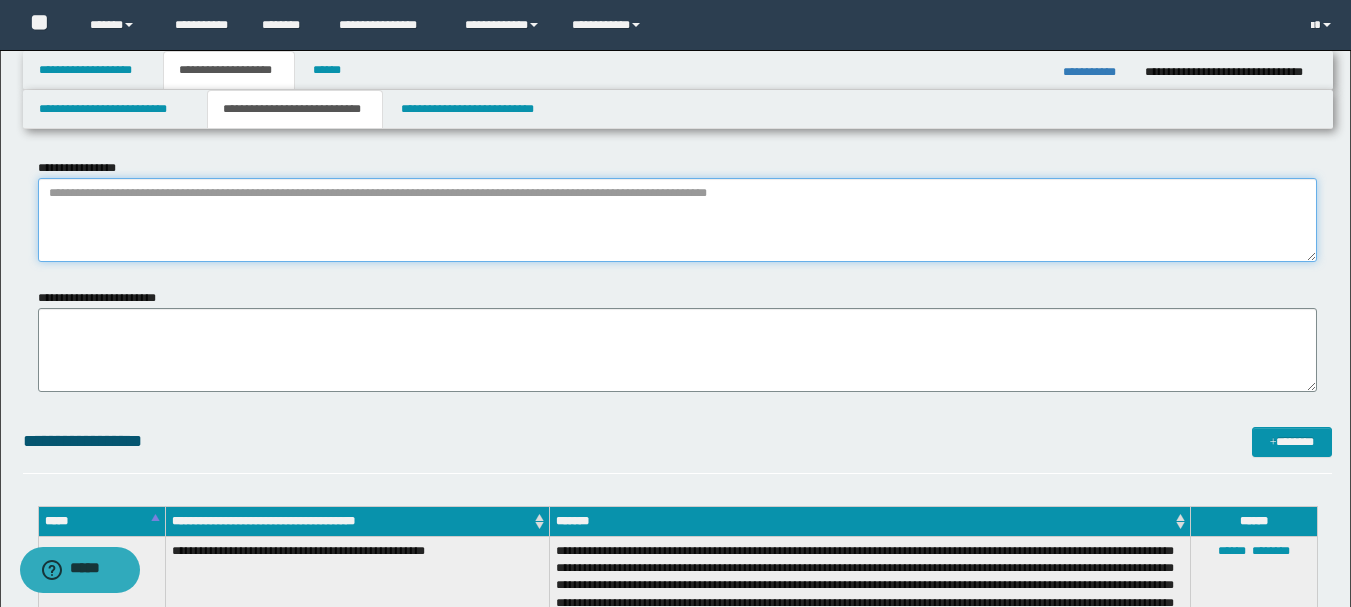 click on "**********" at bounding box center (677, 220) 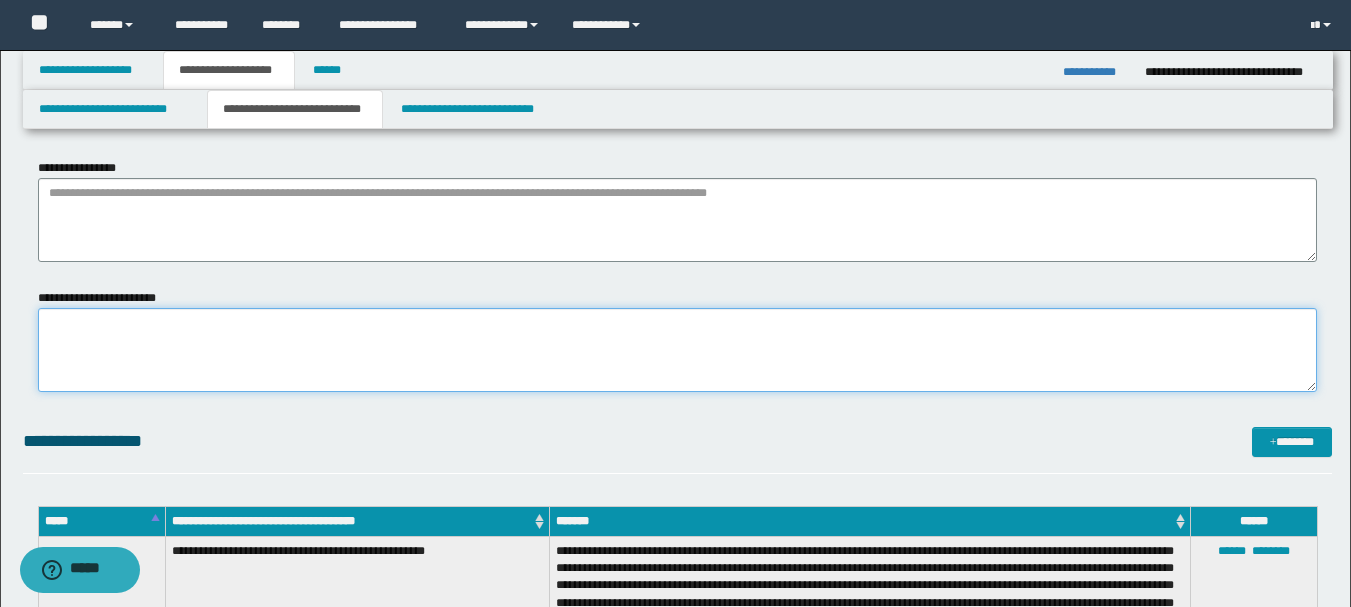click on "**********" at bounding box center (677, 350) 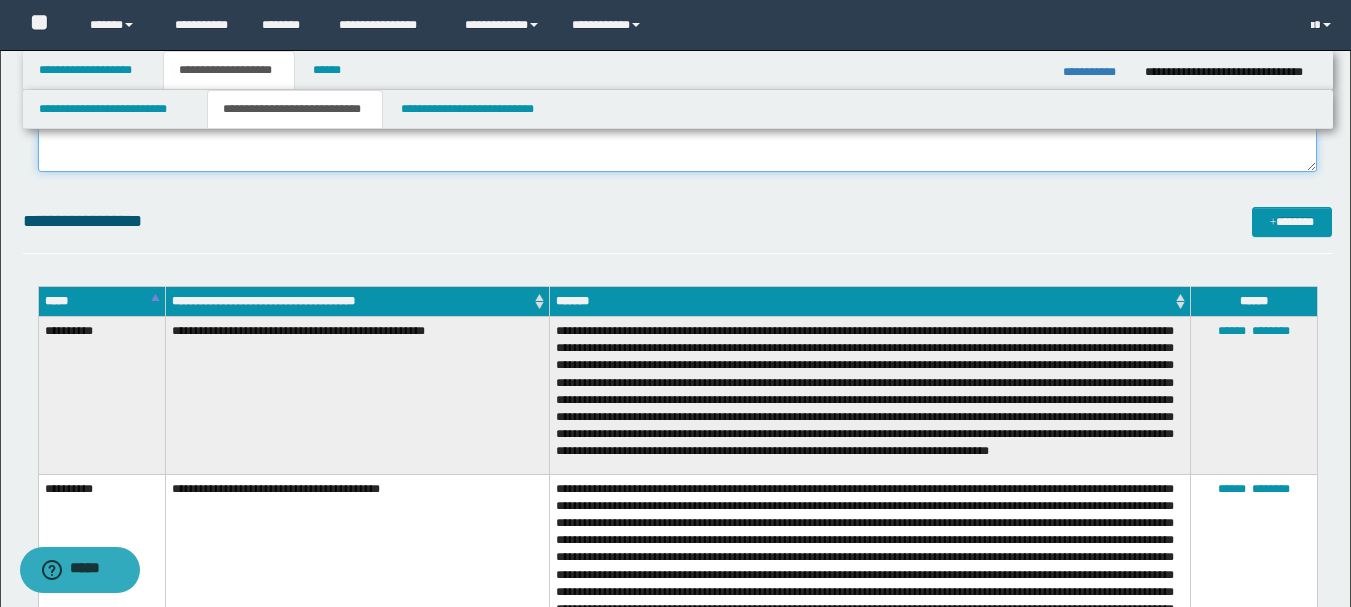 scroll, scrollTop: 0, scrollLeft: 0, axis: both 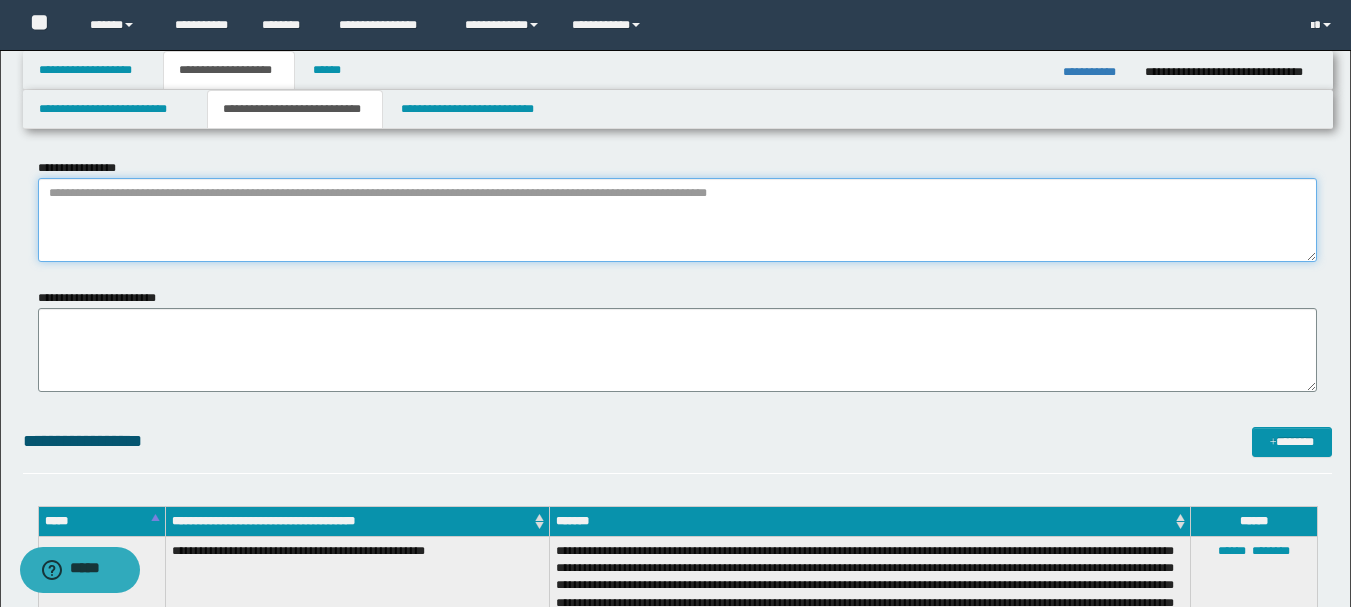 click on "**********" at bounding box center [677, 220] 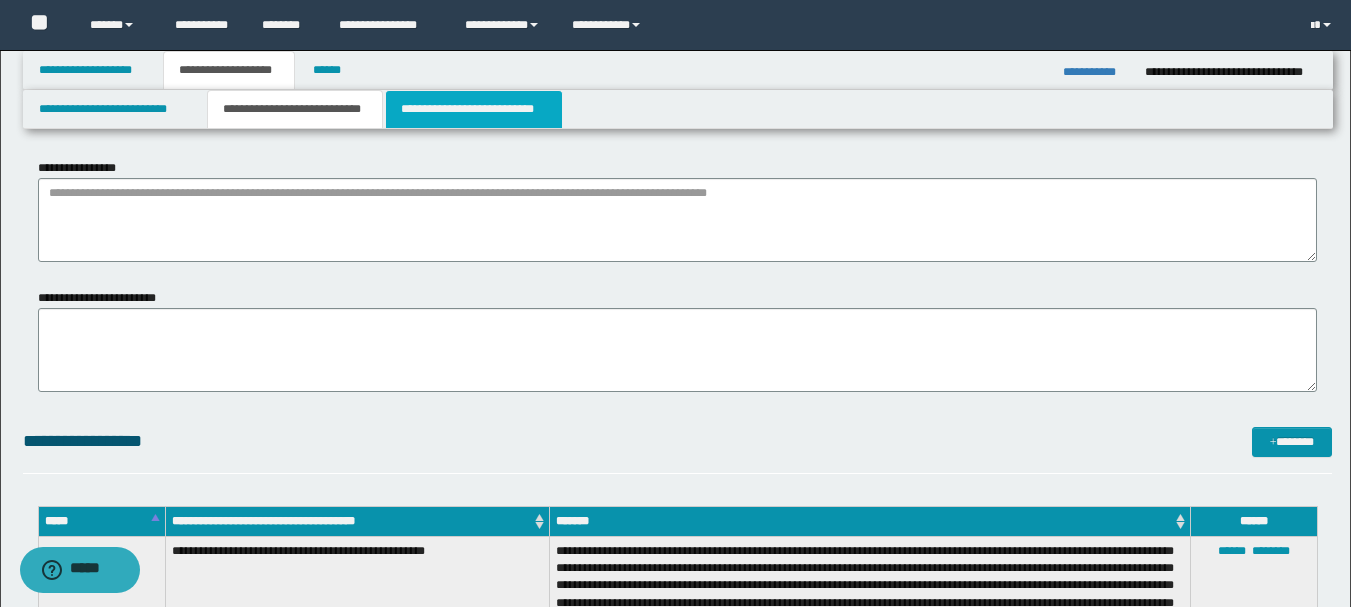 click on "**********" at bounding box center [474, 109] 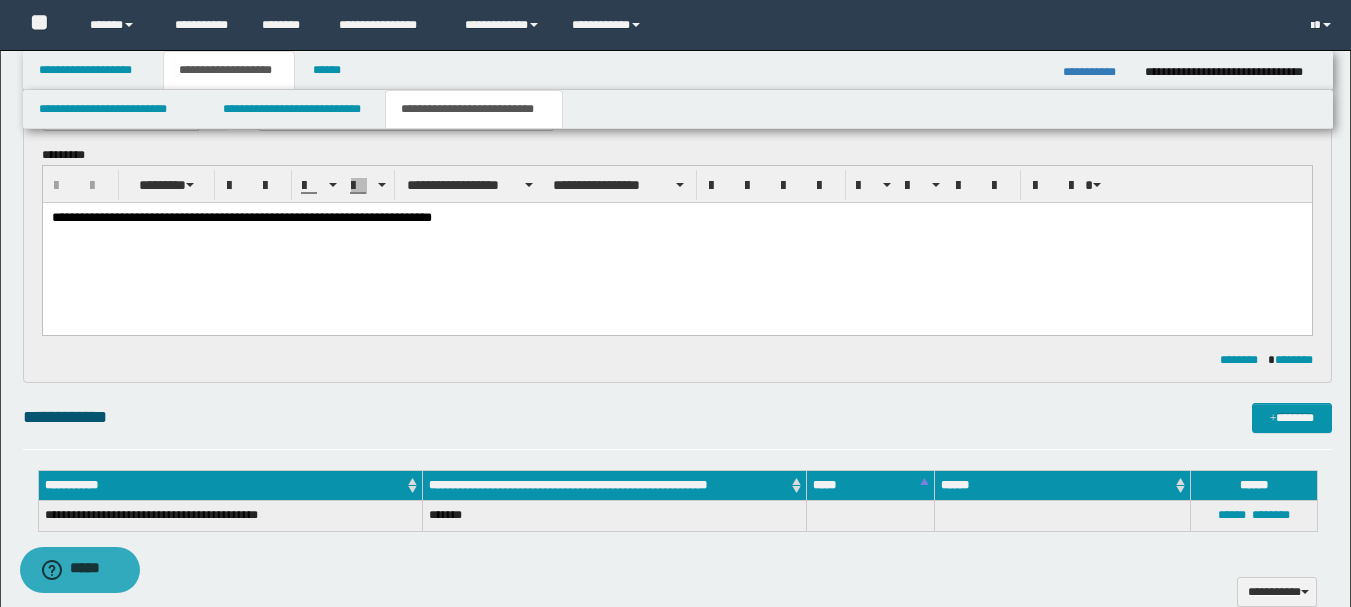 scroll, scrollTop: 0, scrollLeft: 0, axis: both 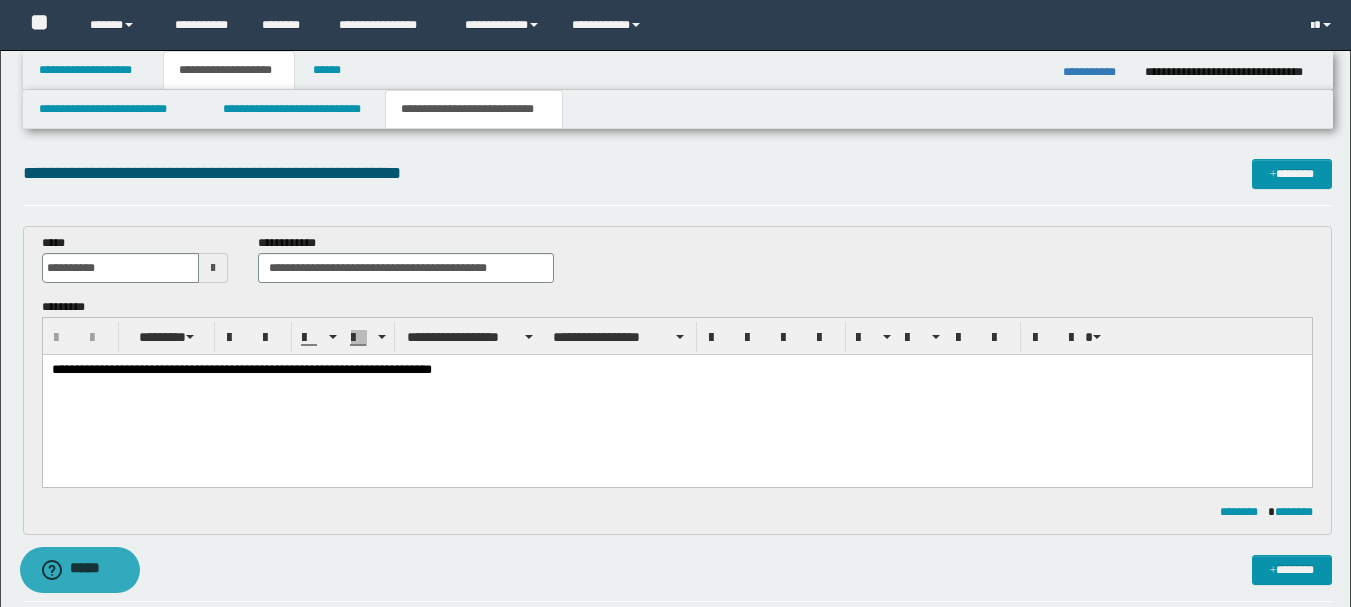click on "**********" at bounding box center [229, 70] 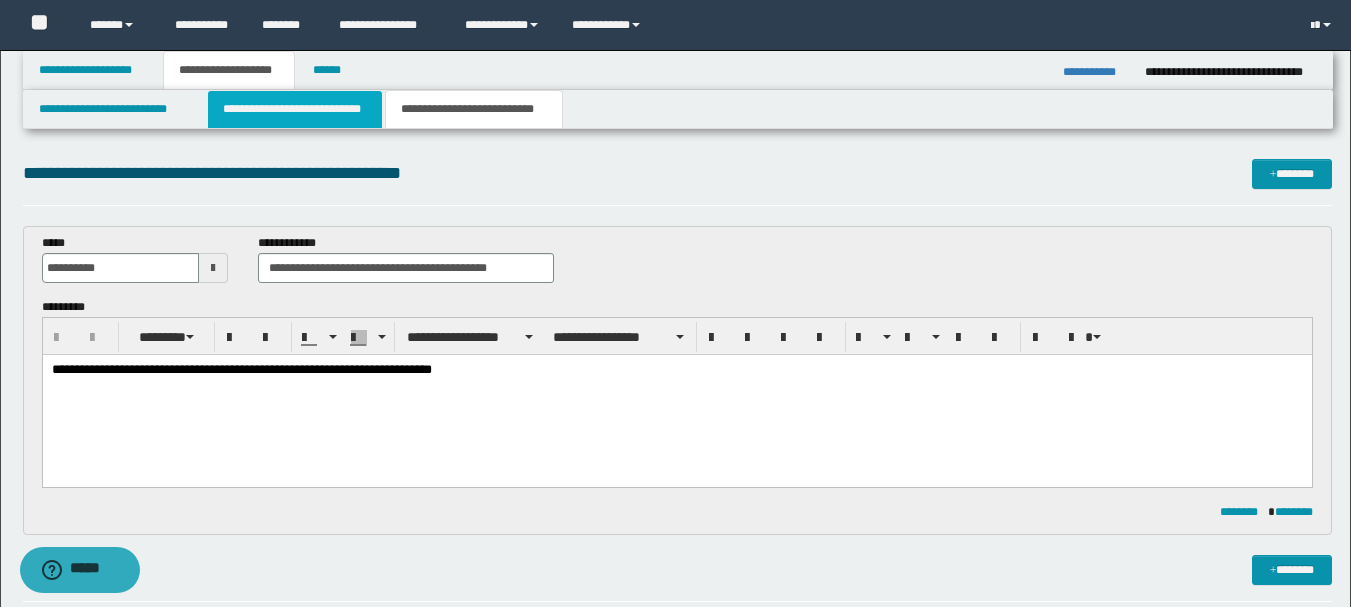 click on "**********" at bounding box center [295, 109] 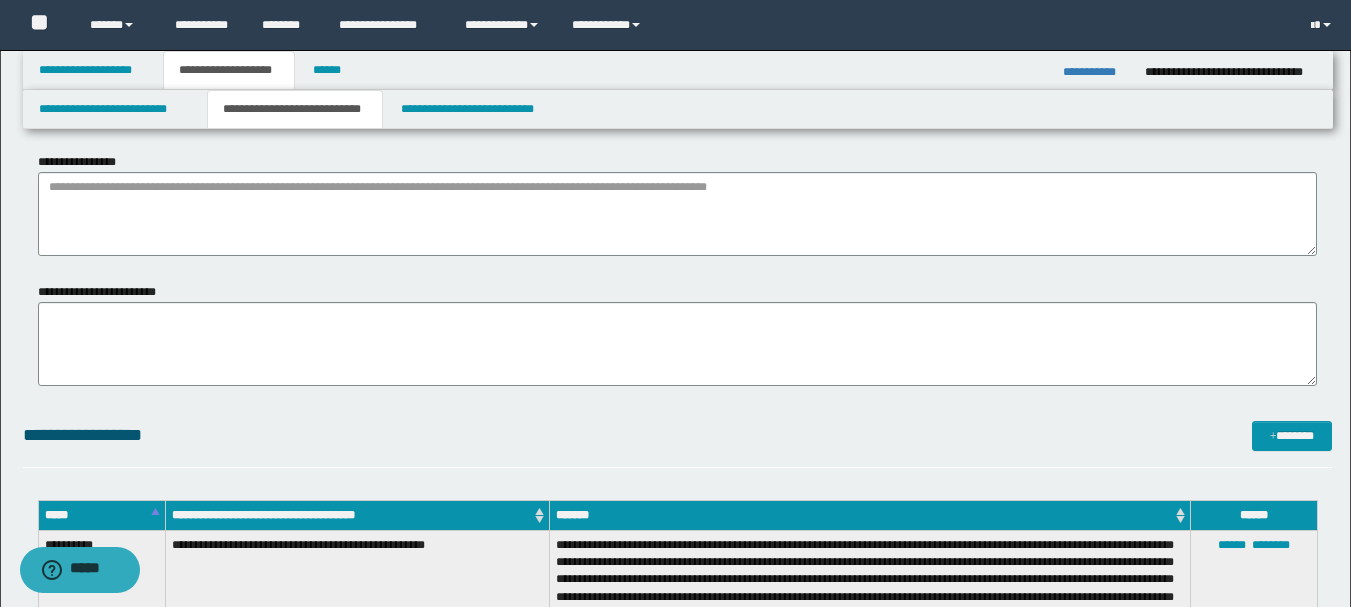 scroll, scrollTop: 0, scrollLeft: 0, axis: both 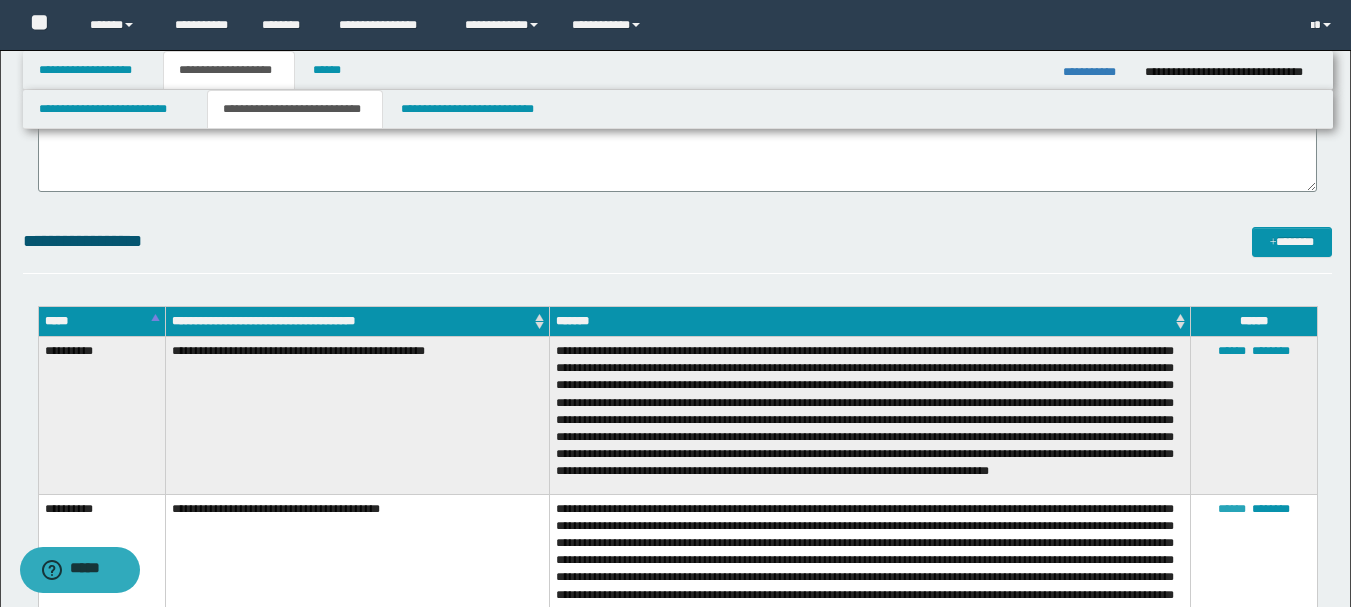 click on "******" at bounding box center [1232, 509] 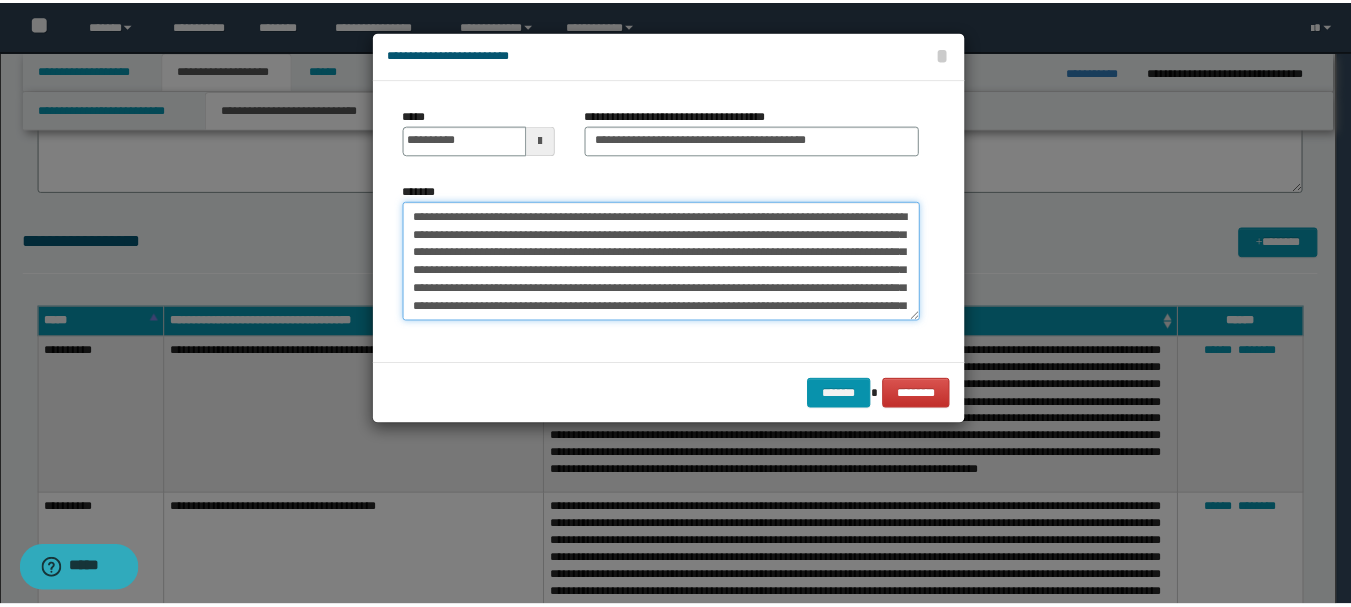 scroll, scrollTop: 126, scrollLeft: 0, axis: vertical 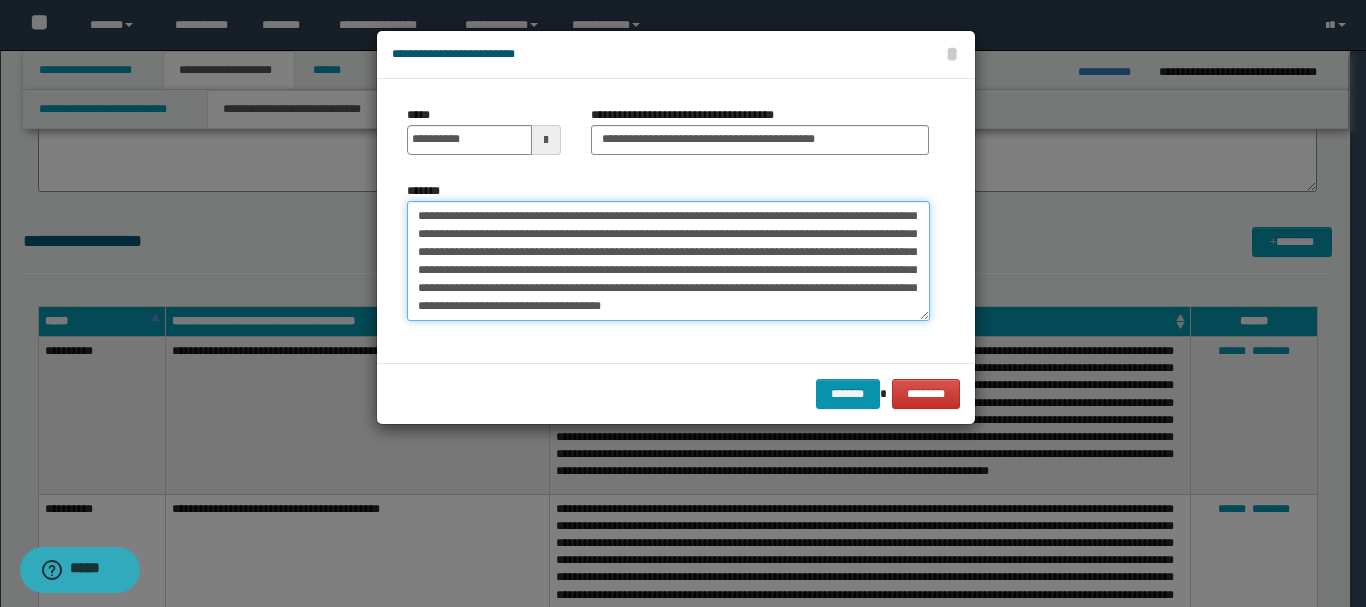 drag, startPoint x: 418, startPoint y: 218, endPoint x: 848, endPoint y: 320, distance: 441.93213 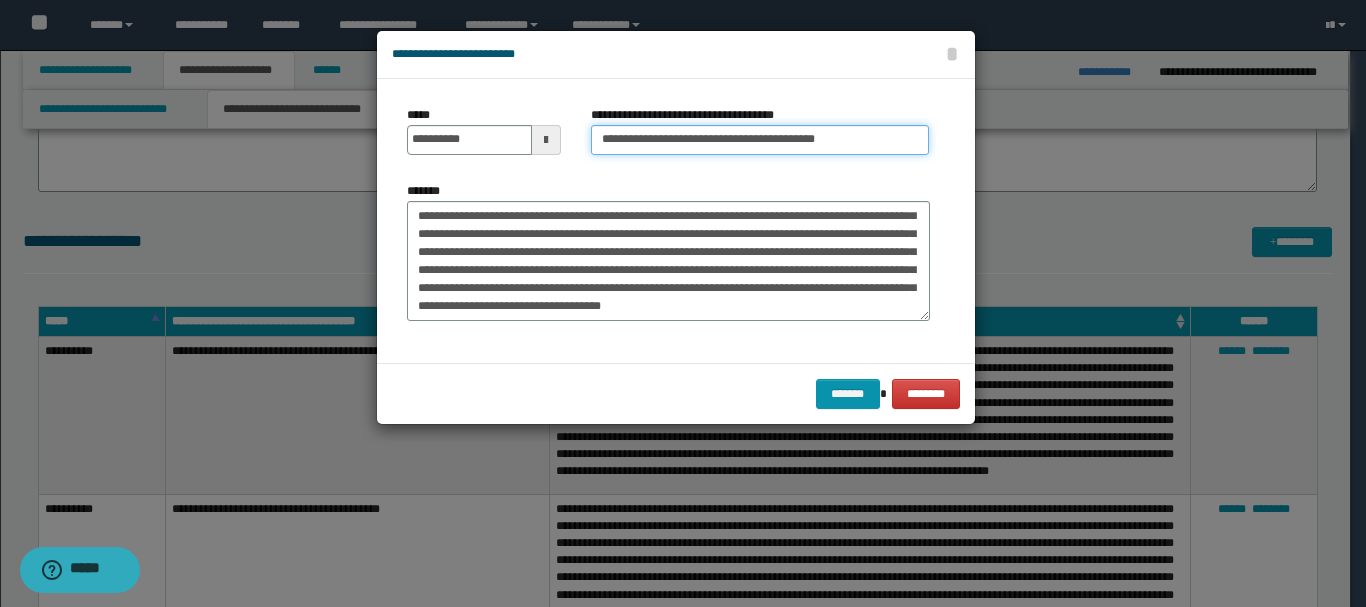 drag, startPoint x: 596, startPoint y: 138, endPoint x: 873, endPoint y: 144, distance: 277.06497 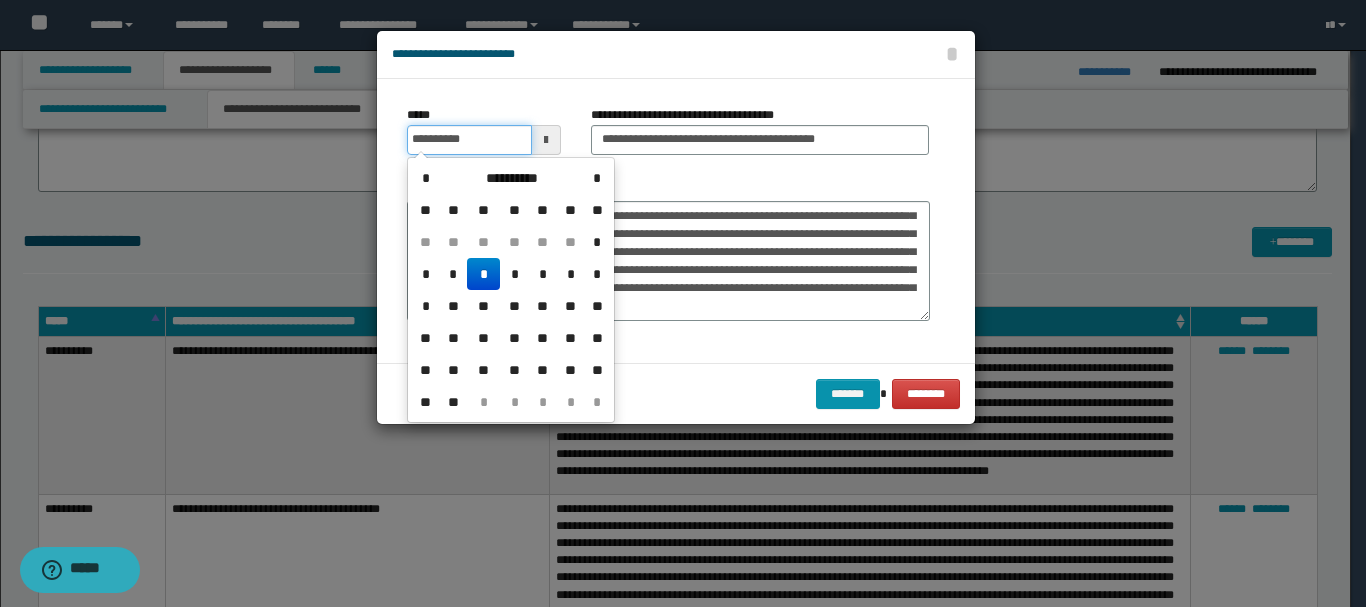 drag, startPoint x: 482, startPoint y: 136, endPoint x: 403, endPoint y: 139, distance: 79.05694 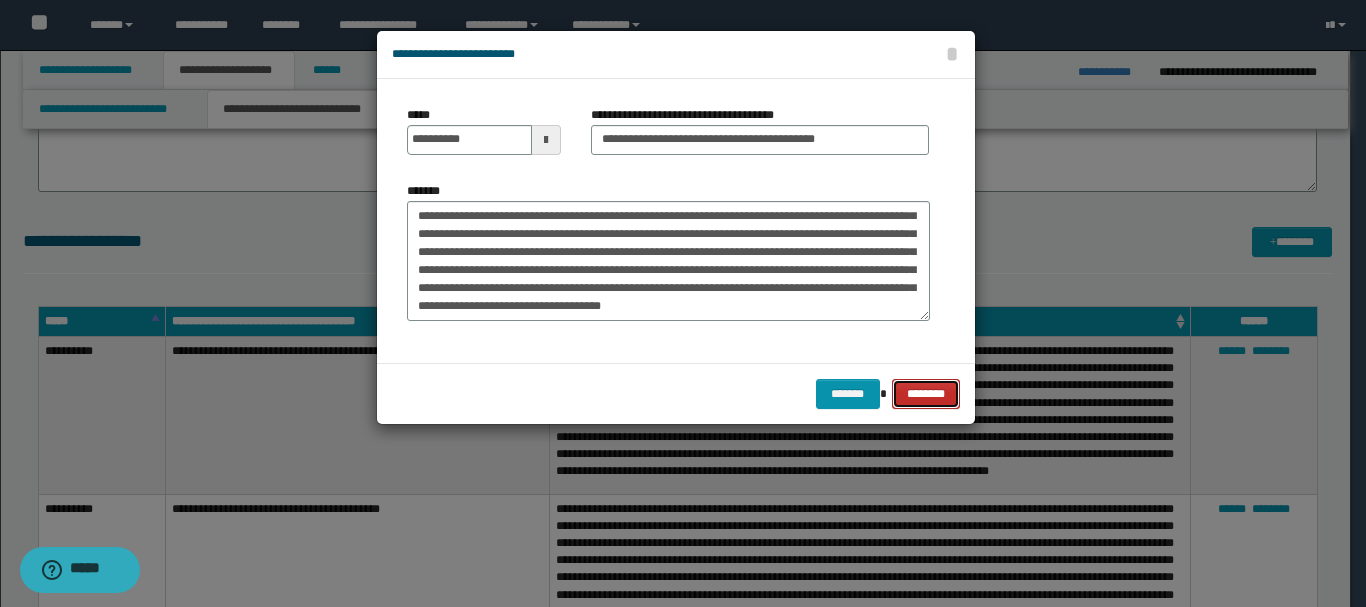 click on "********" at bounding box center (925, 394) 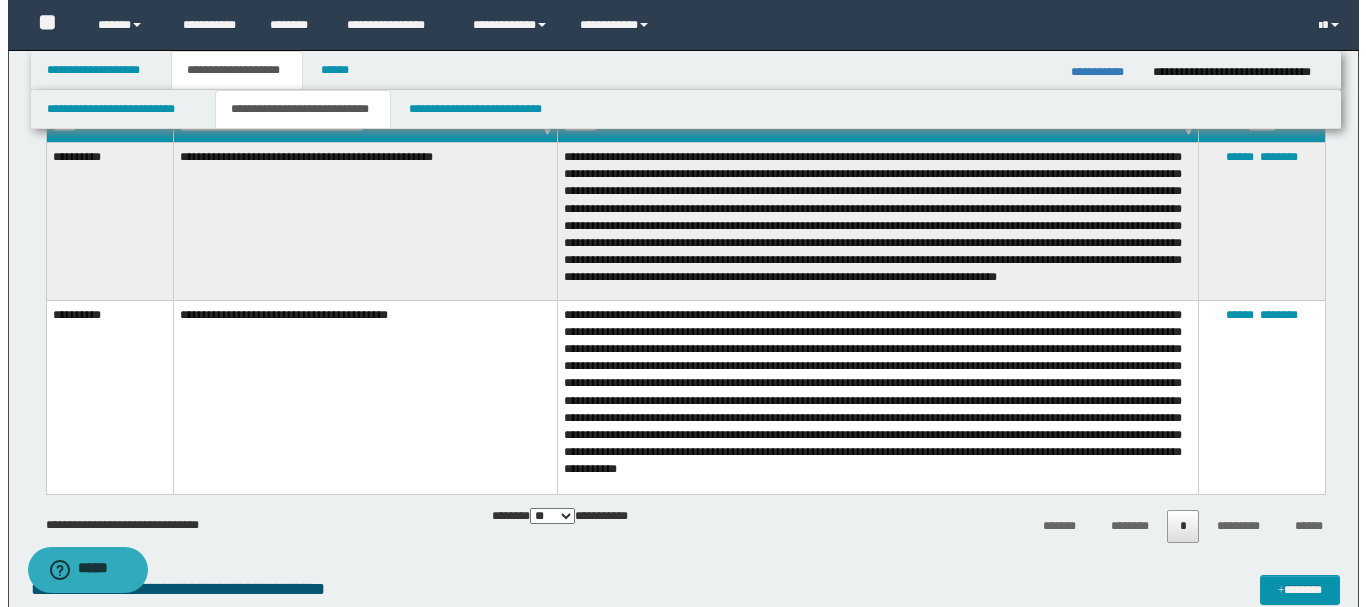 scroll, scrollTop: 400, scrollLeft: 0, axis: vertical 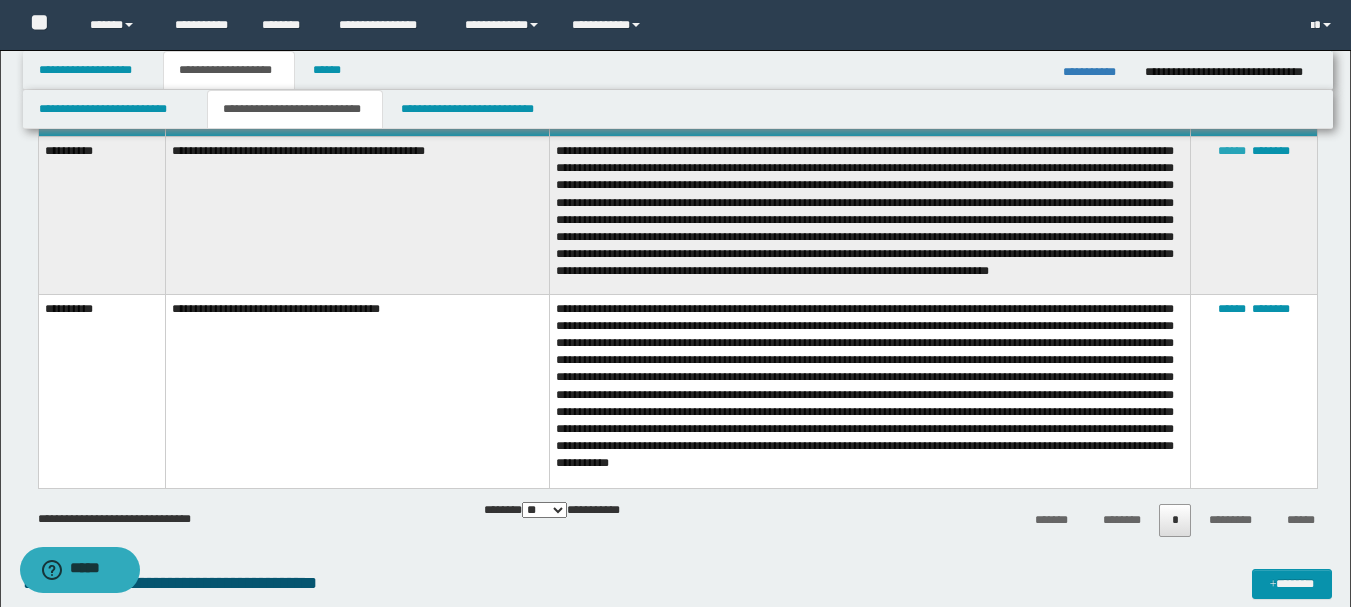click on "******" at bounding box center [1232, 151] 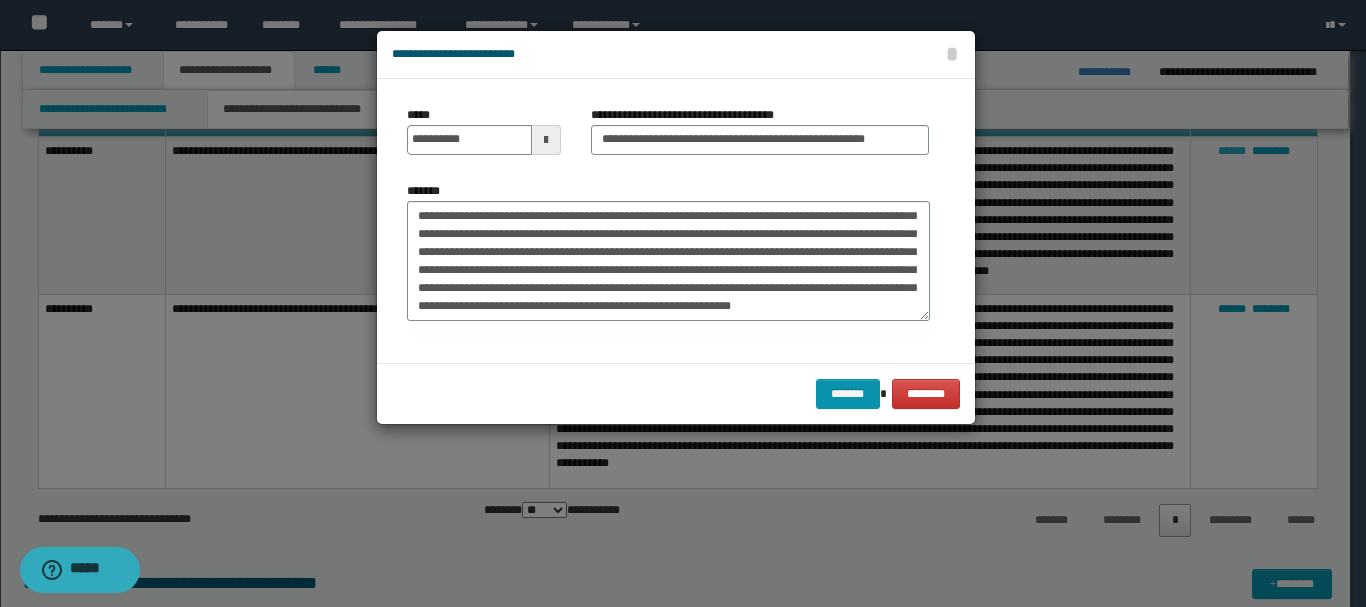 scroll, scrollTop: 90, scrollLeft: 0, axis: vertical 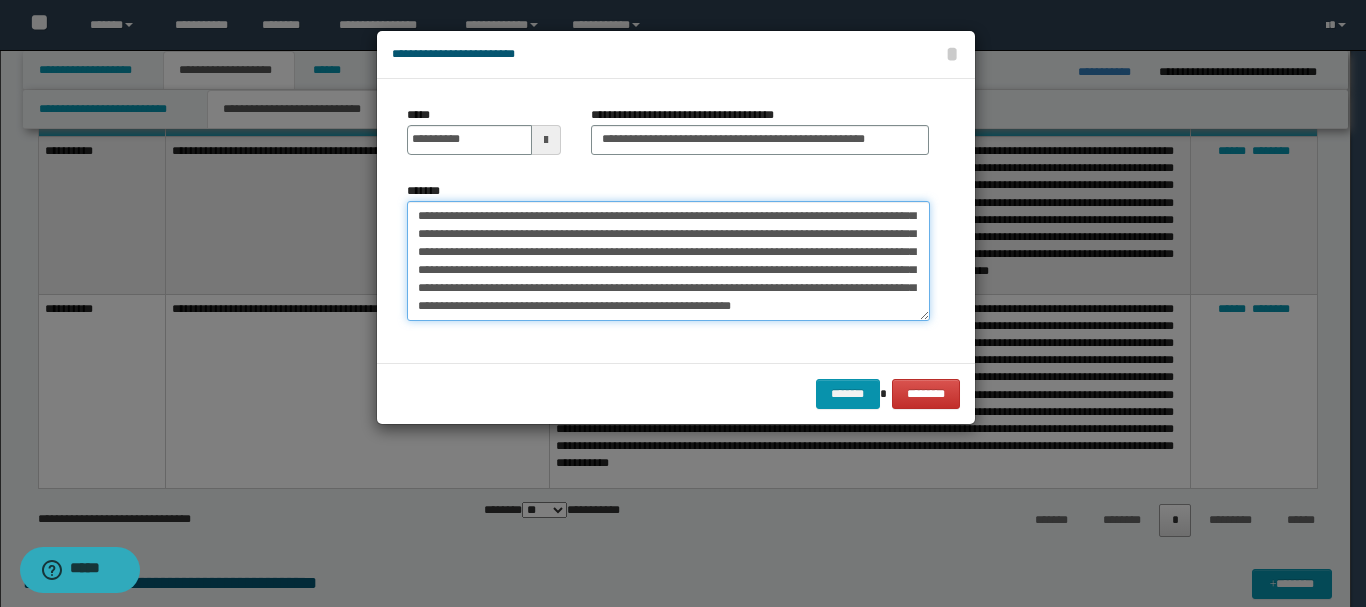drag, startPoint x: 414, startPoint y: 219, endPoint x: 917, endPoint y: 357, distance: 521.587 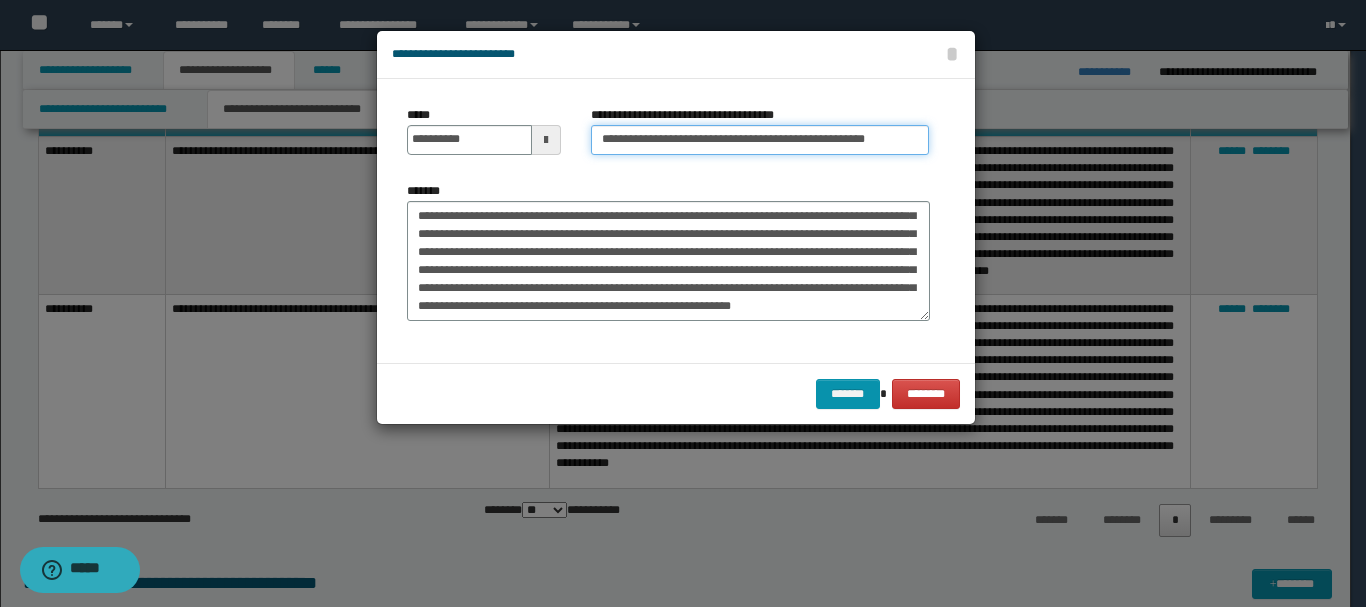 drag, startPoint x: 611, startPoint y: 138, endPoint x: 898, endPoint y: 133, distance: 287.04355 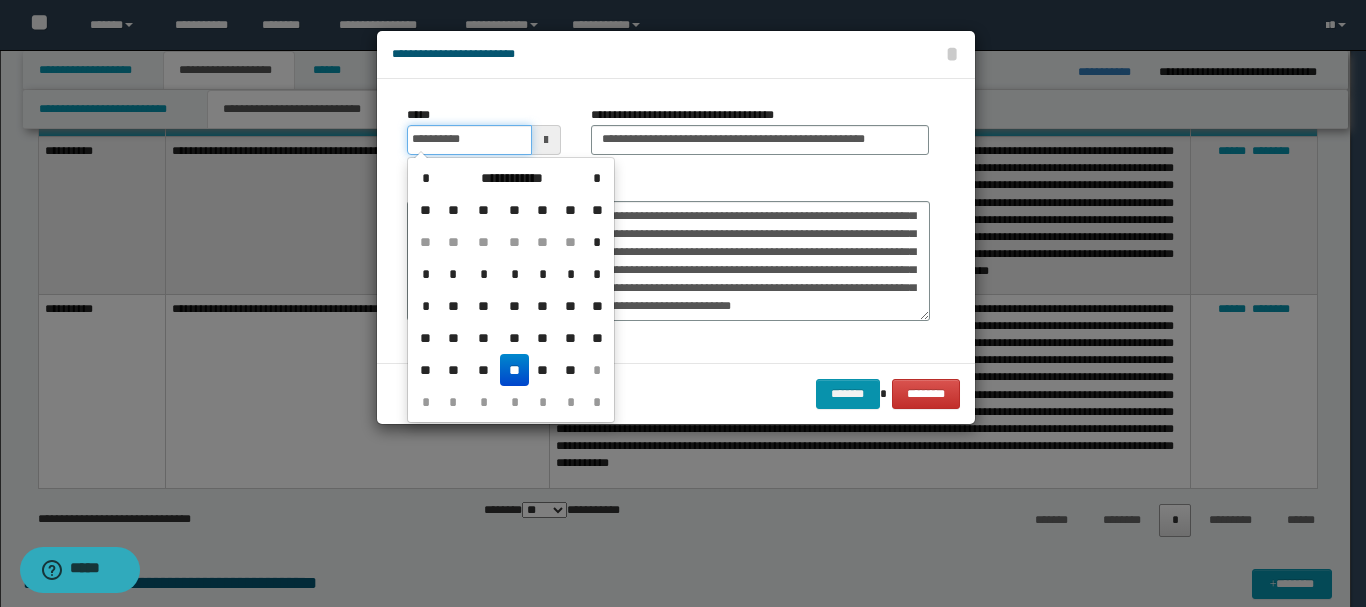 drag, startPoint x: 490, startPoint y: 134, endPoint x: 431, endPoint y: 138, distance: 59.135437 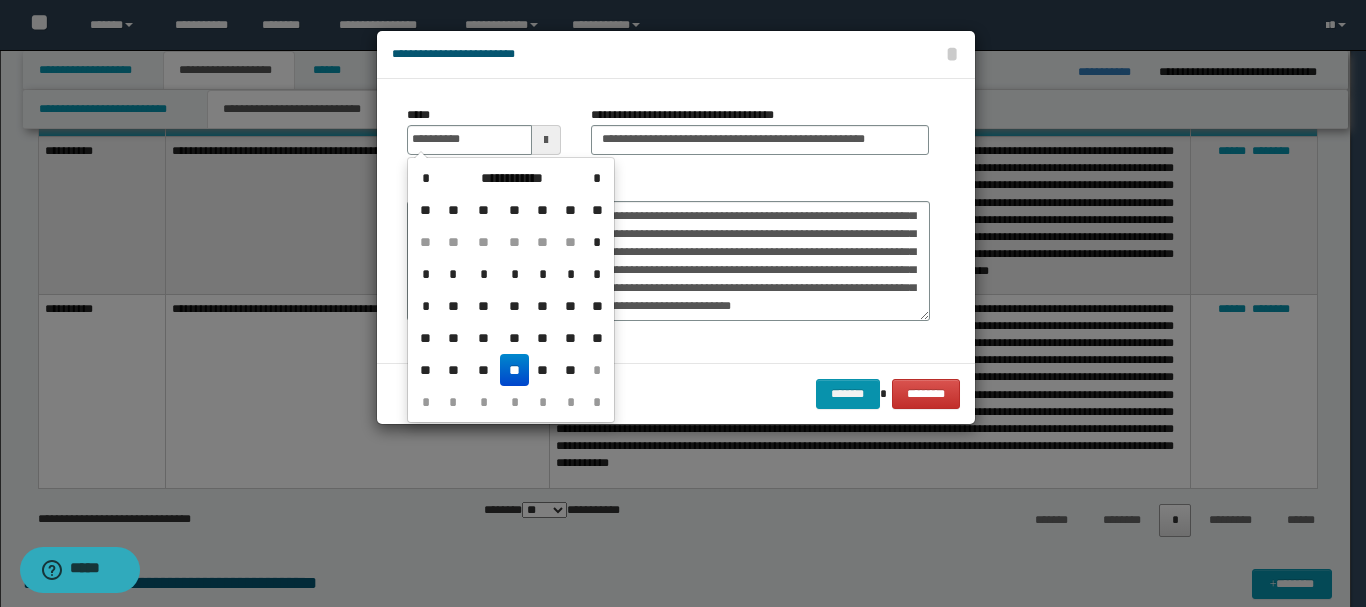 type on "**********" 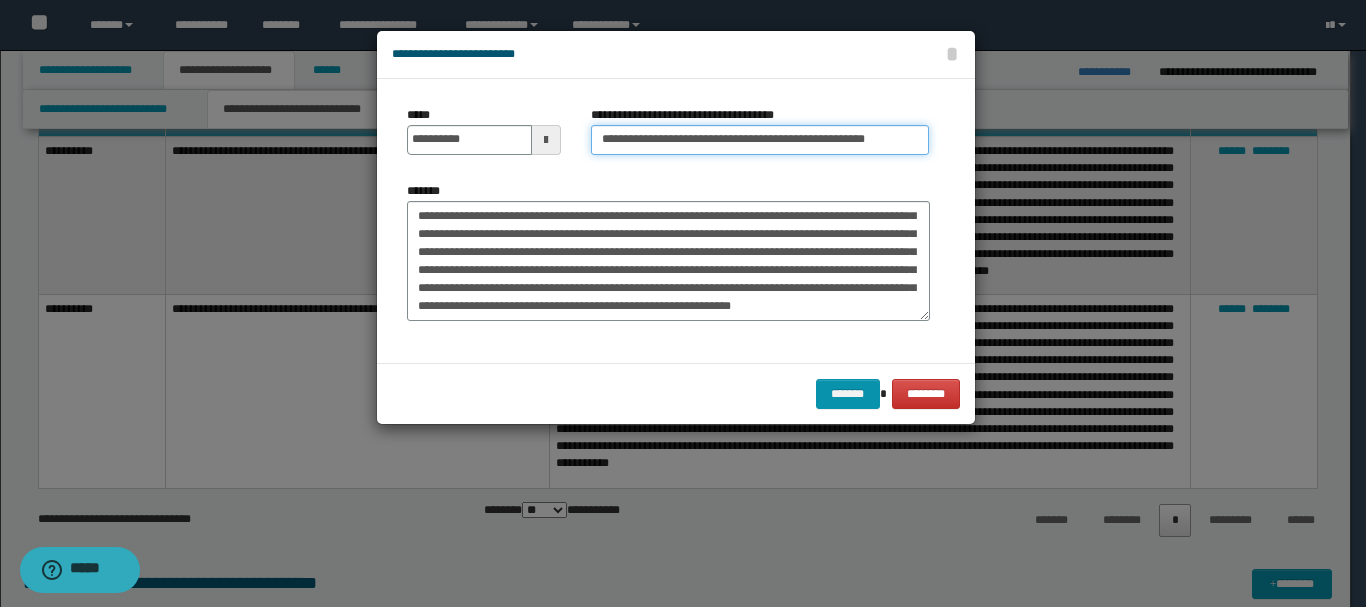 drag, startPoint x: 608, startPoint y: 137, endPoint x: 907, endPoint y: 127, distance: 299.16718 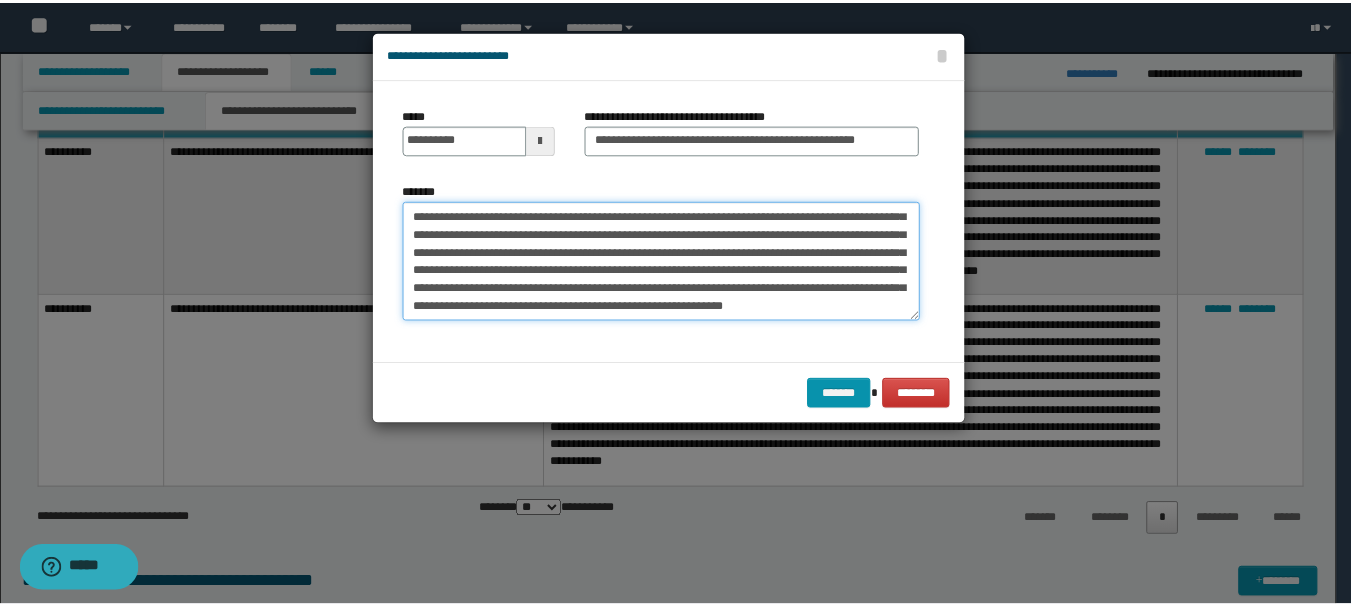 scroll, scrollTop: 0, scrollLeft: 0, axis: both 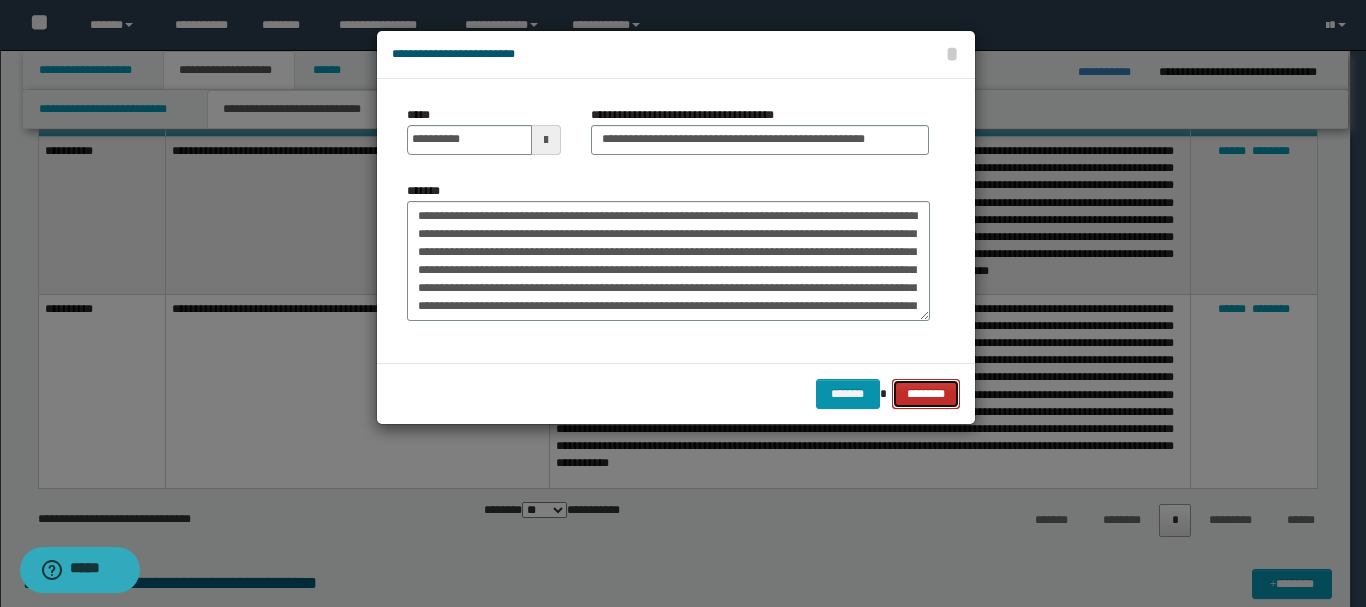 click on "********" at bounding box center (925, 394) 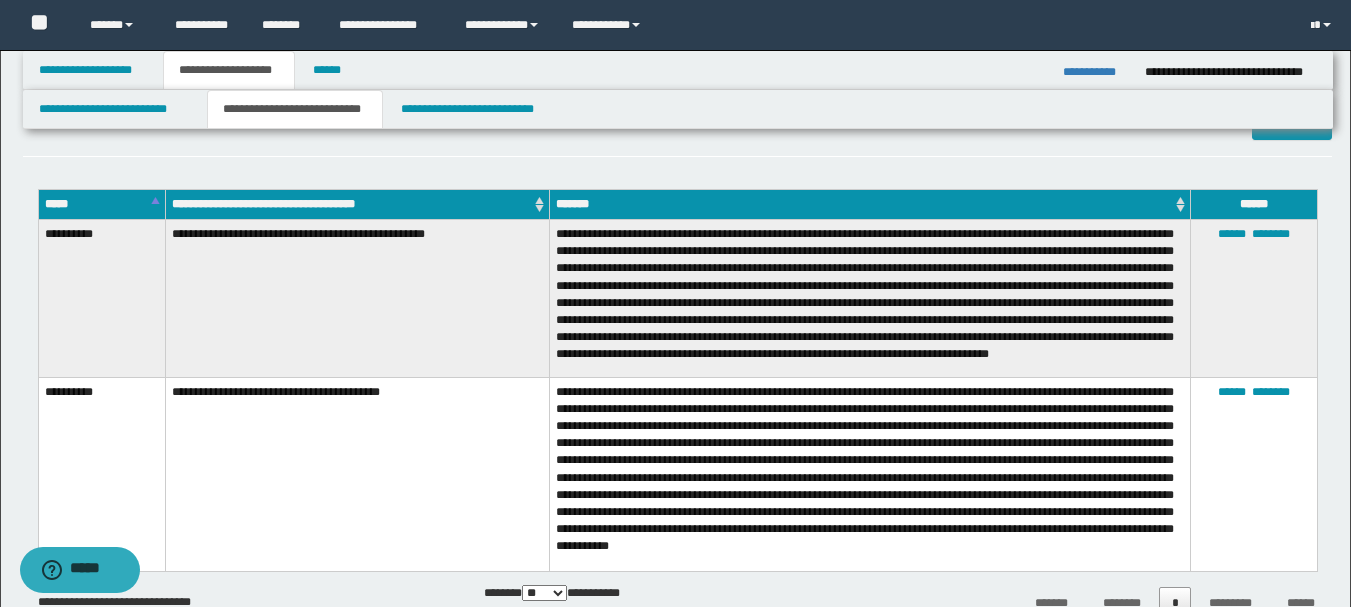 scroll, scrollTop: 400, scrollLeft: 0, axis: vertical 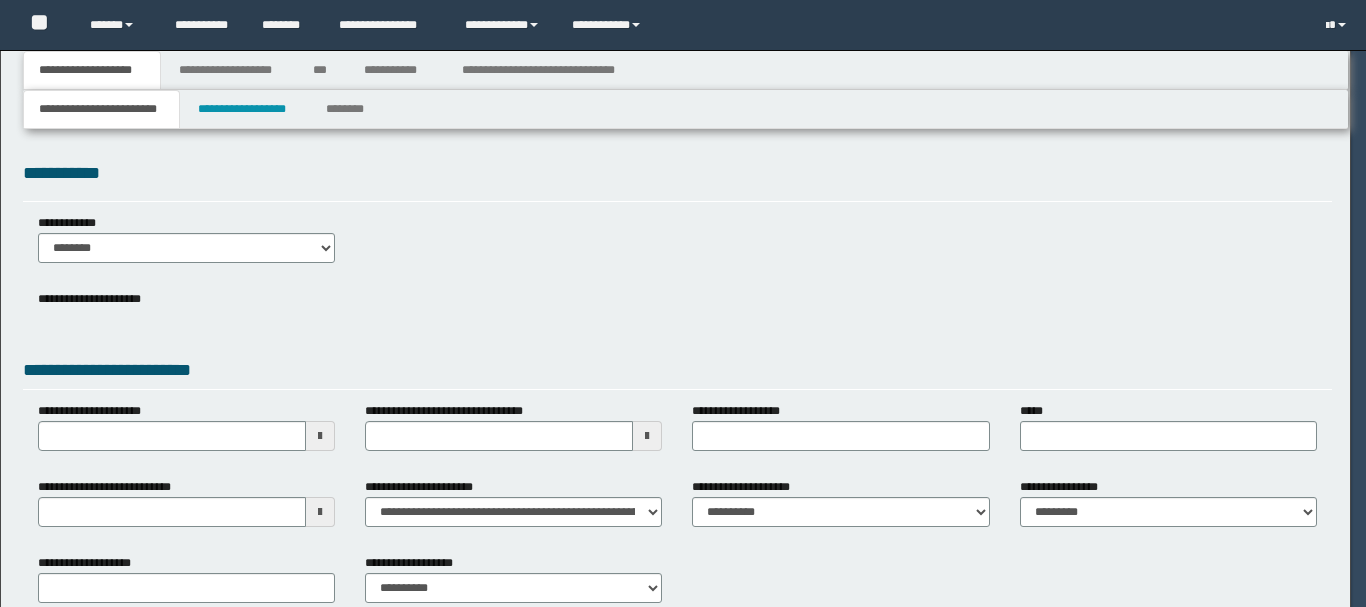 type on "********" 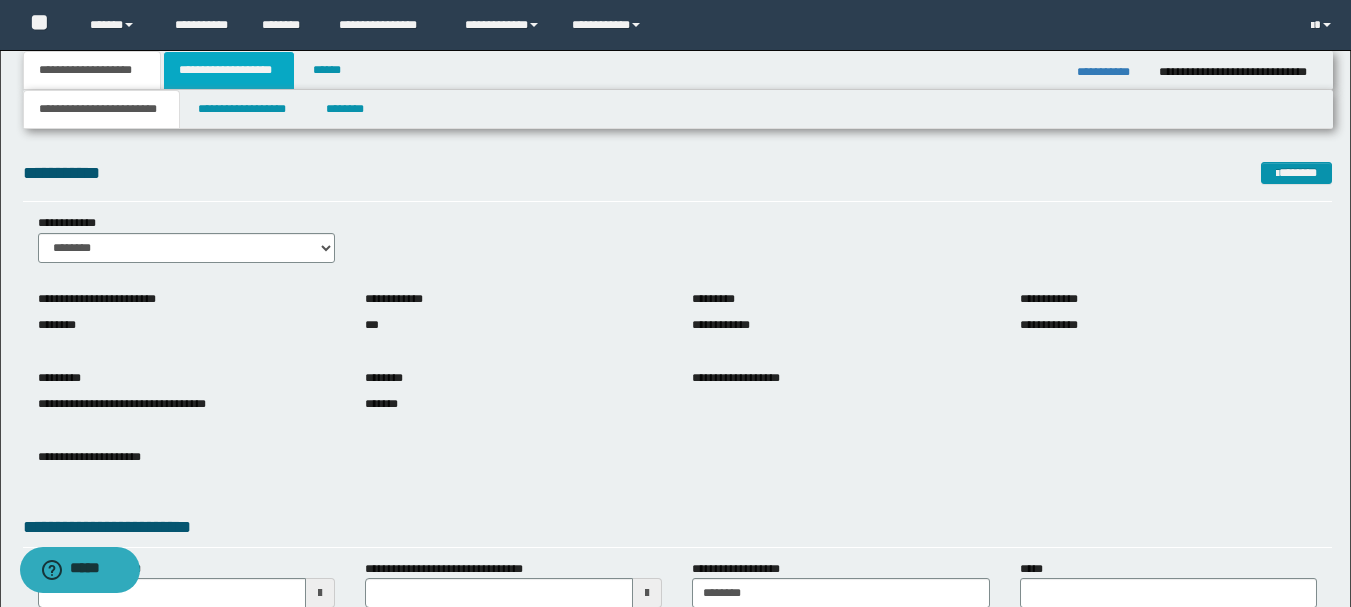 click on "**********" at bounding box center (229, 70) 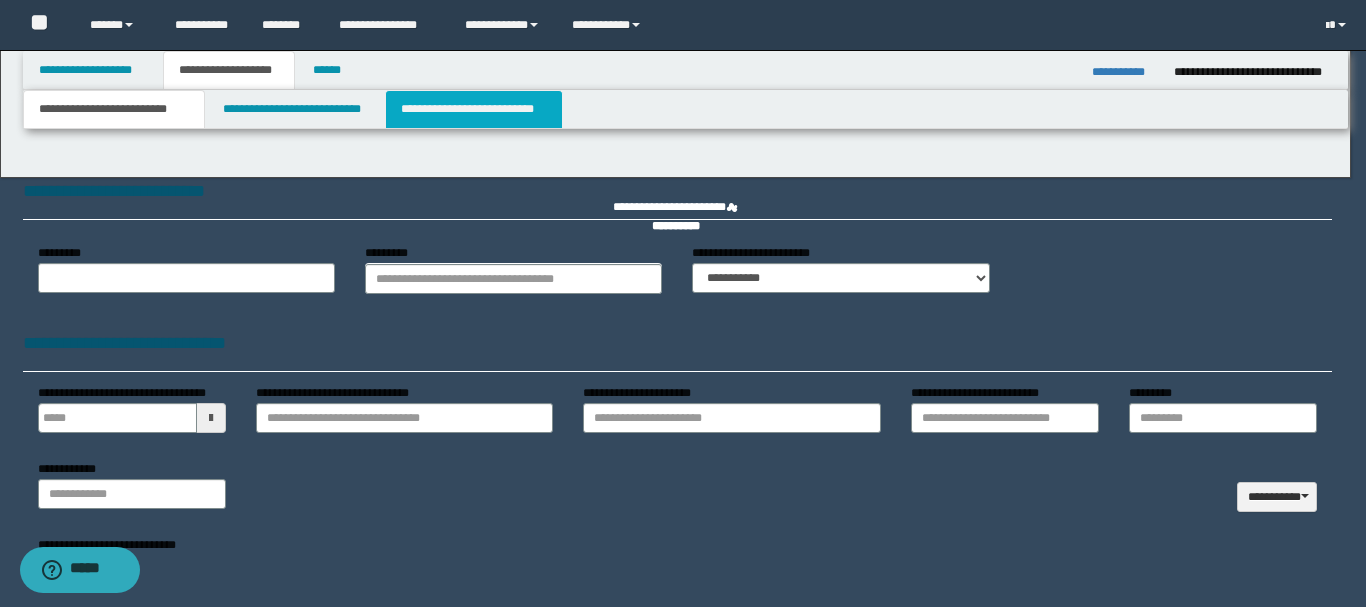 type 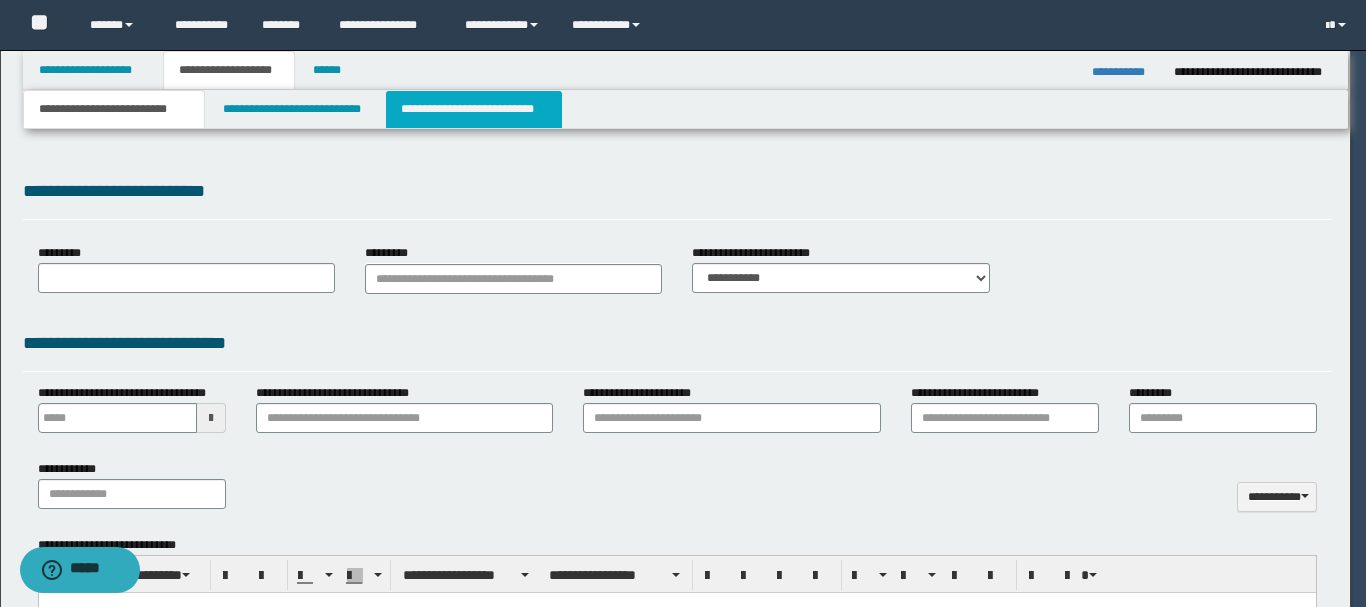 select on "*" 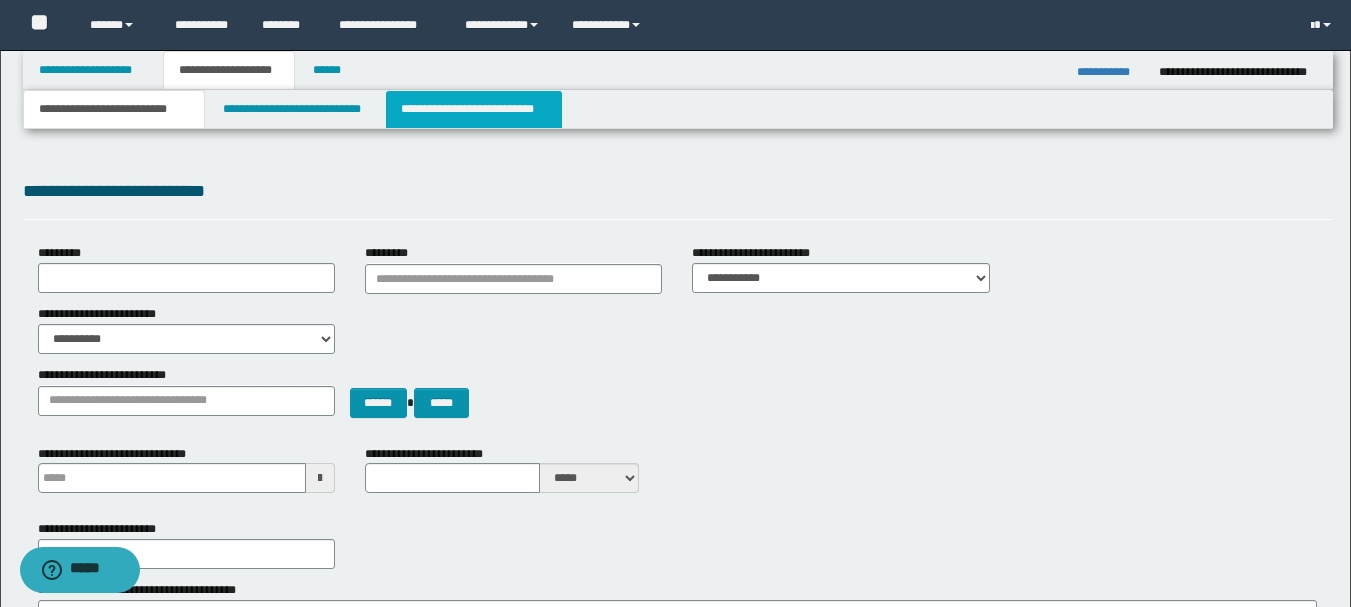 click on "**********" at bounding box center [474, 109] 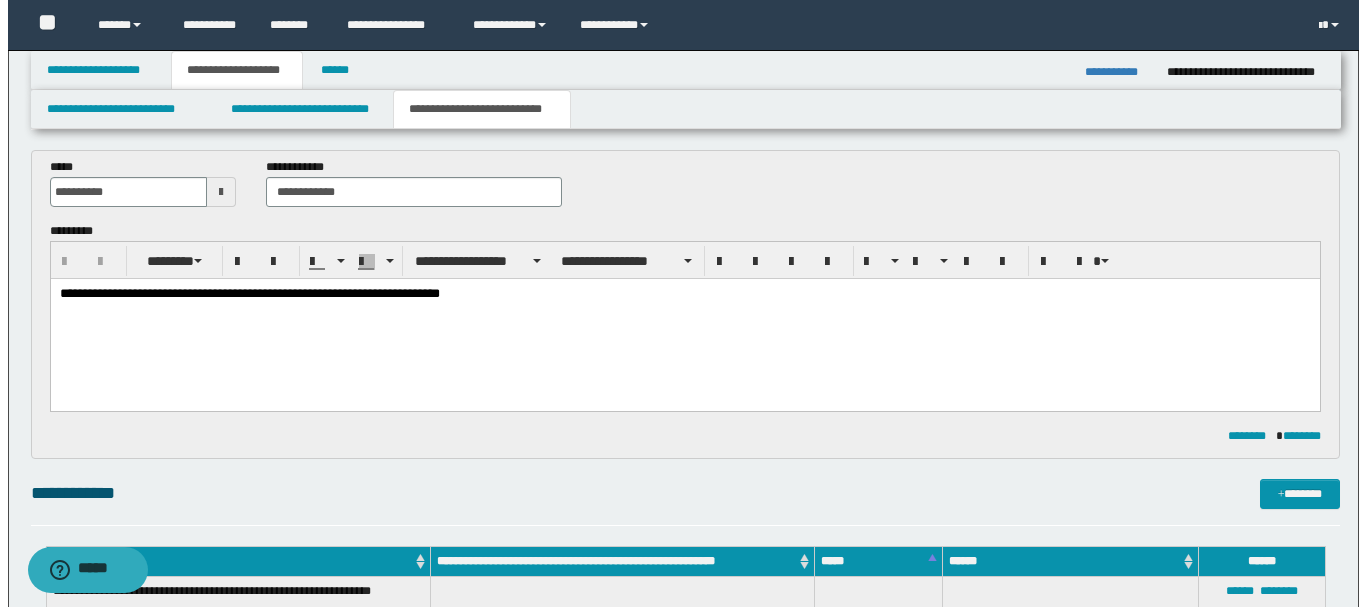 scroll, scrollTop: 0, scrollLeft: 0, axis: both 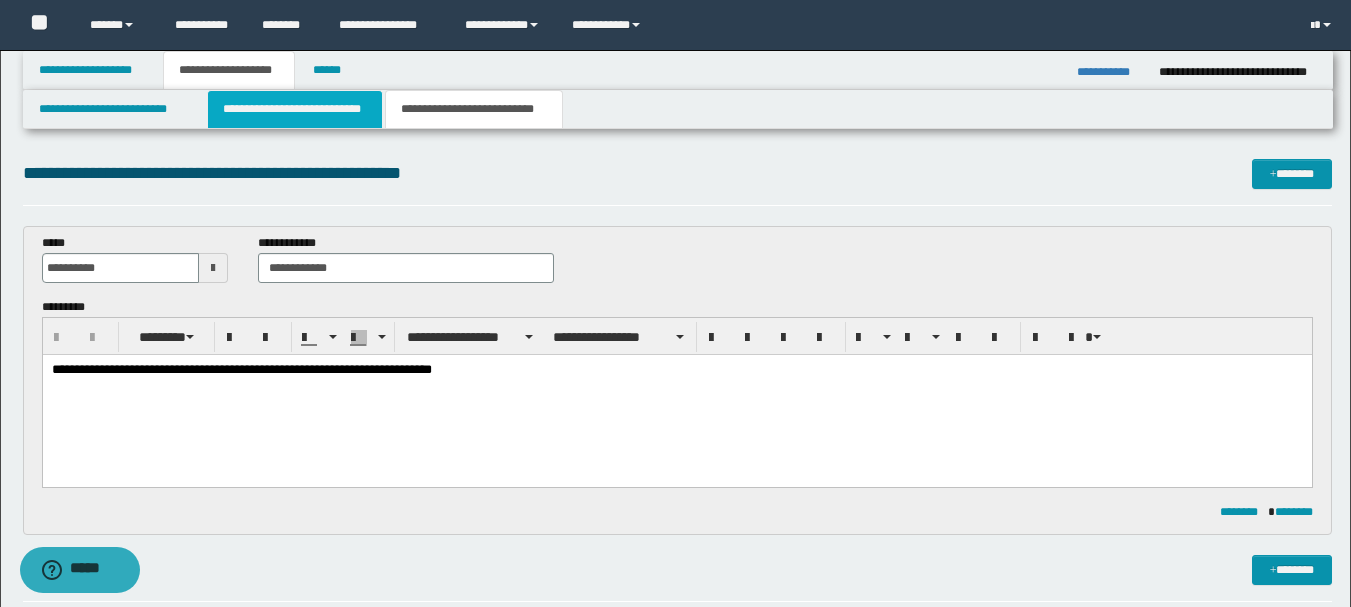 click on "**********" at bounding box center [295, 109] 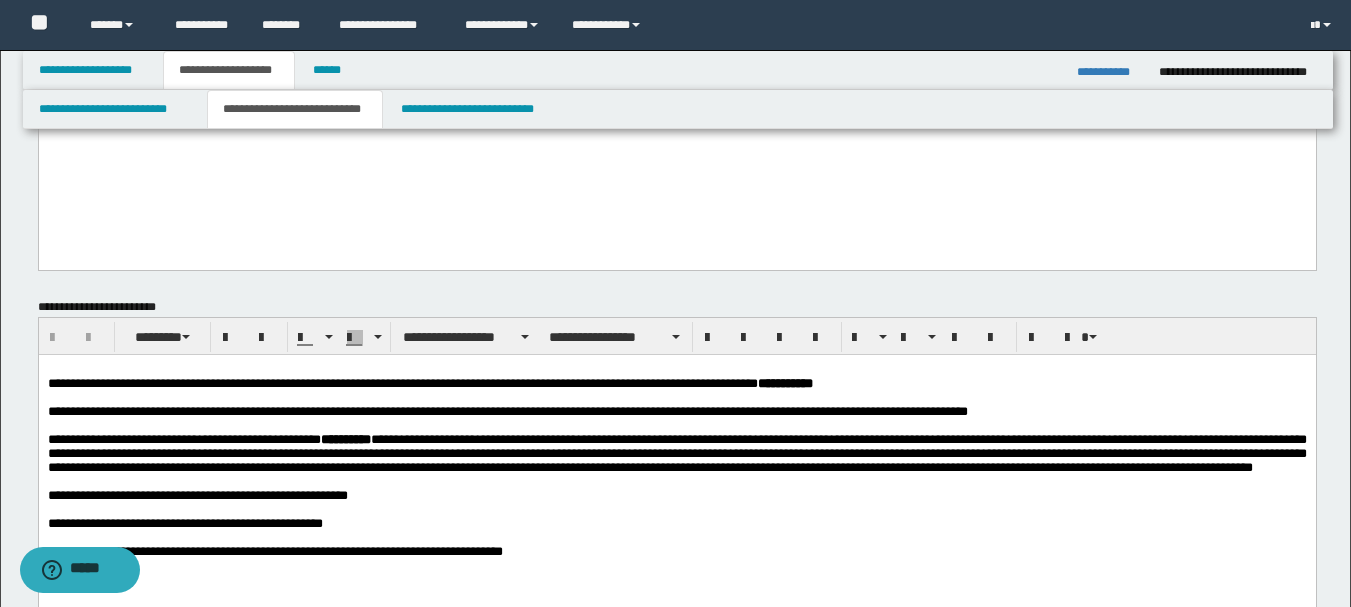 scroll, scrollTop: 500, scrollLeft: 0, axis: vertical 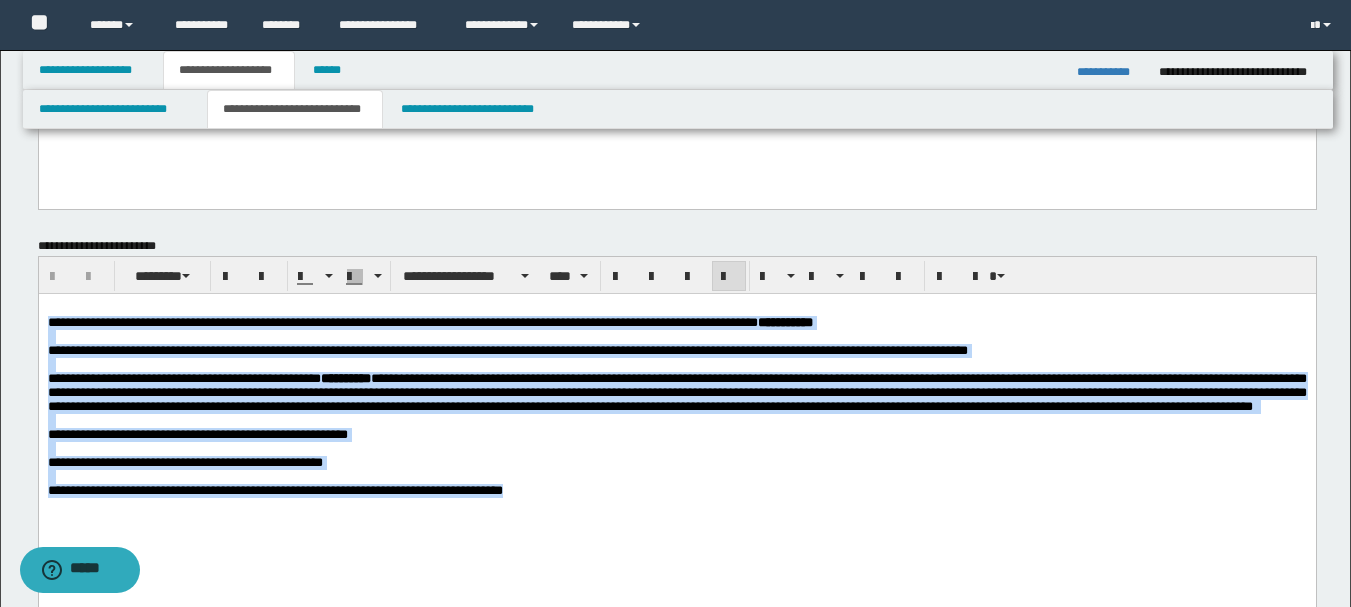 drag, startPoint x: 45, startPoint y: 327, endPoint x: 600, endPoint y: 550, distance: 598.1254 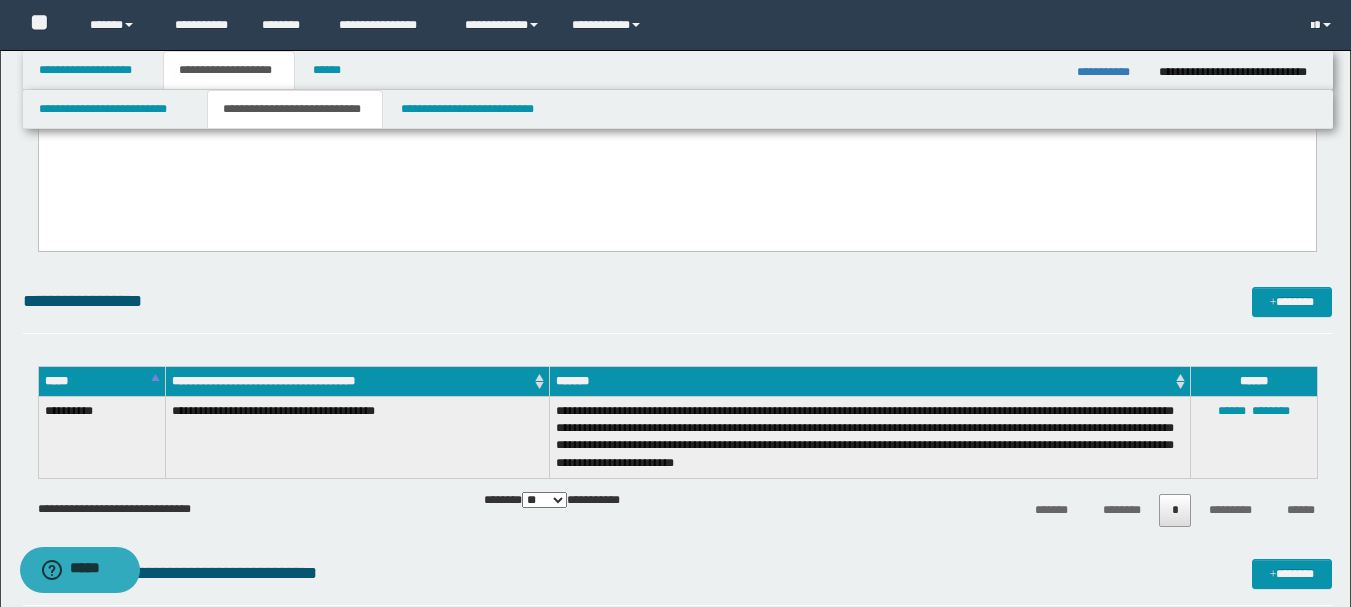 scroll, scrollTop: 900, scrollLeft: 0, axis: vertical 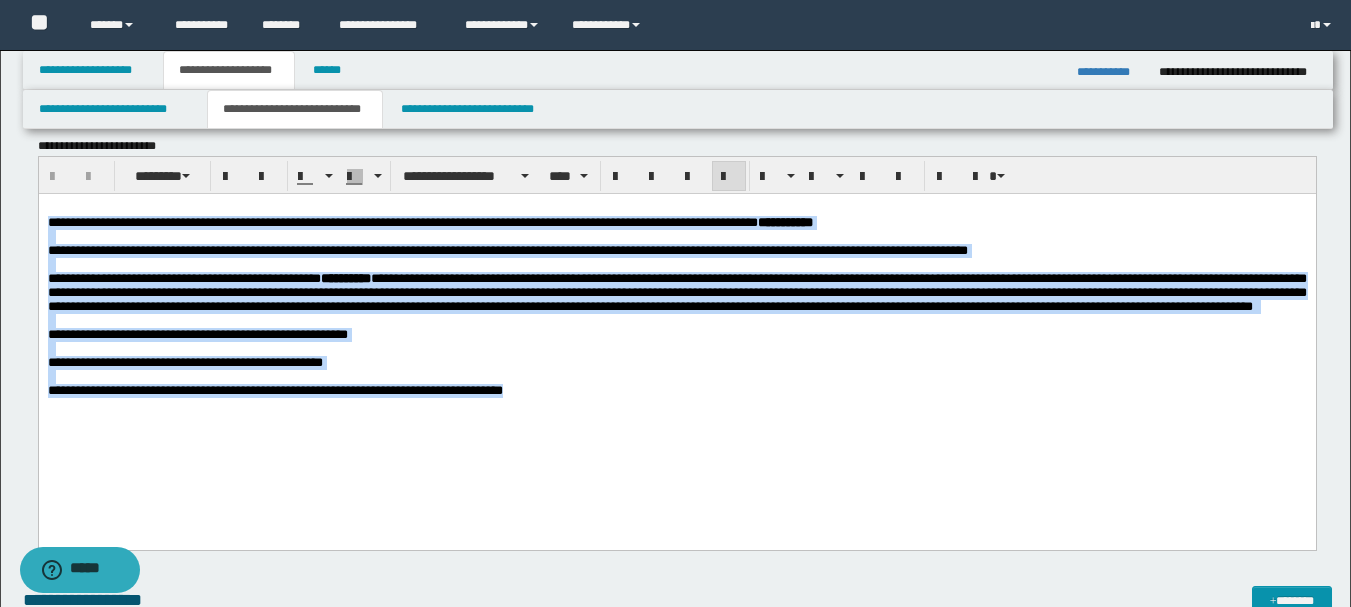 drag, startPoint x: 47, startPoint y: 221, endPoint x: 582, endPoint y: 455, distance: 583.9358 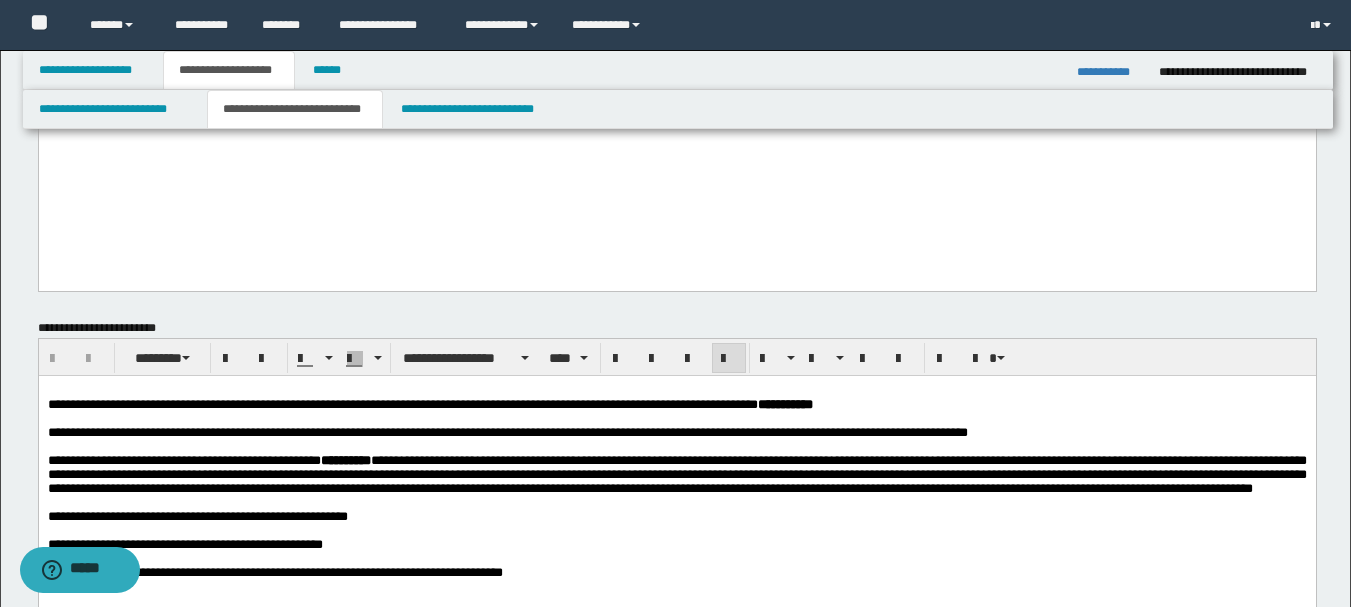 scroll, scrollTop: 100, scrollLeft: 0, axis: vertical 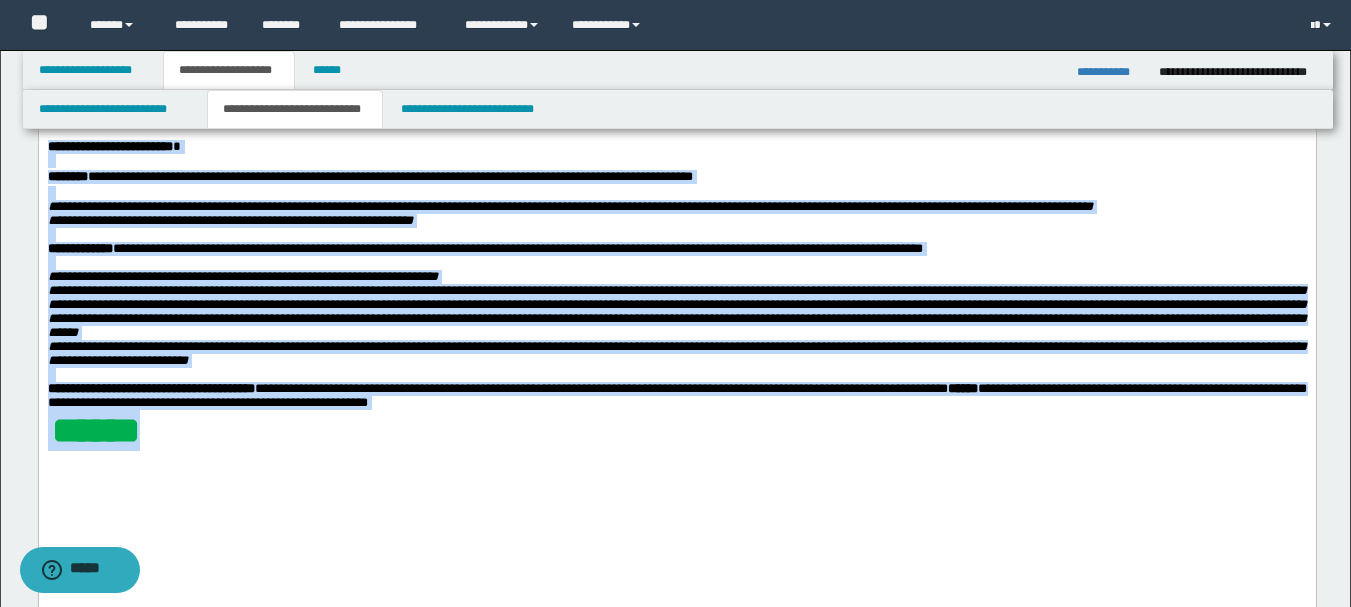 drag, startPoint x: 48, startPoint y: 139, endPoint x: 269, endPoint y: 479, distance: 405.51324 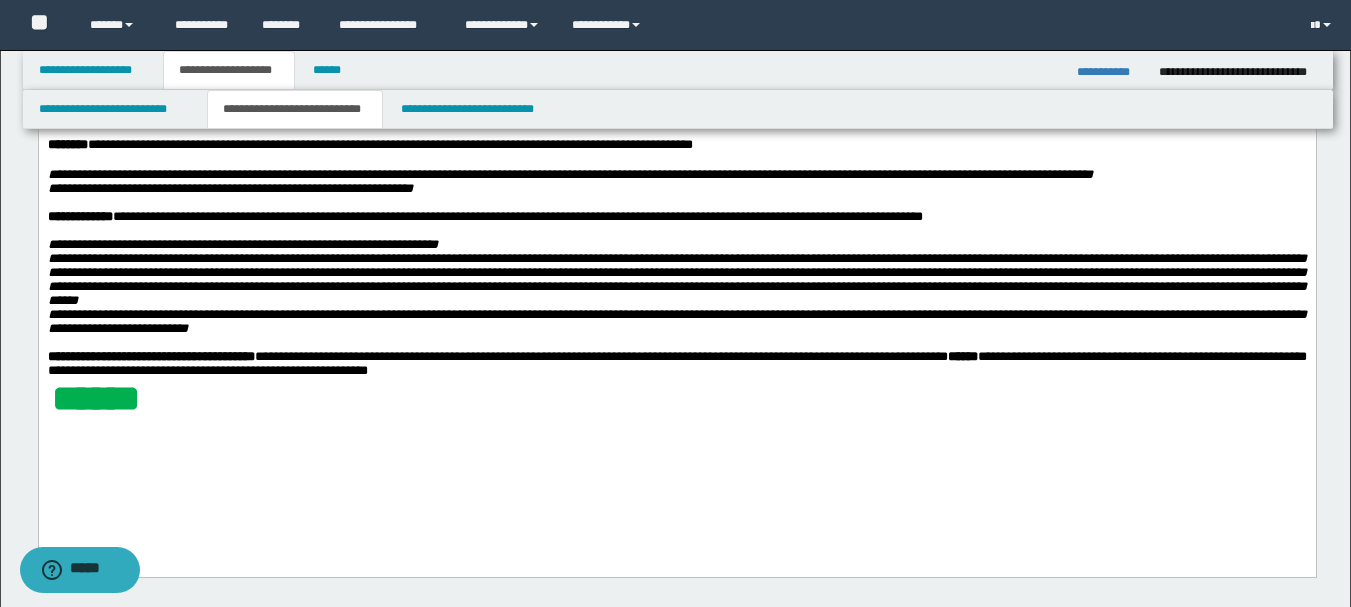 scroll, scrollTop: 8, scrollLeft: 0, axis: vertical 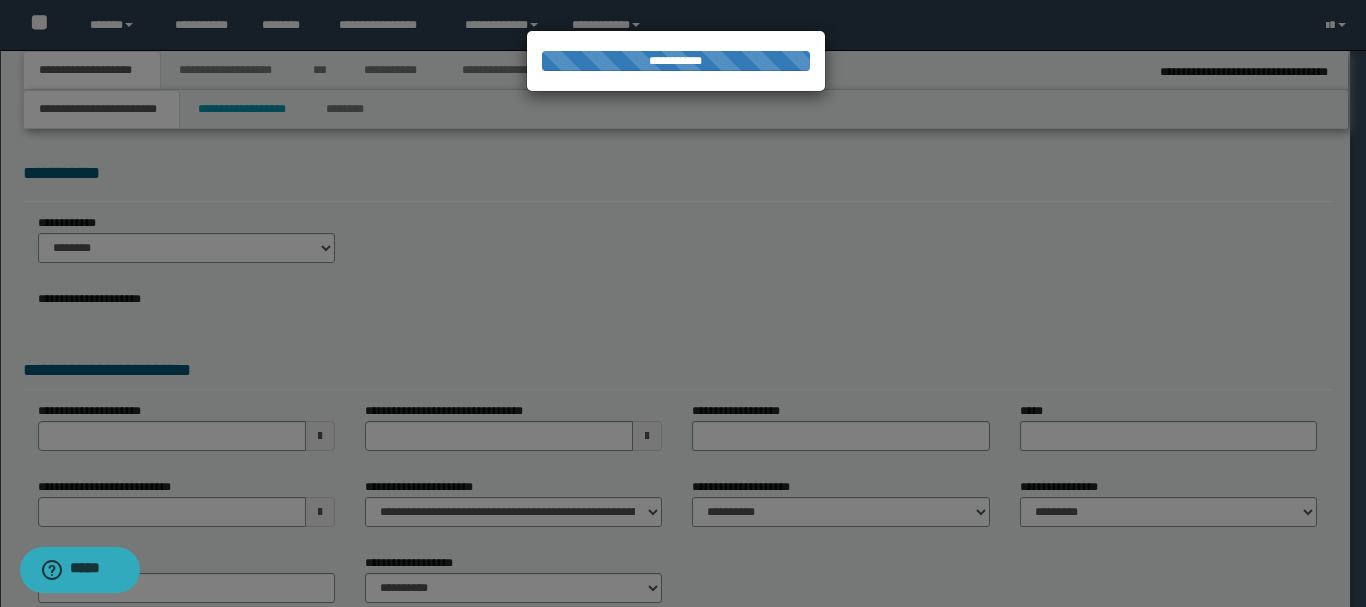 type on "**********" 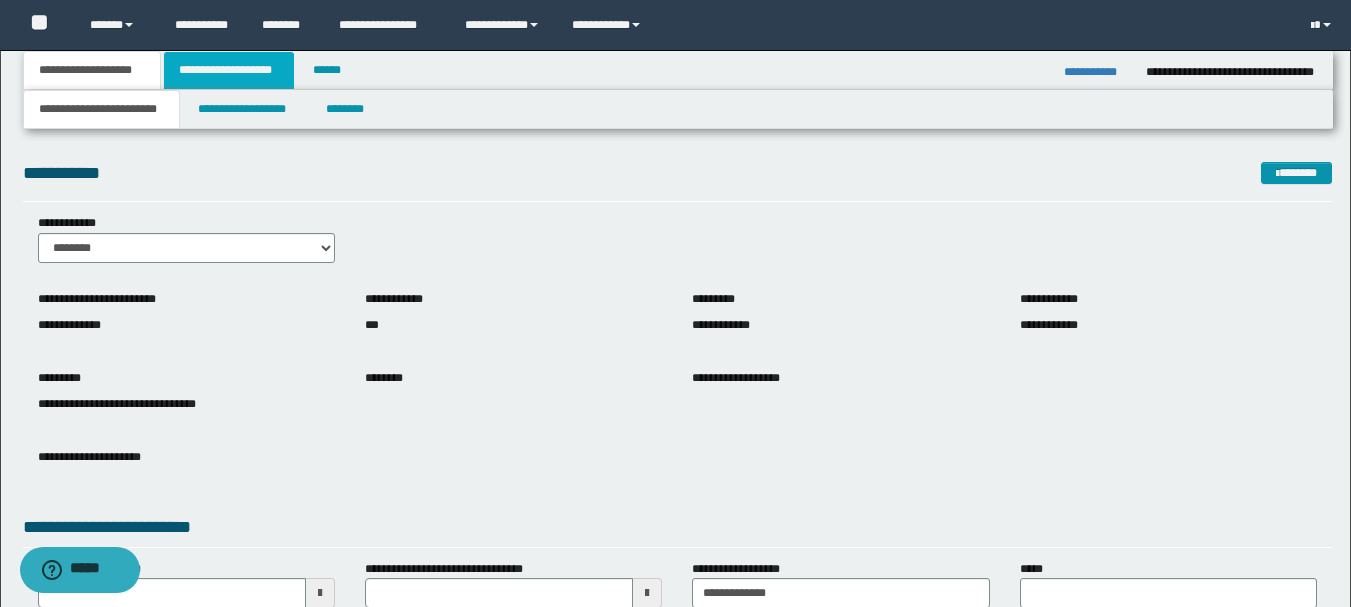 click on "**********" at bounding box center [229, 70] 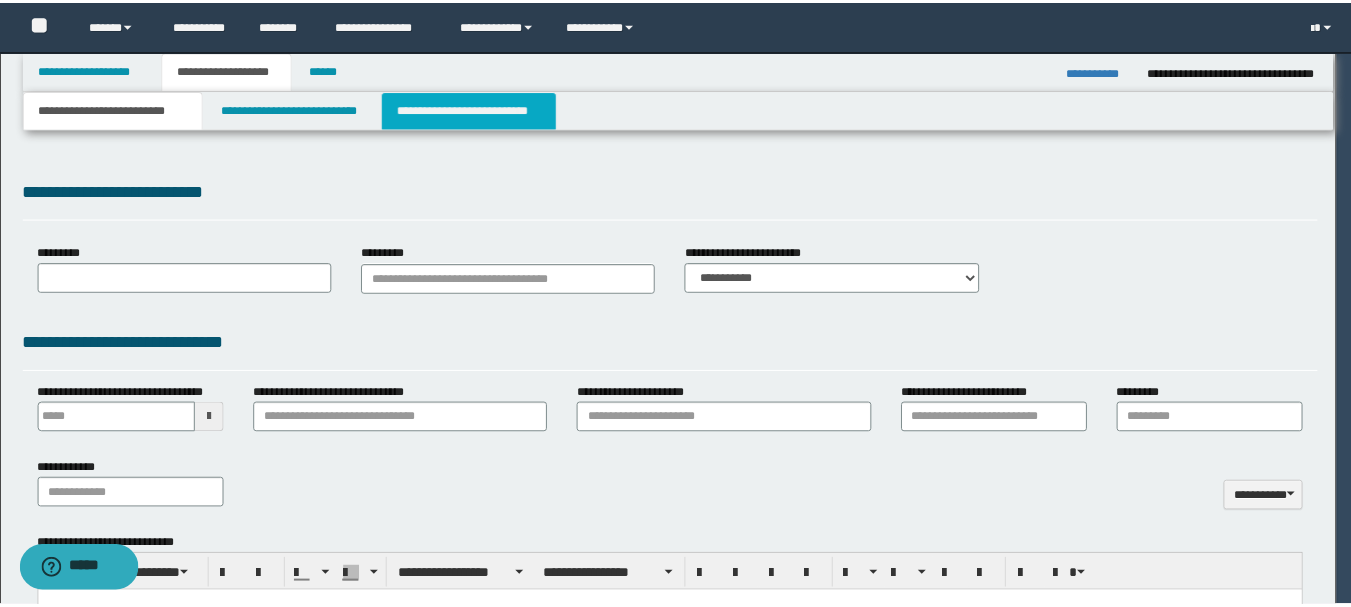 scroll, scrollTop: 0, scrollLeft: 0, axis: both 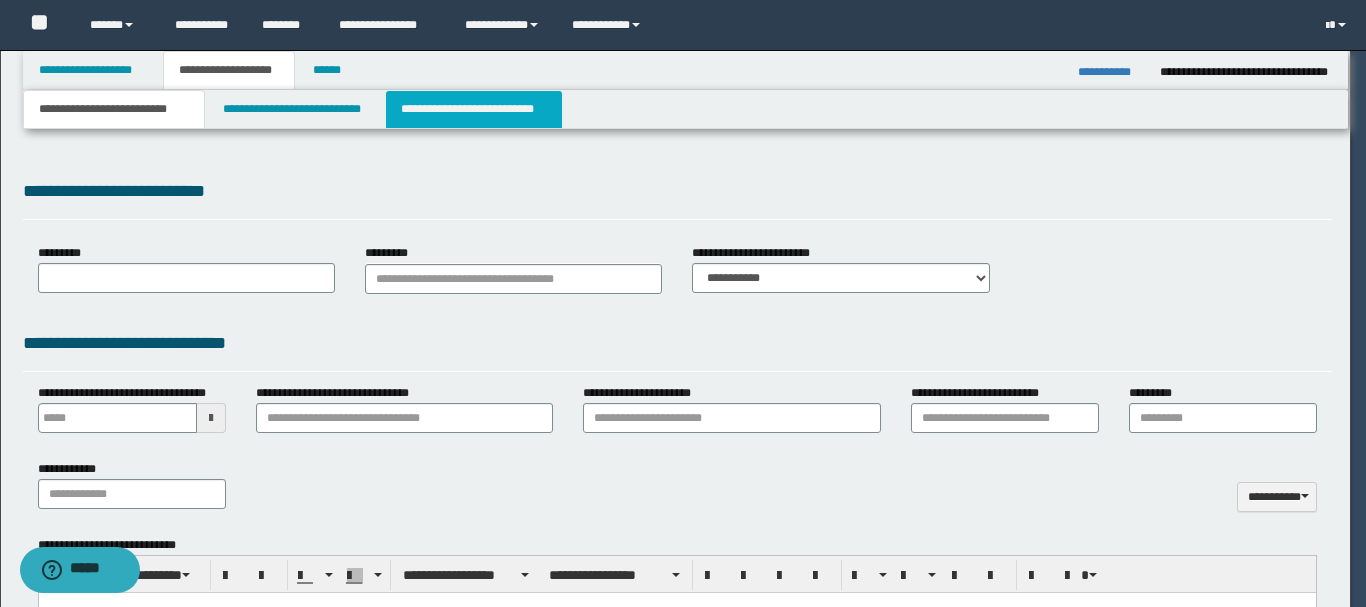 type 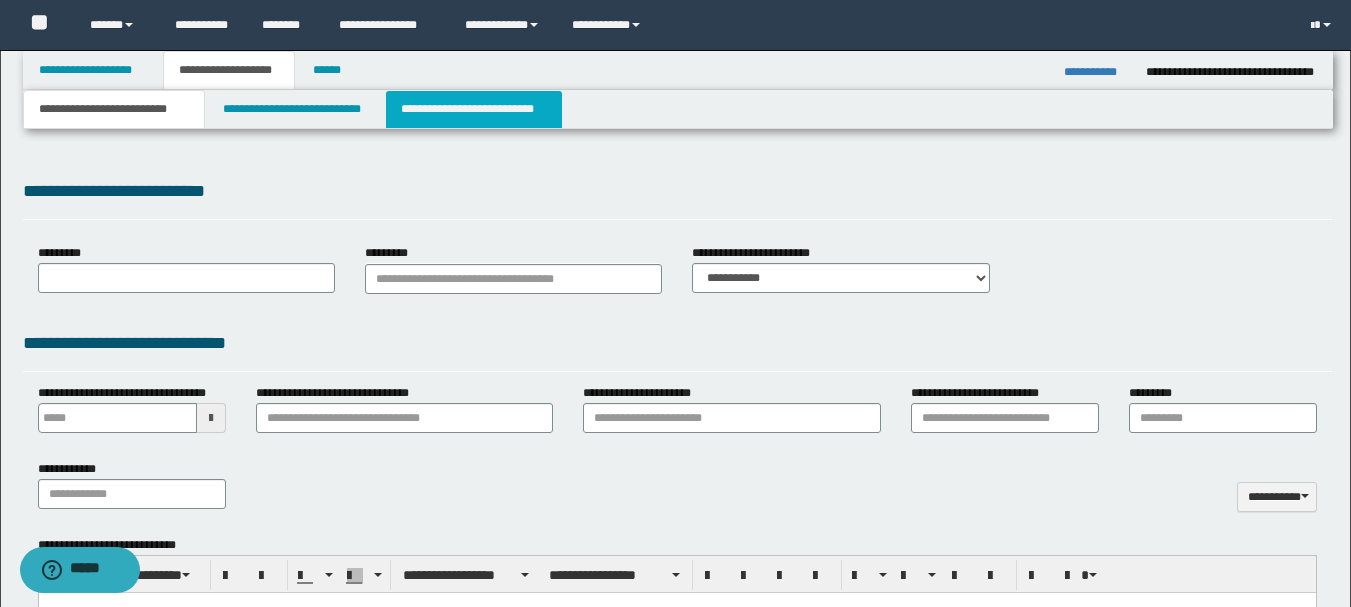 click on "**********" at bounding box center (474, 109) 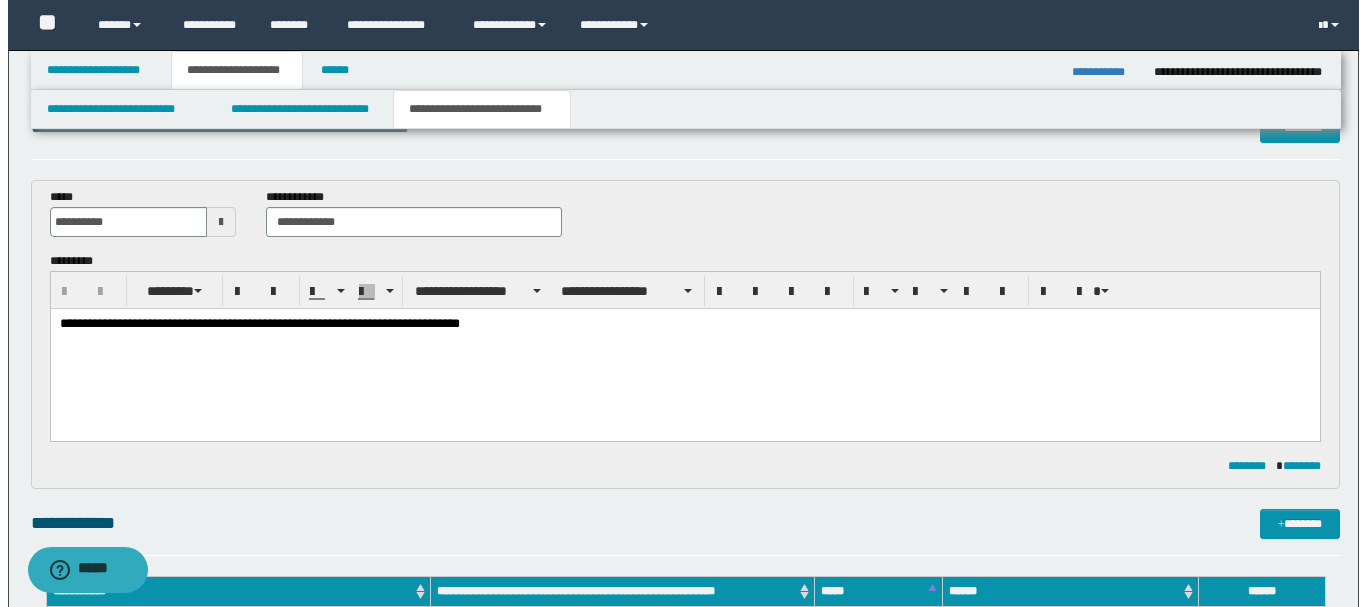 scroll, scrollTop: 0, scrollLeft: 0, axis: both 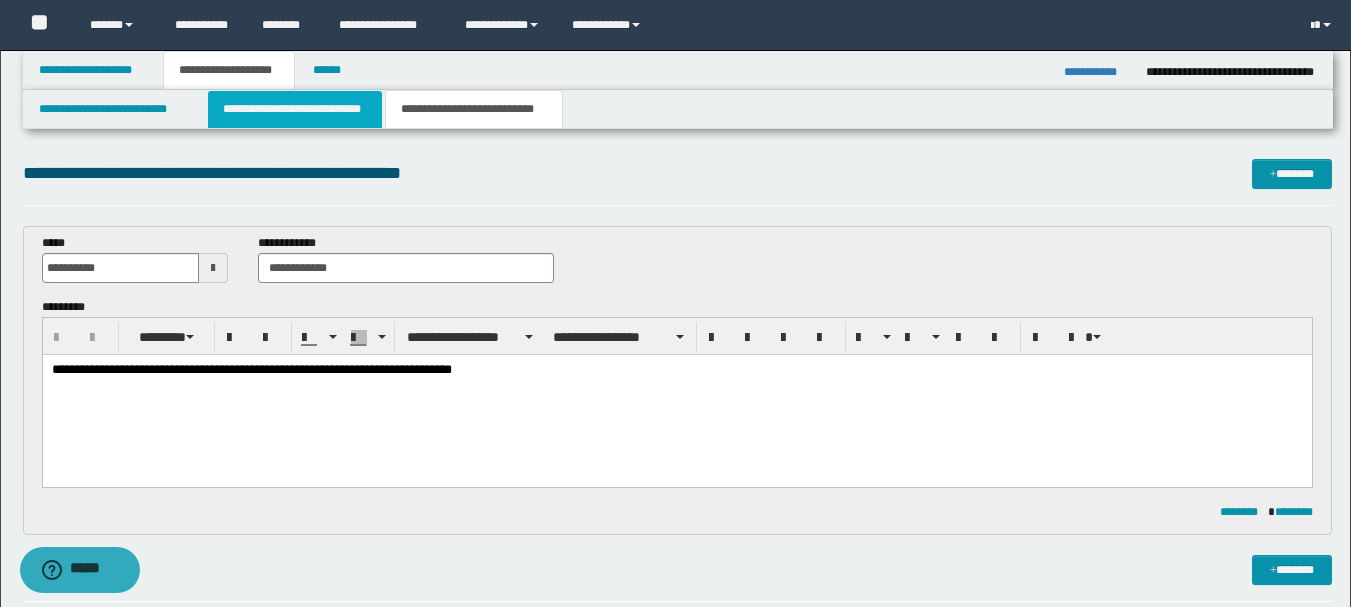 click on "**********" at bounding box center [295, 109] 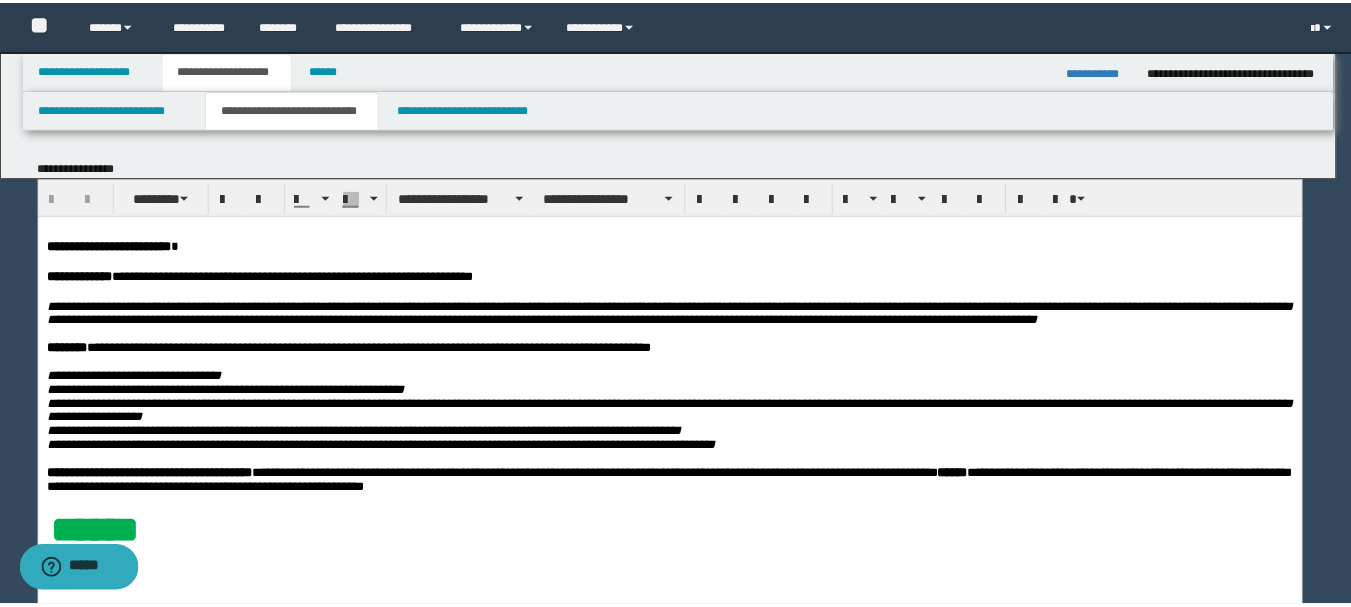 scroll, scrollTop: 0, scrollLeft: 0, axis: both 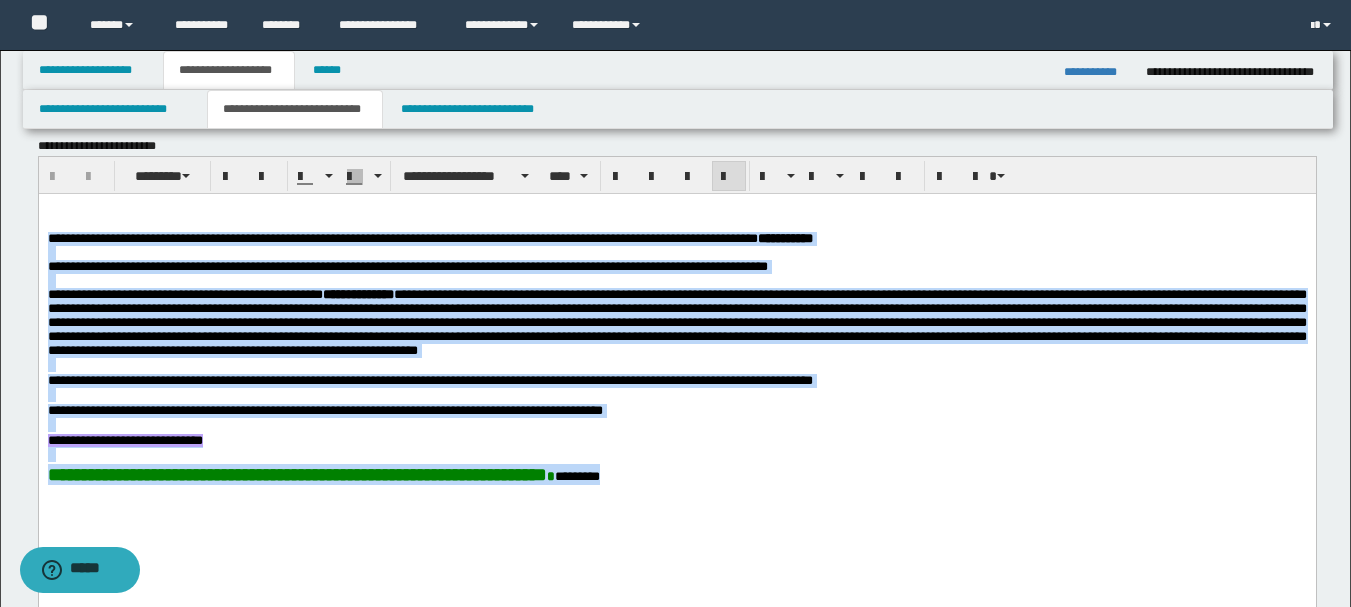 drag, startPoint x: 46, startPoint y: 239, endPoint x: 462, endPoint y: 407, distance: 448.6424 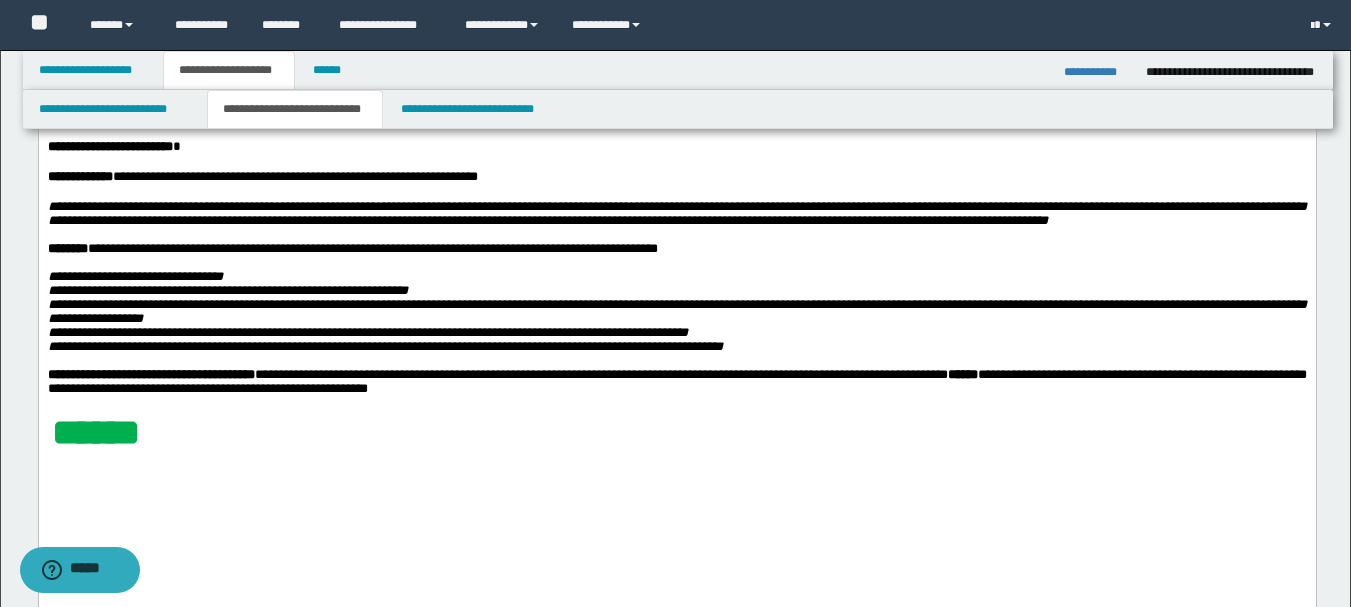 scroll, scrollTop: 0, scrollLeft: 0, axis: both 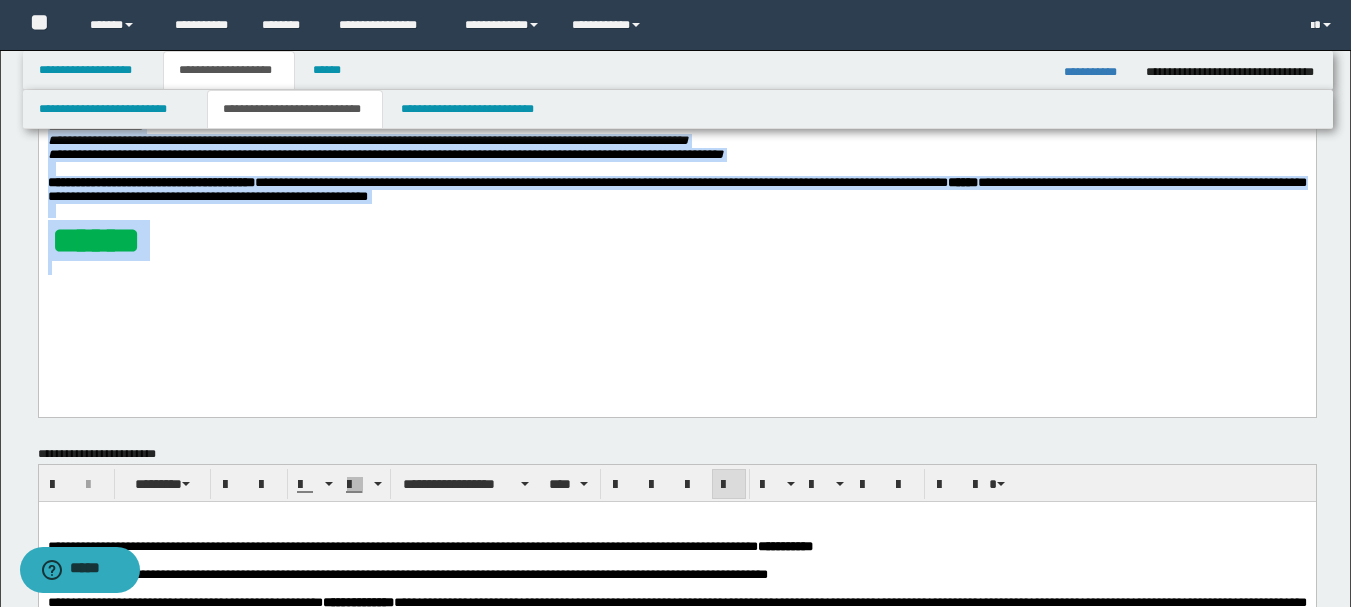 drag, startPoint x: 46, startPoint y: -44, endPoint x: 213, endPoint y: 489, distance: 558.5499 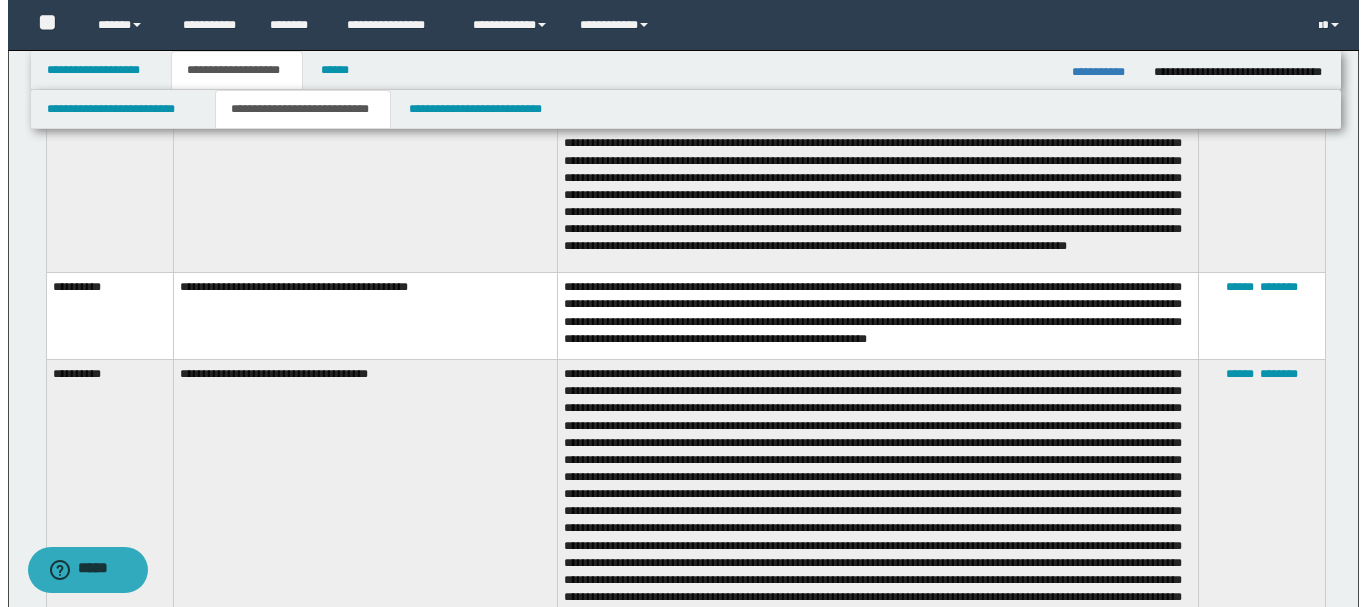 scroll, scrollTop: 1292, scrollLeft: 0, axis: vertical 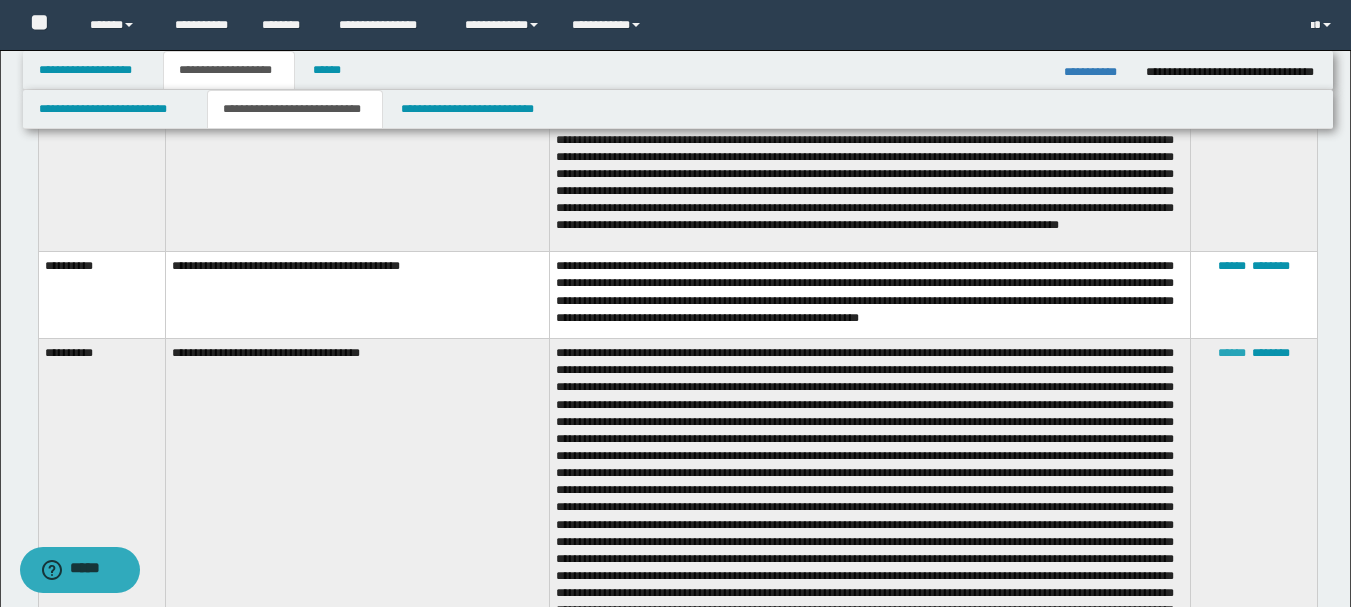 click on "******" at bounding box center (1232, 353) 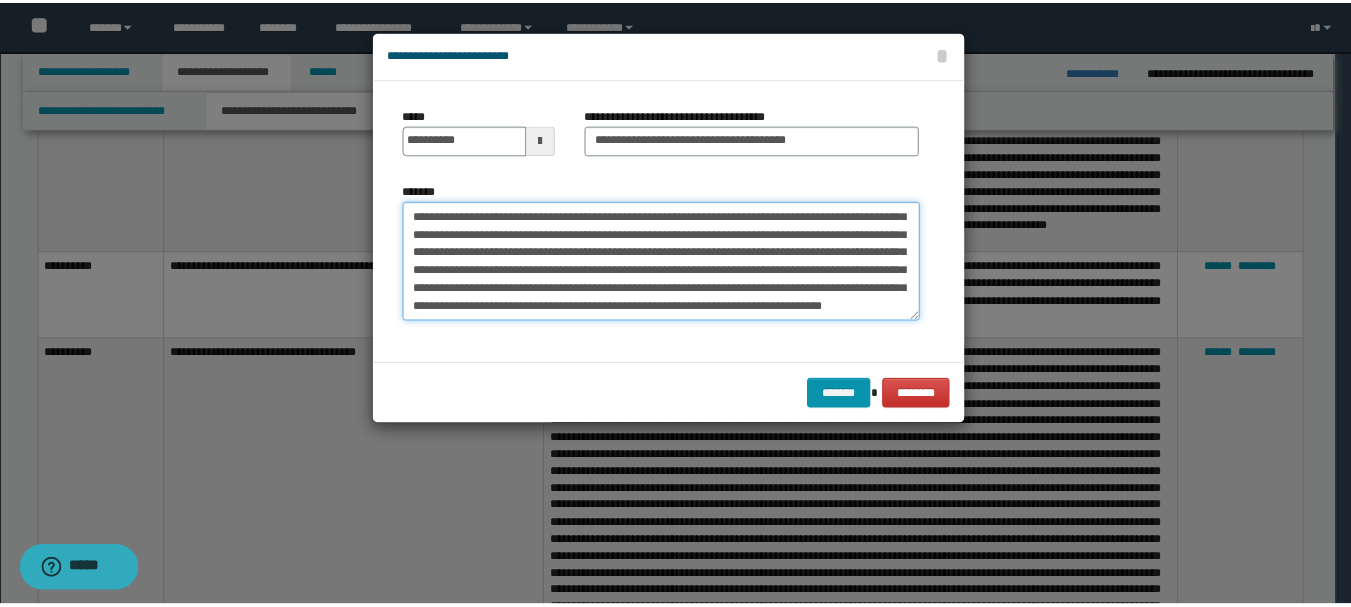 scroll, scrollTop: 1044, scrollLeft: 0, axis: vertical 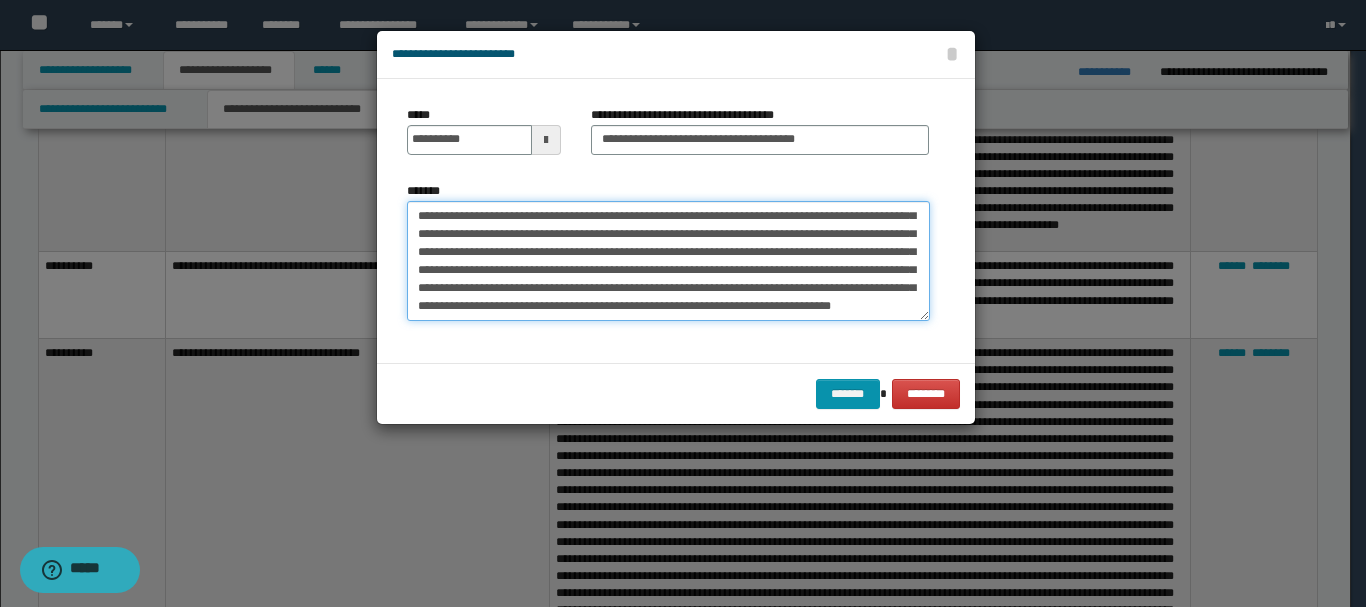 drag, startPoint x: 415, startPoint y: 213, endPoint x: 824, endPoint y: 313, distance: 421.04752 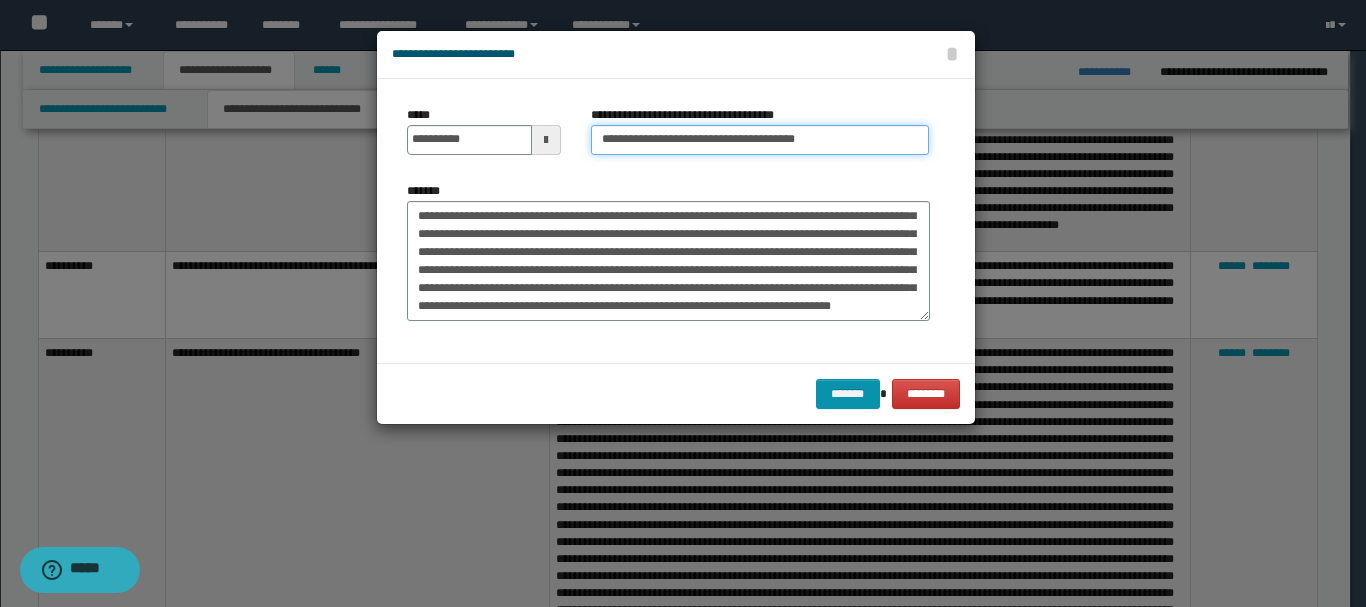 drag, startPoint x: 846, startPoint y: 142, endPoint x: 594, endPoint y: 137, distance: 252.04959 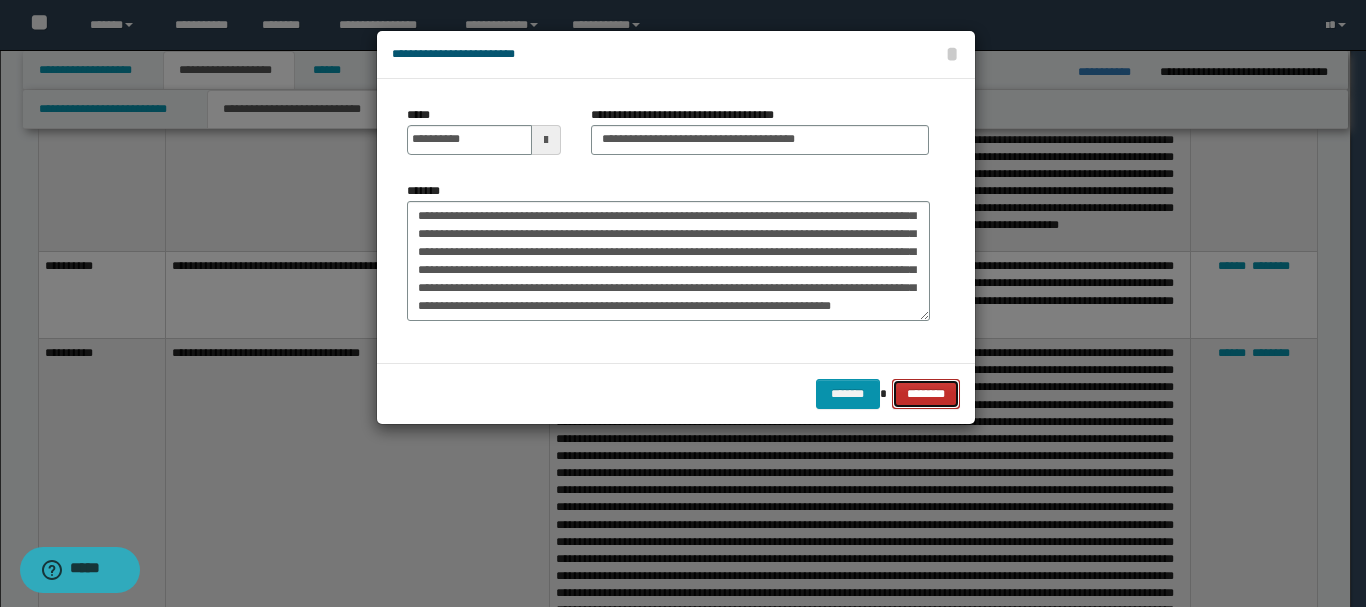 click on "********" at bounding box center (925, 394) 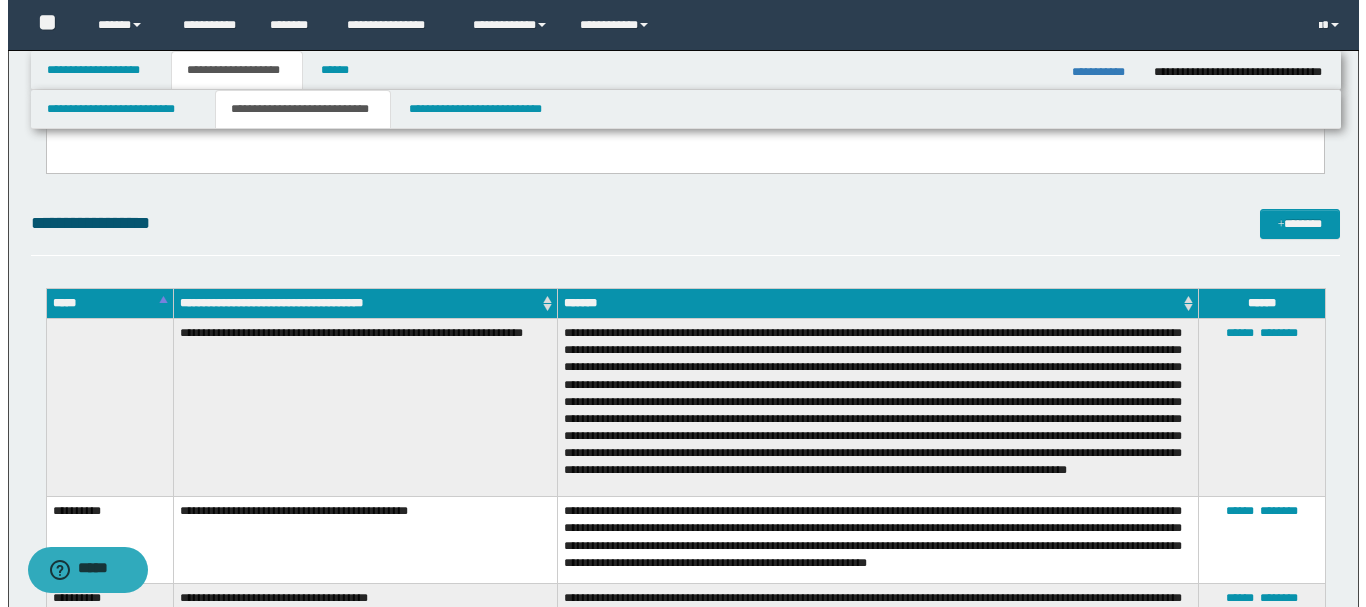scroll, scrollTop: 1092, scrollLeft: 0, axis: vertical 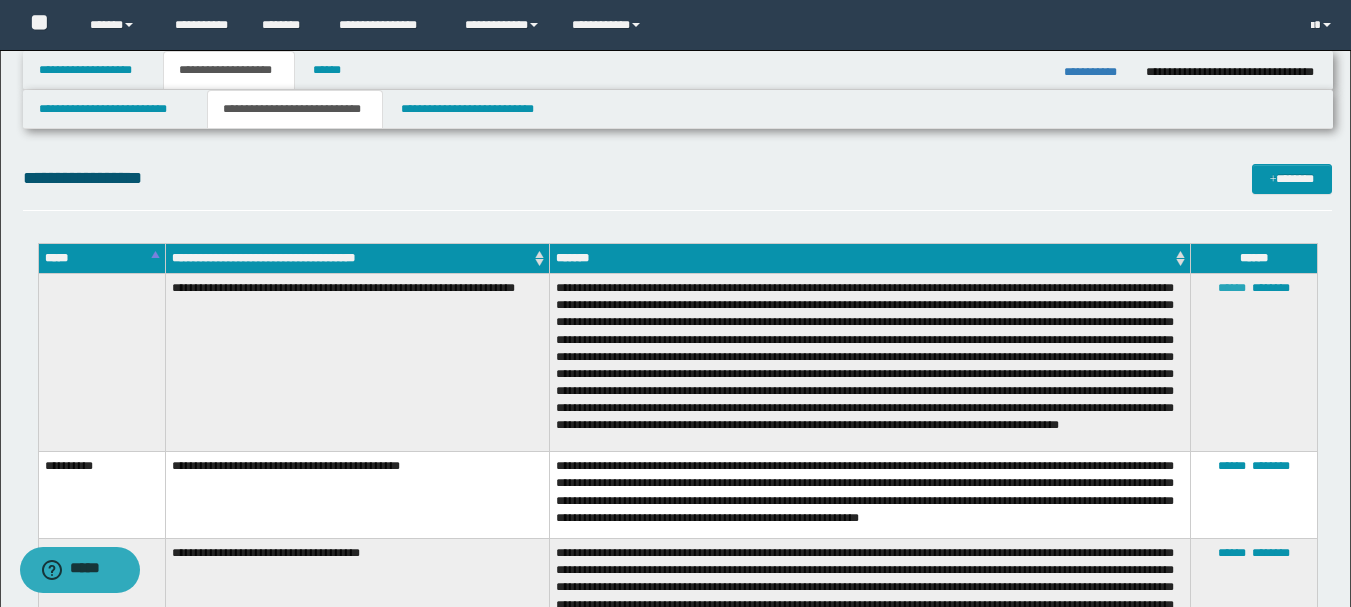click on "******" at bounding box center (1232, 288) 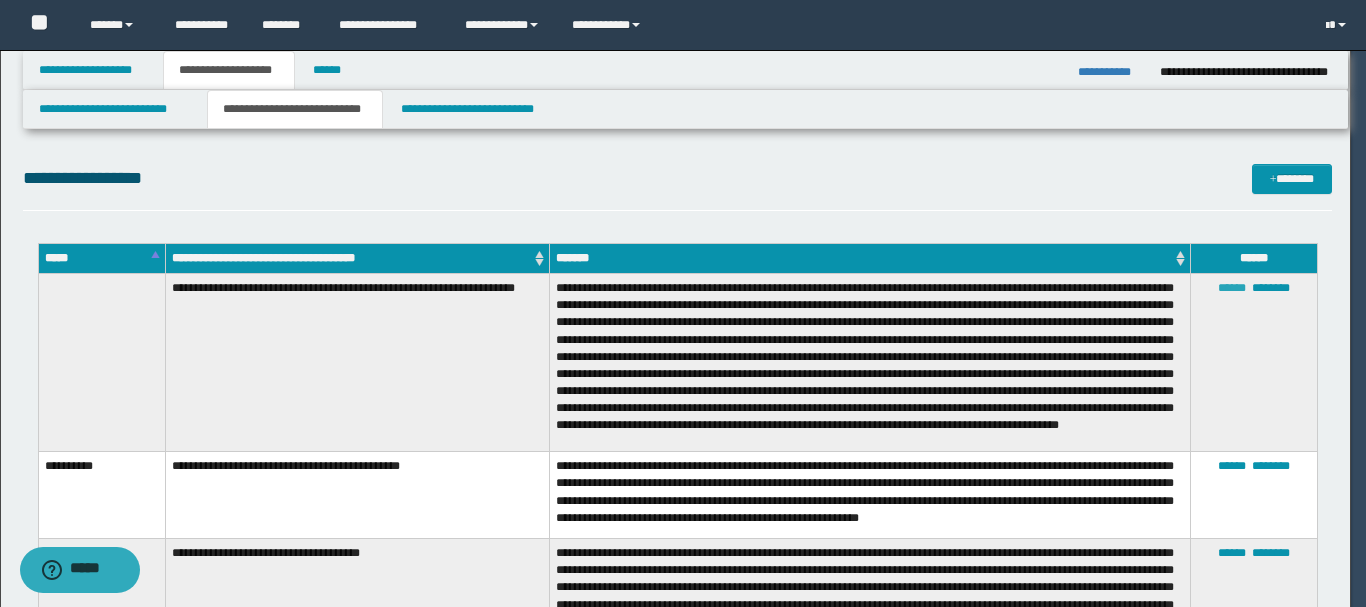 scroll, scrollTop: 126, scrollLeft: 0, axis: vertical 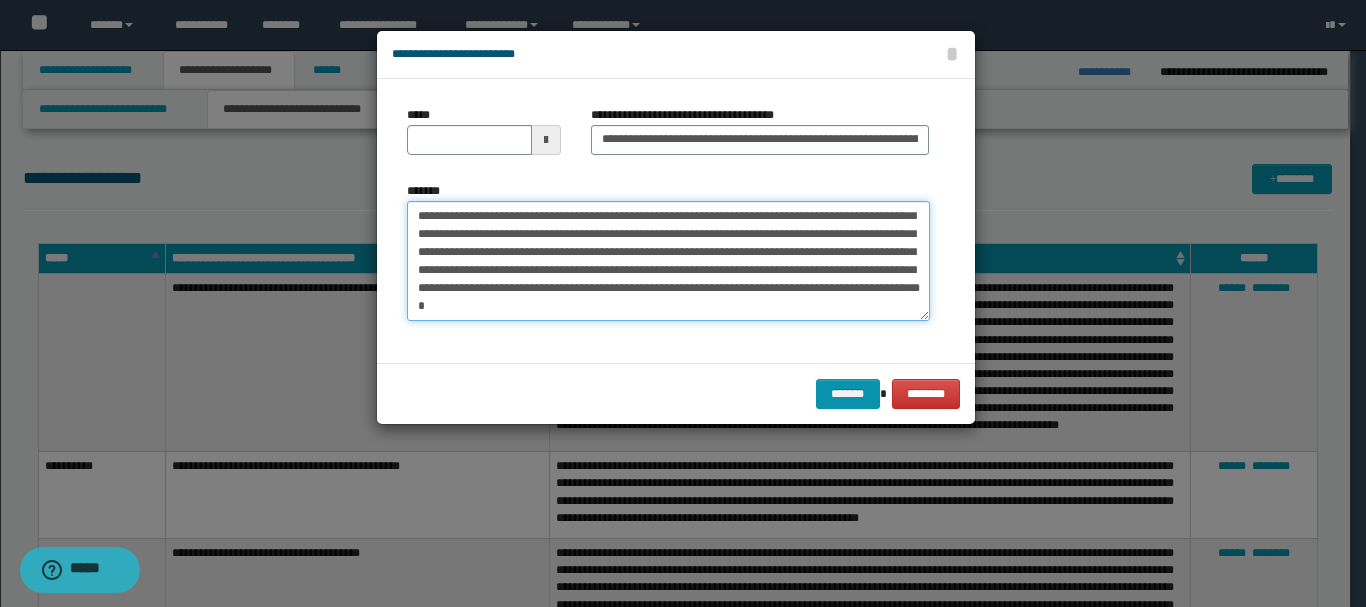 drag, startPoint x: 412, startPoint y: 209, endPoint x: 794, endPoint y: 343, distance: 404.82095 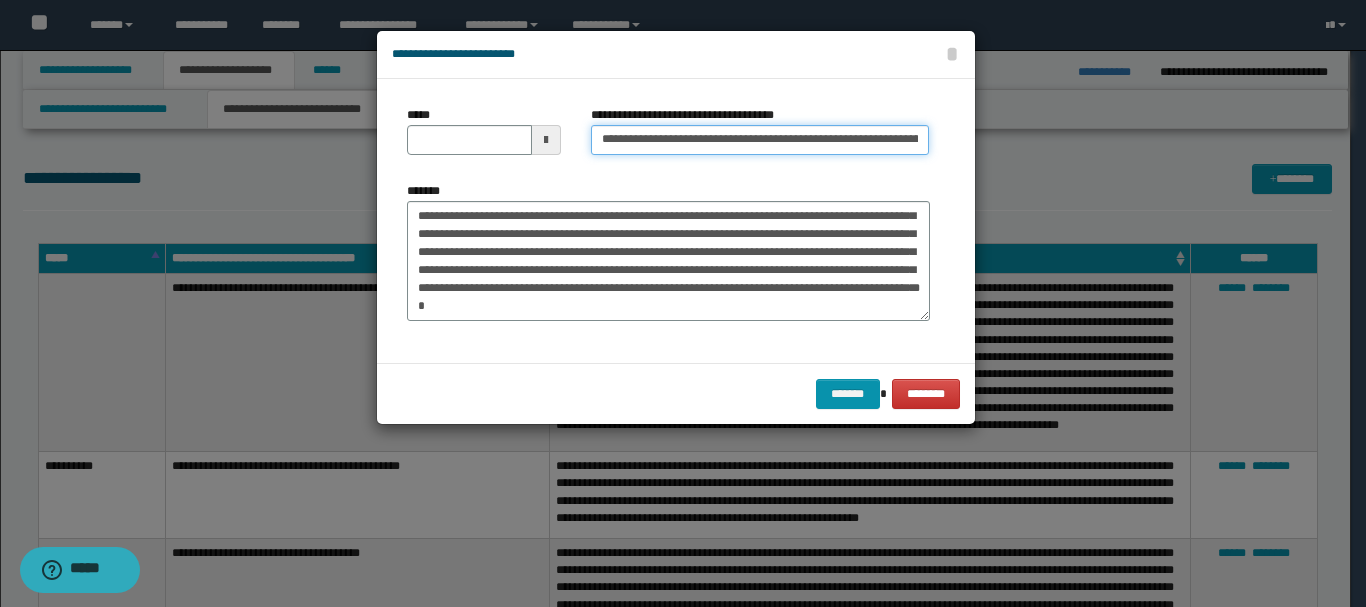 scroll, scrollTop: 0, scrollLeft: 53, axis: horizontal 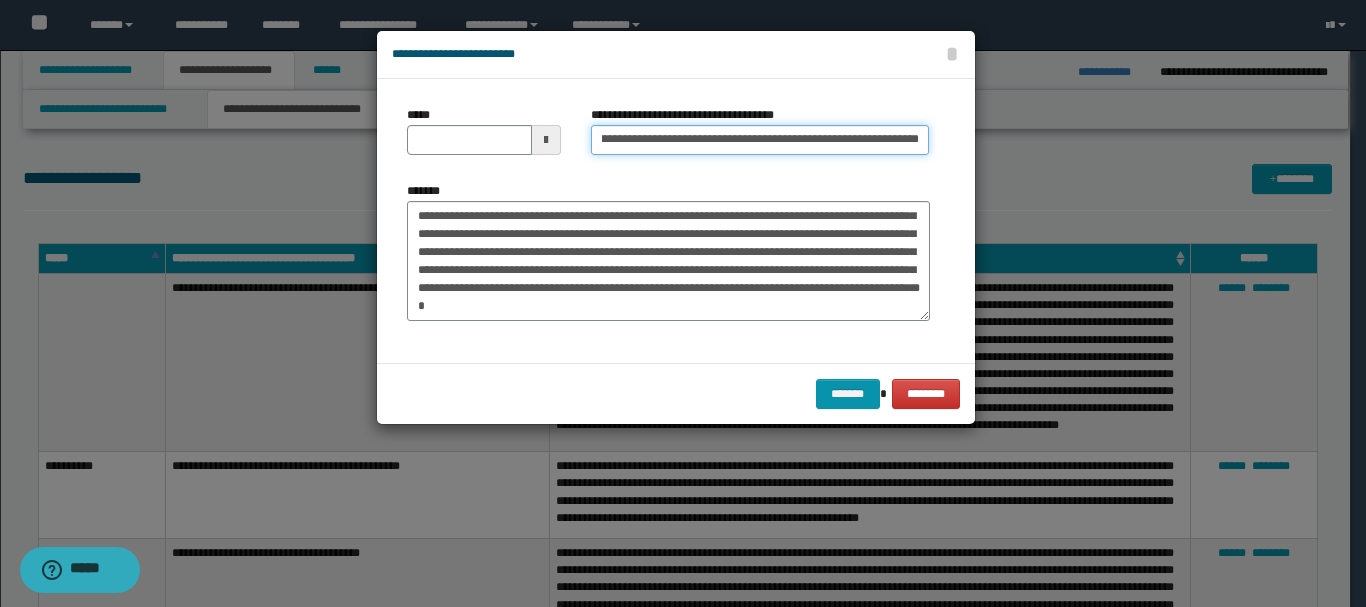 drag, startPoint x: 598, startPoint y: 141, endPoint x: 932, endPoint y: 159, distance: 334.48468 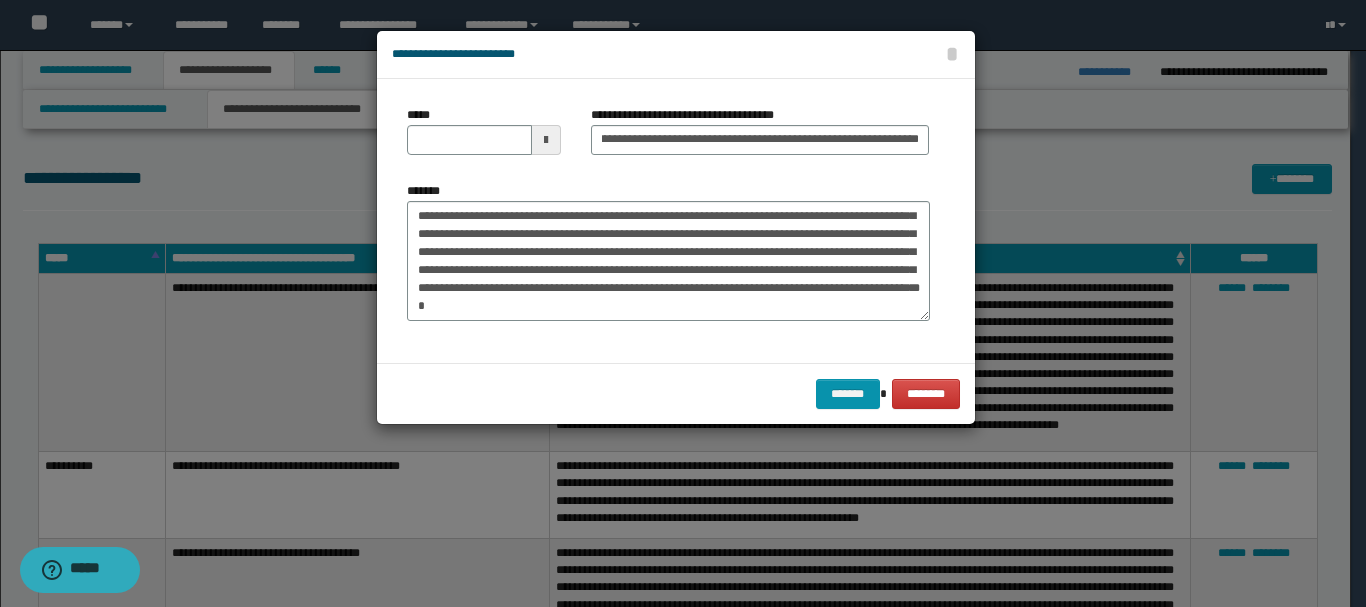 scroll, scrollTop: 0, scrollLeft: 0, axis: both 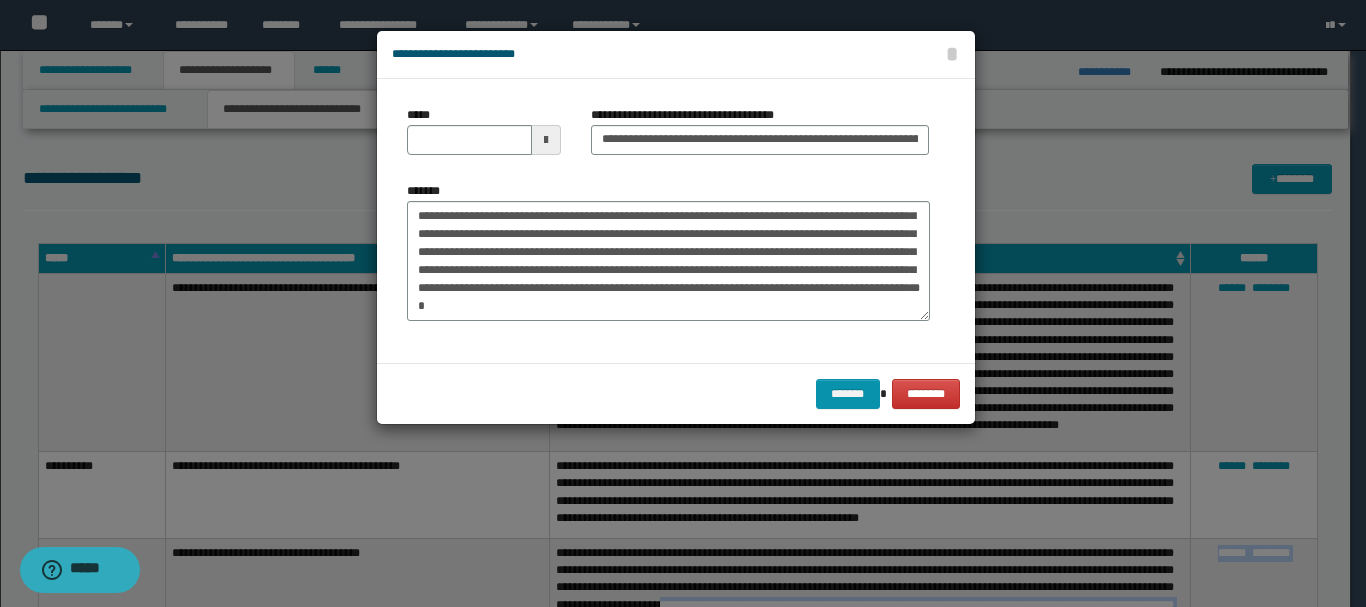 click on "**********" at bounding box center (683, -789) 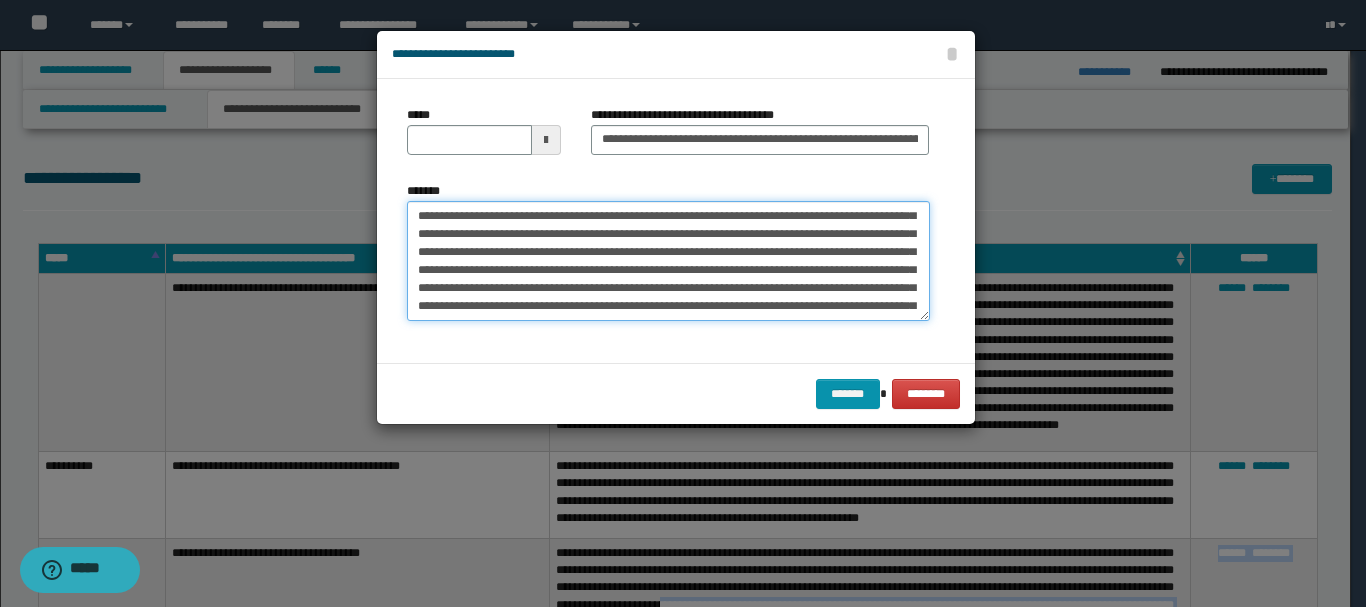 scroll, scrollTop: 0, scrollLeft: 0, axis: both 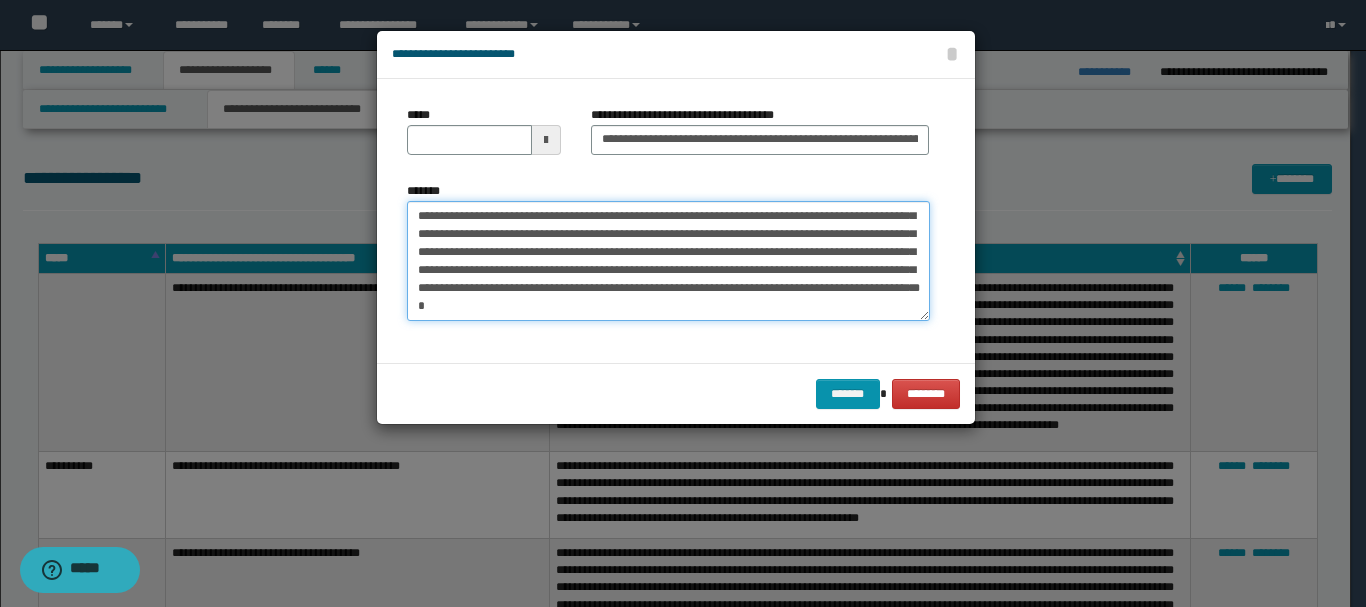 drag, startPoint x: 413, startPoint y: 211, endPoint x: 764, endPoint y: 312, distance: 365.24237 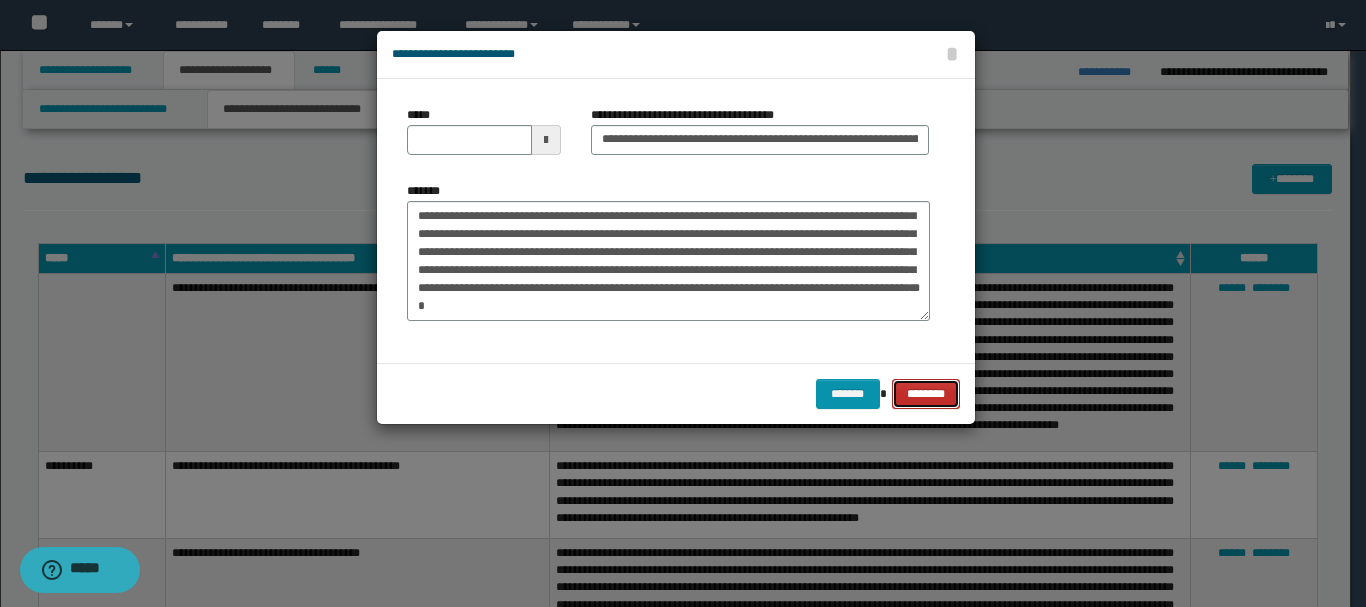 click on "********" at bounding box center (925, 394) 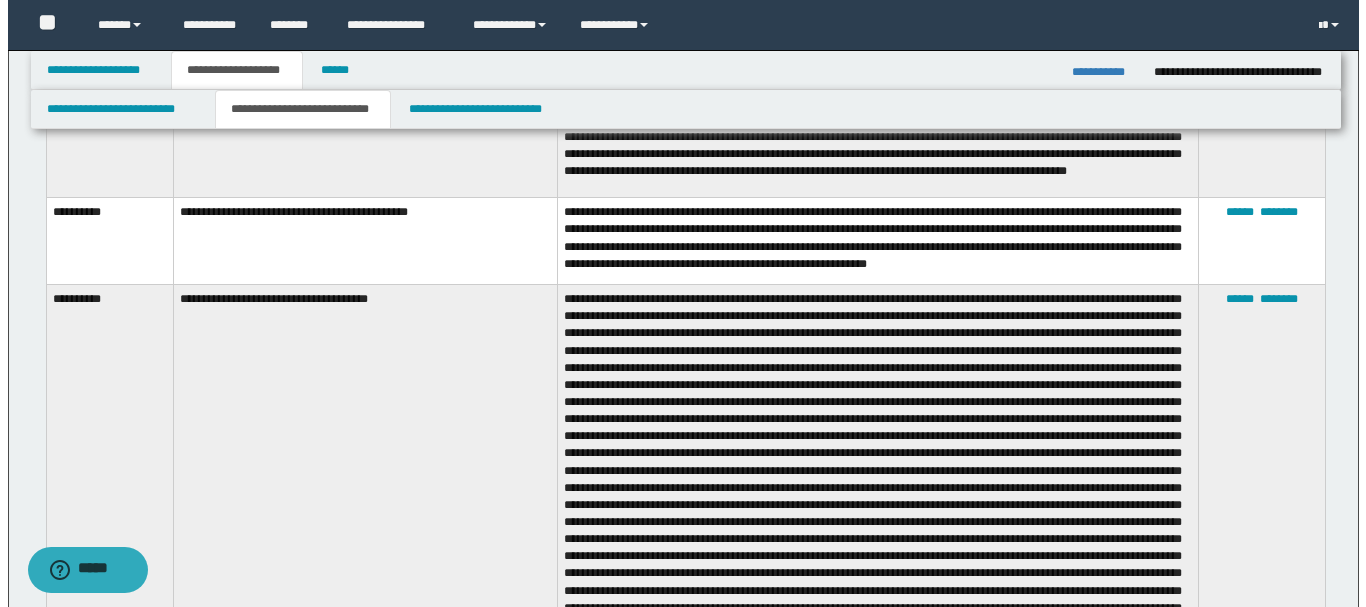 scroll, scrollTop: 1392, scrollLeft: 0, axis: vertical 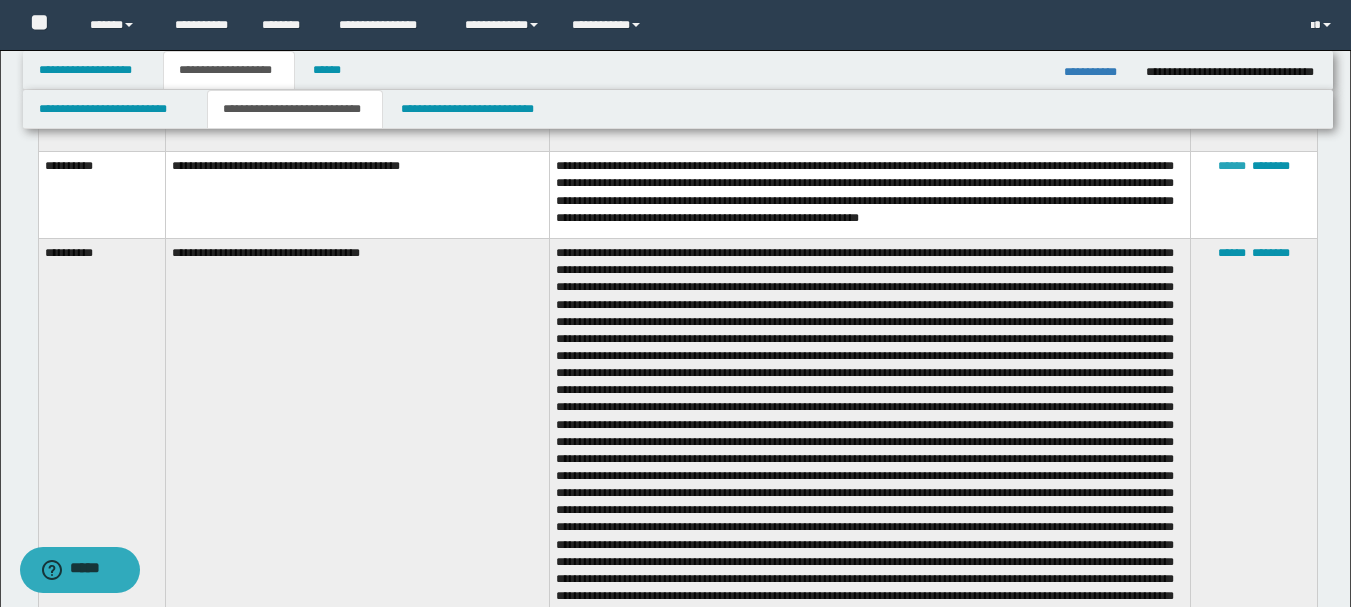 click on "******" at bounding box center (1232, 166) 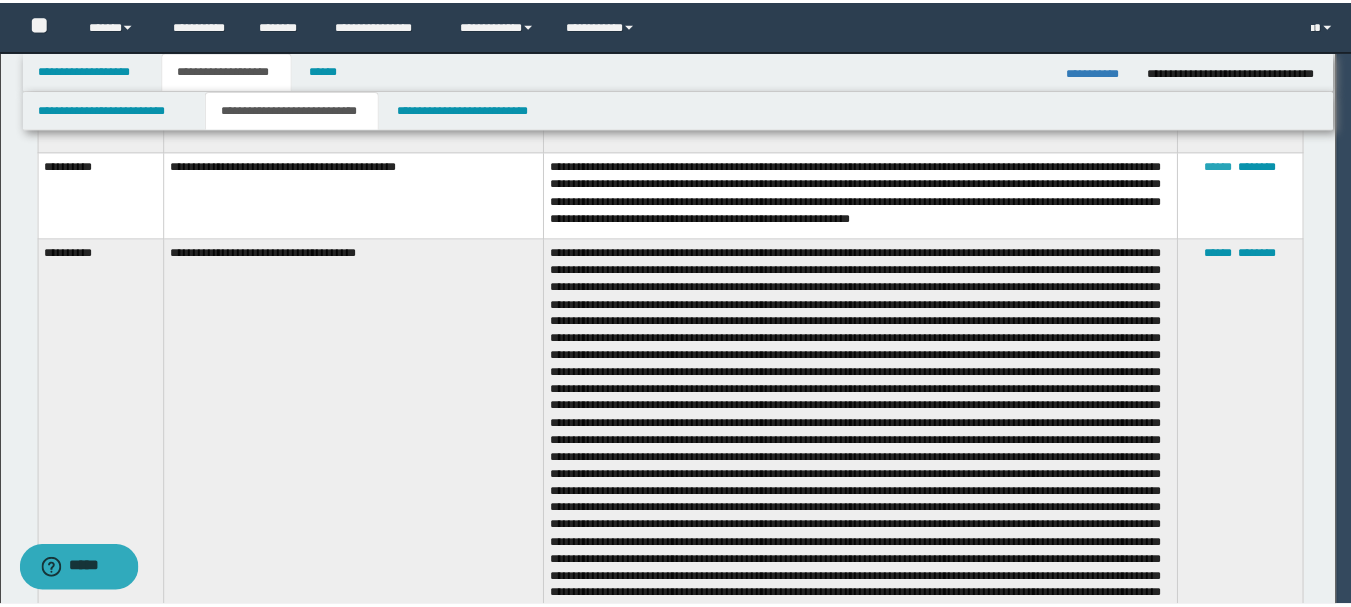 scroll, scrollTop: 0, scrollLeft: 0, axis: both 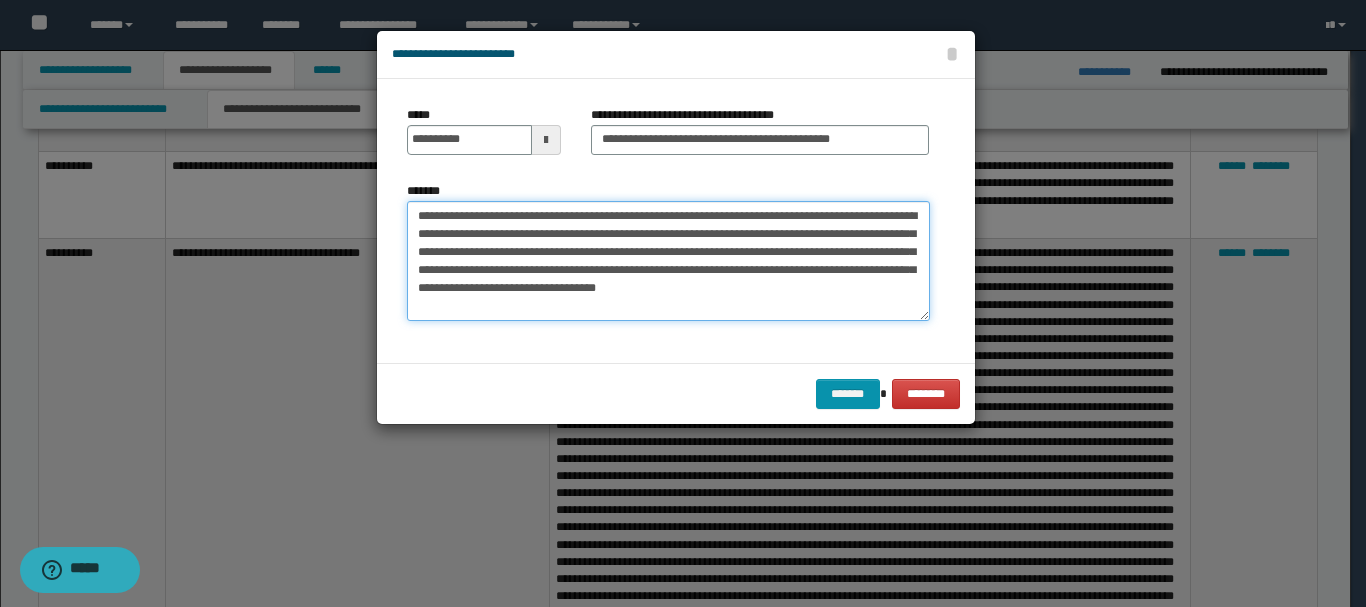 drag, startPoint x: 419, startPoint y: 217, endPoint x: 801, endPoint y: 281, distance: 387.32416 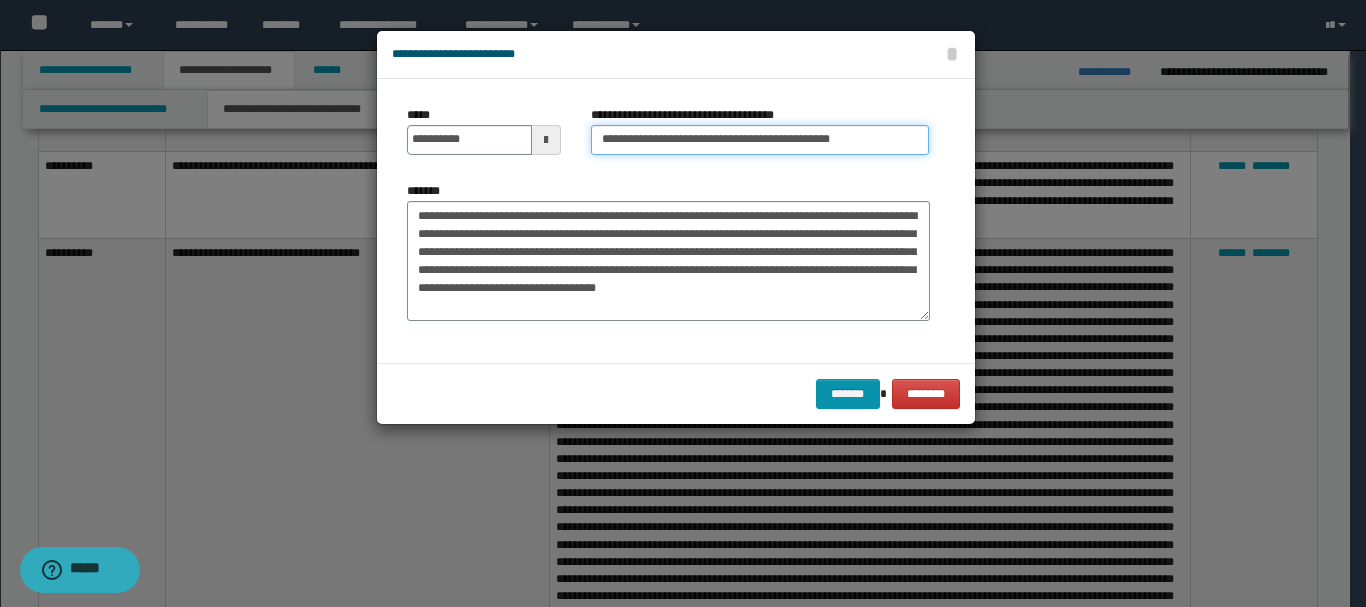 drag, startPoint x: 603, startPoint y: 136, endPoint x: 899, endPoint y: 154, distance: 296.54678 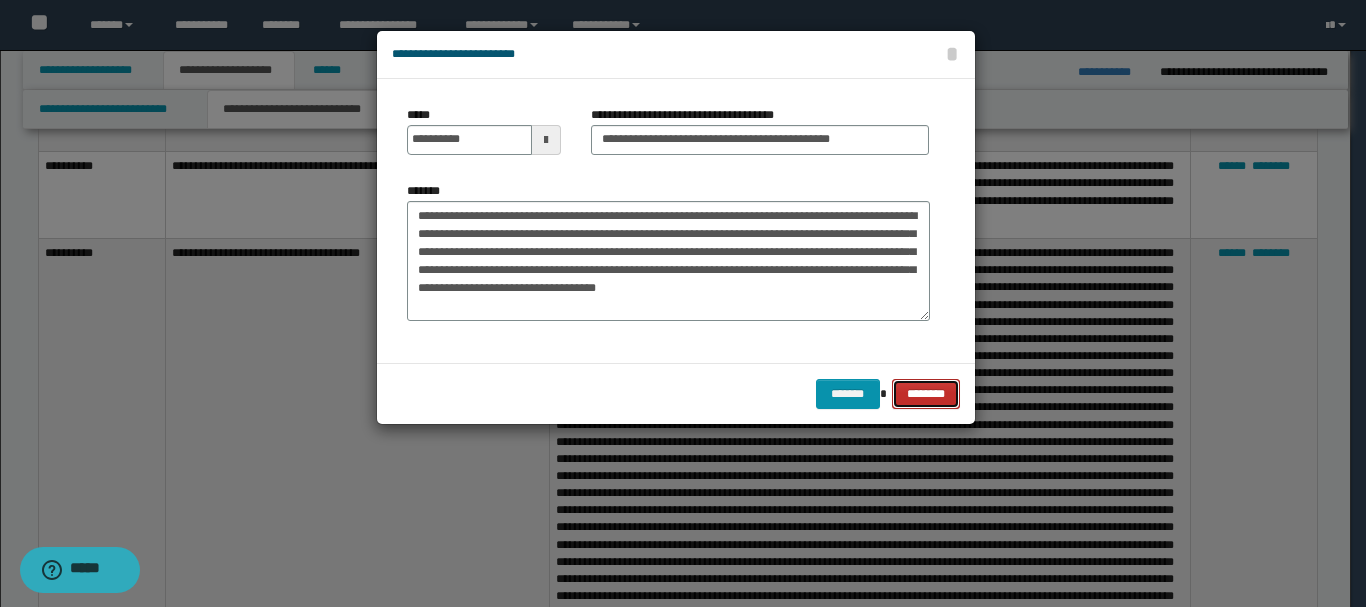 click on "********" at bounding box center (925, 394) 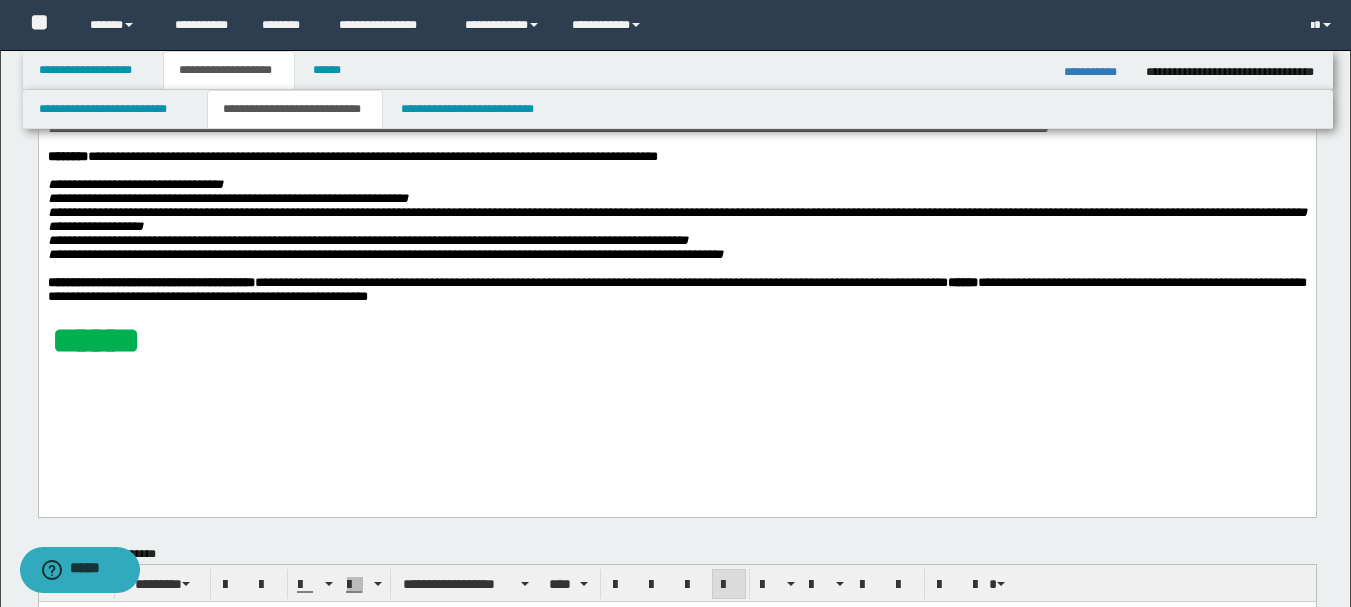 scroll, scrollTop: 0, scrollLeft: 0, axis: both 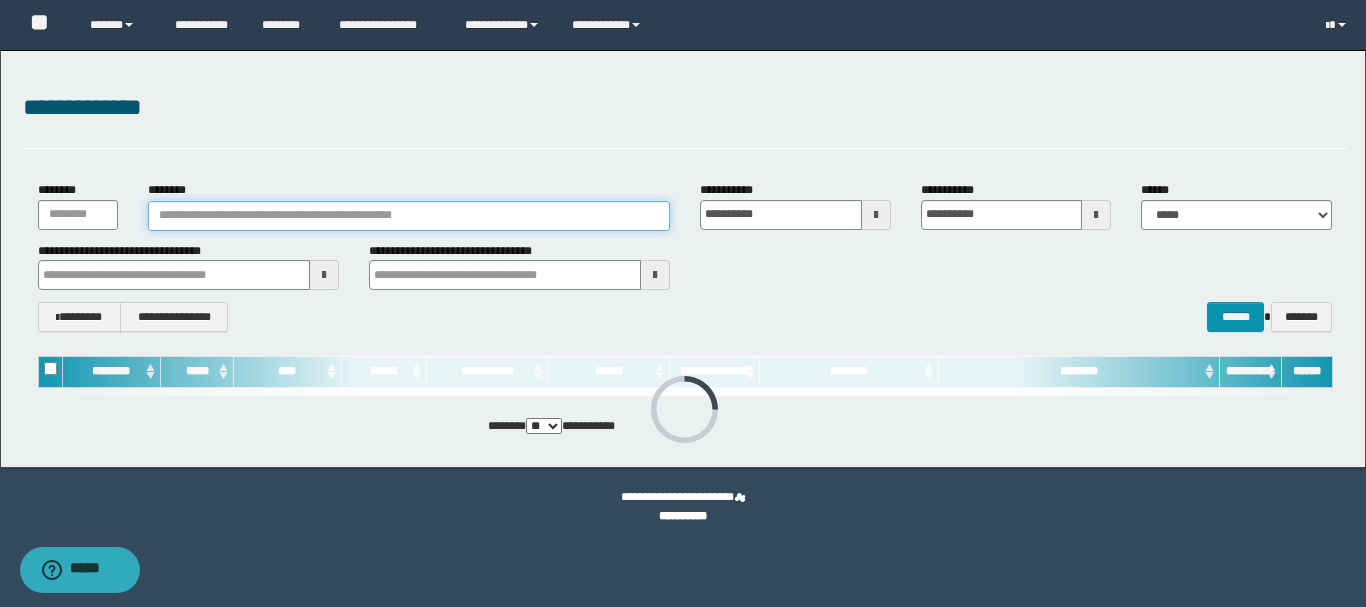 click on "********" at bounding box center [409, 216] 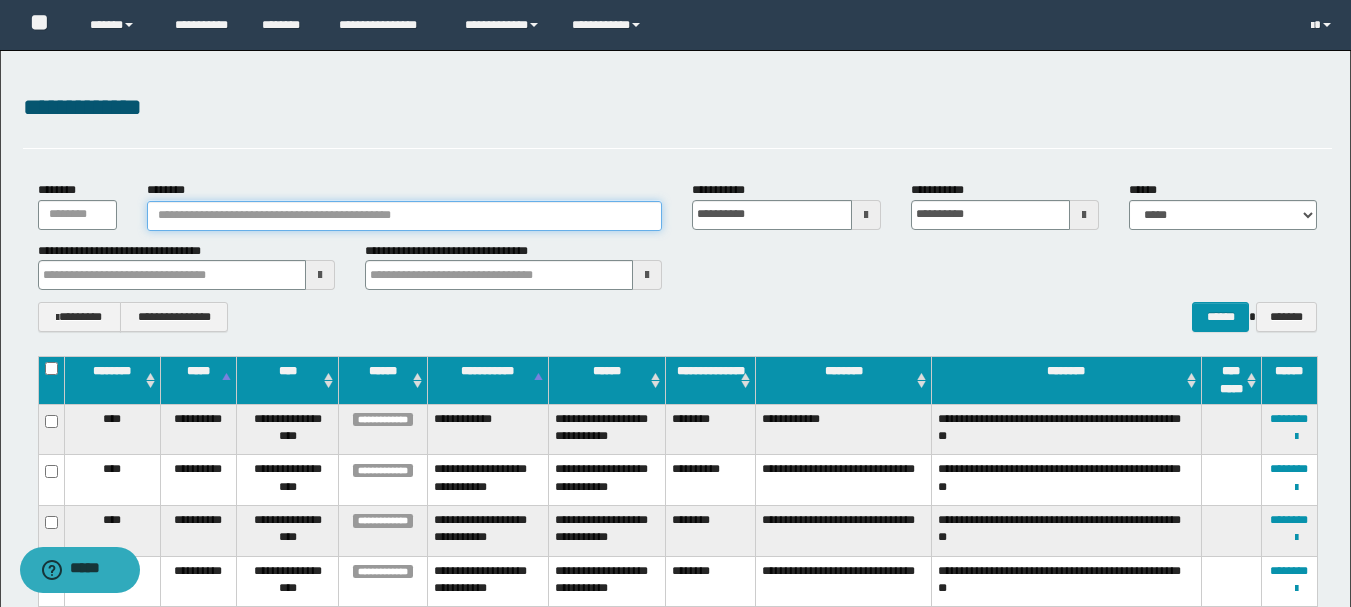 paste on "********" 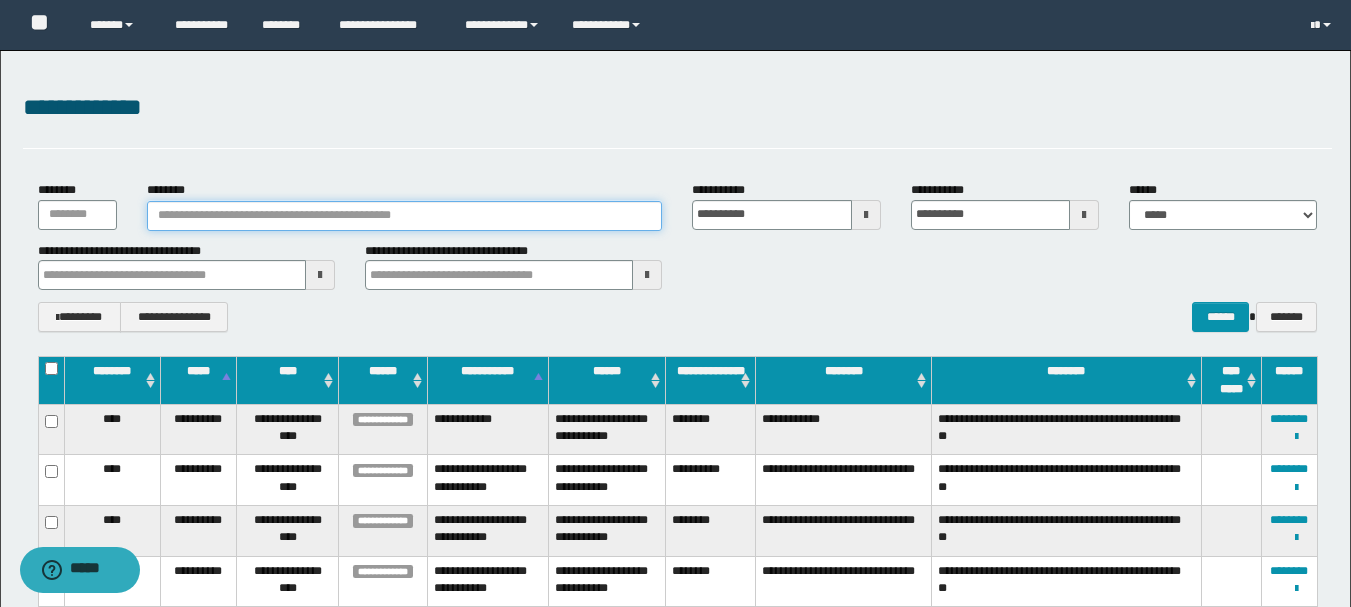 type on "********" 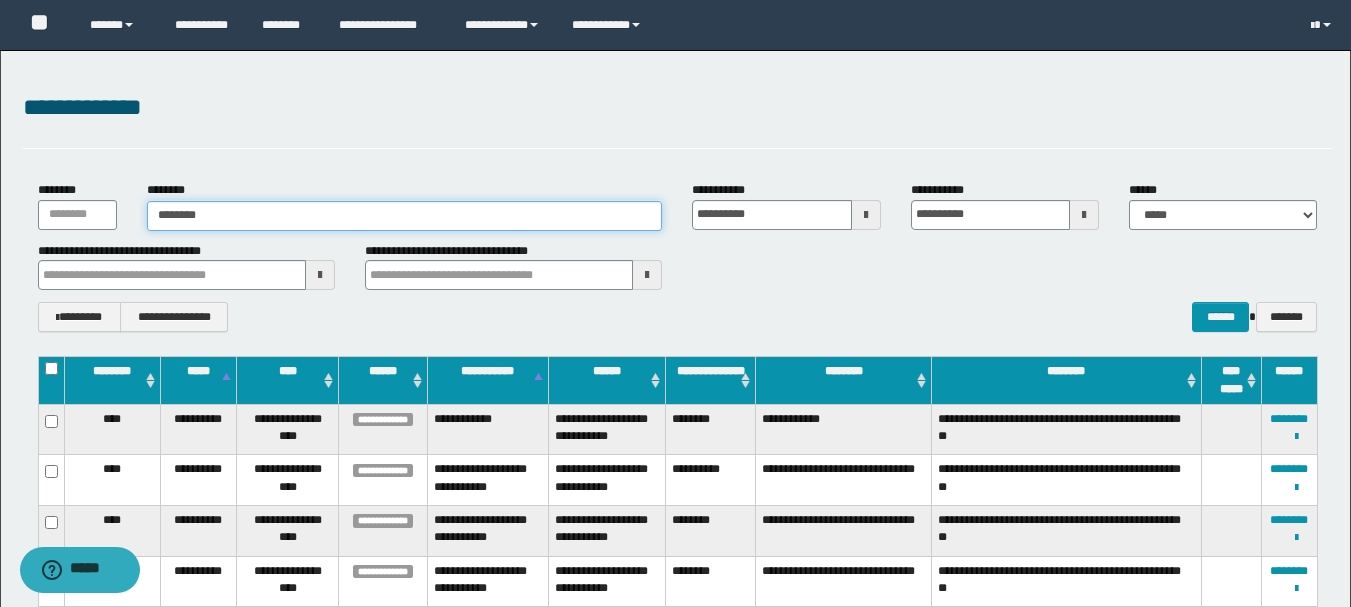type on "********" 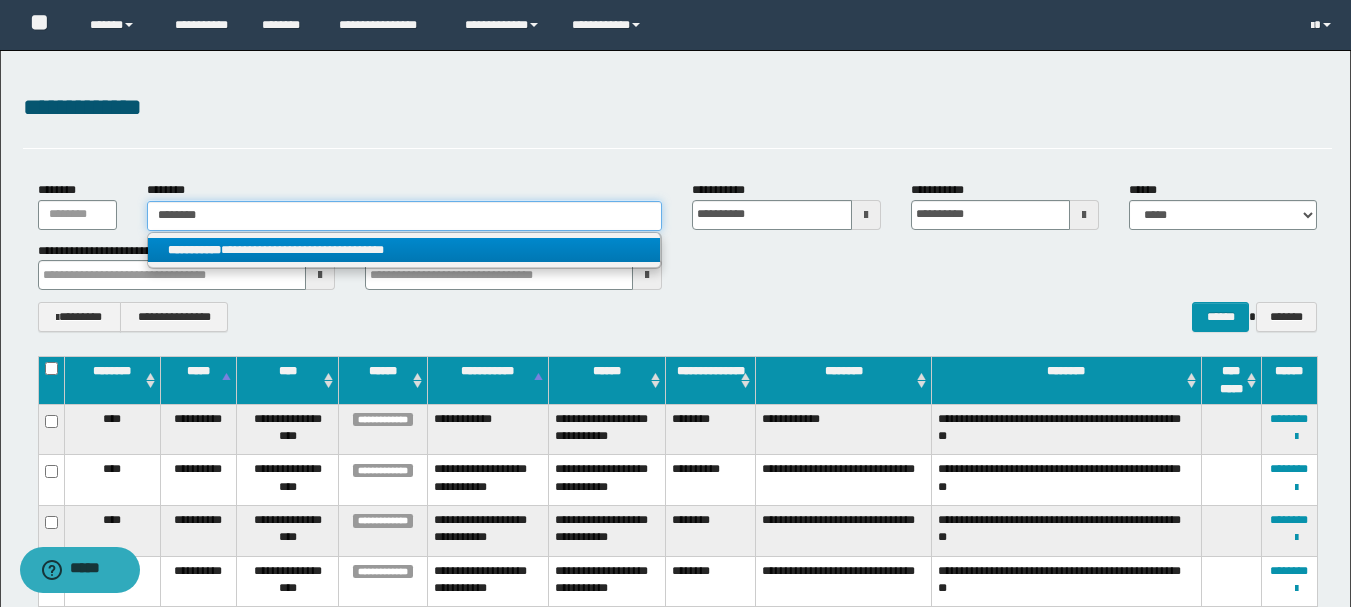 type on "********" 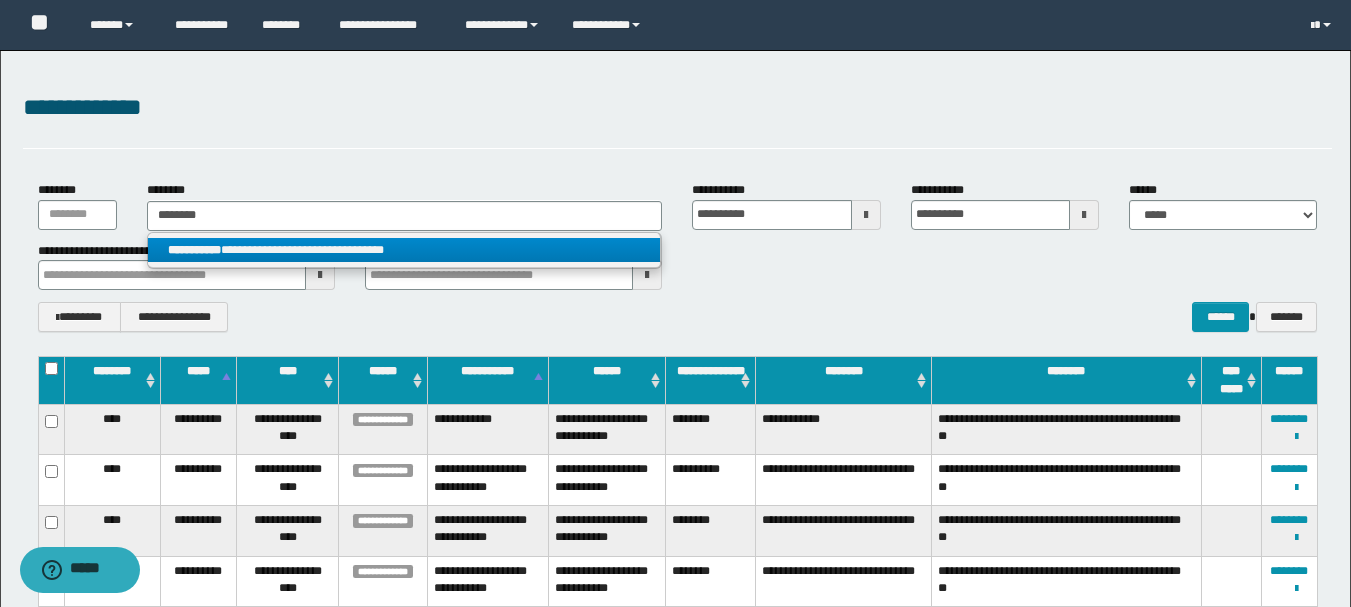 click on "**********" at bounding box center (404, 250) 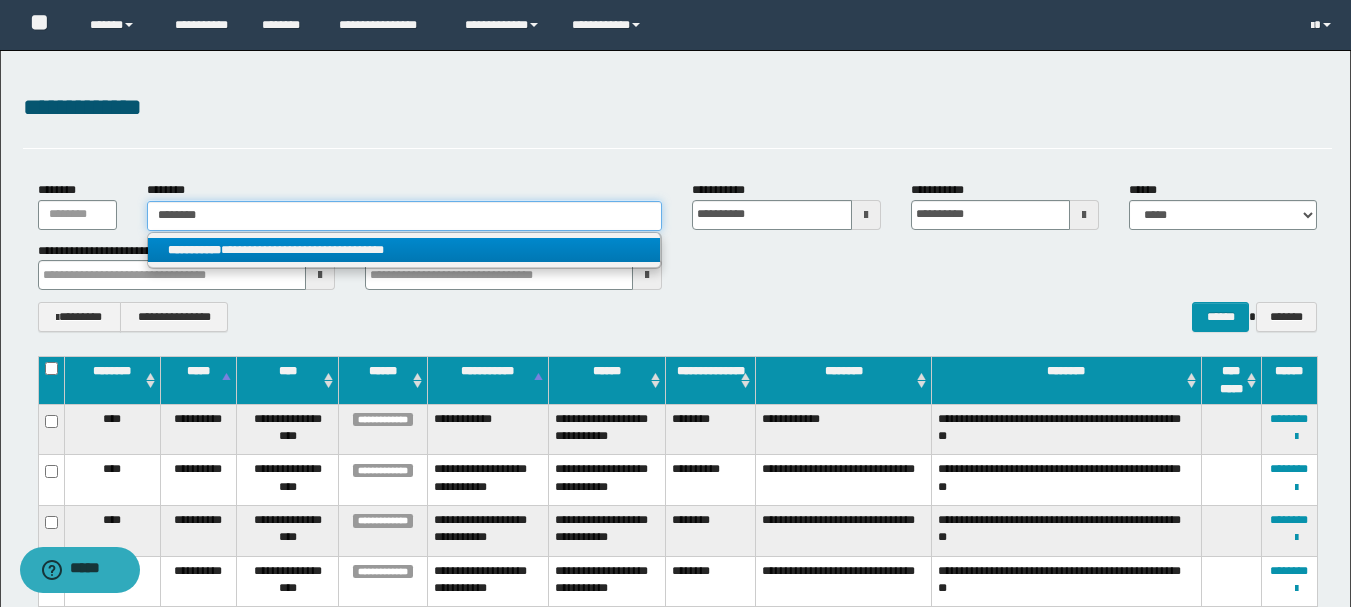 type 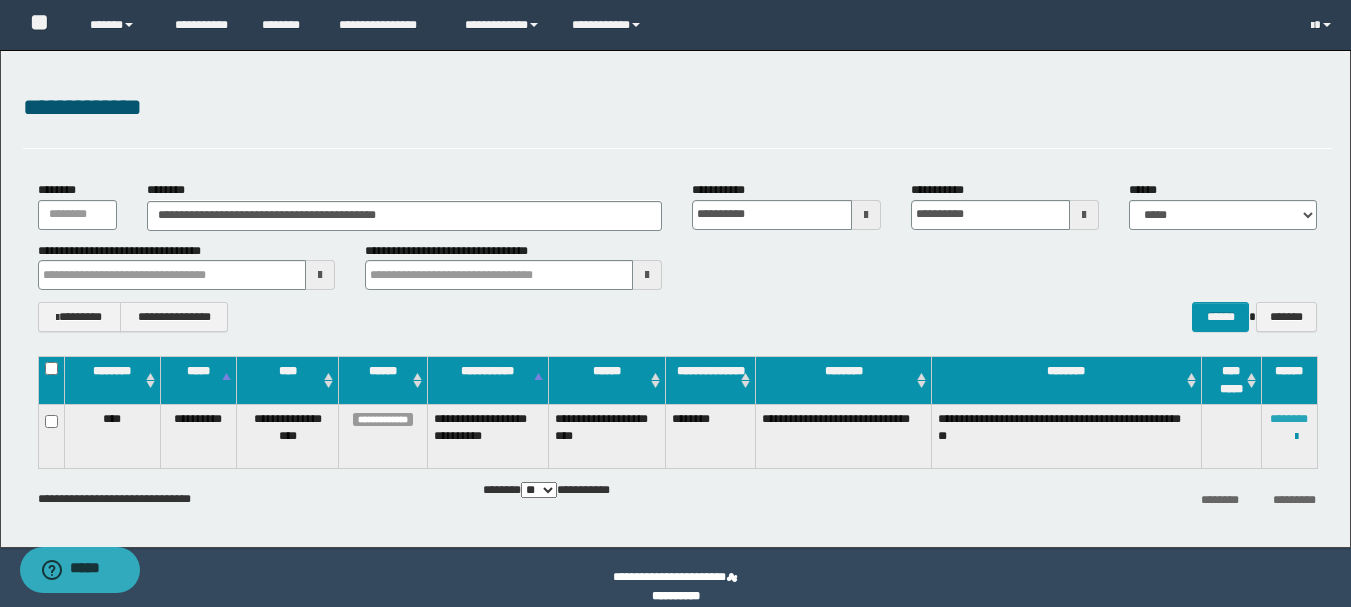 click on "********" at bounding box center (1289, 419) 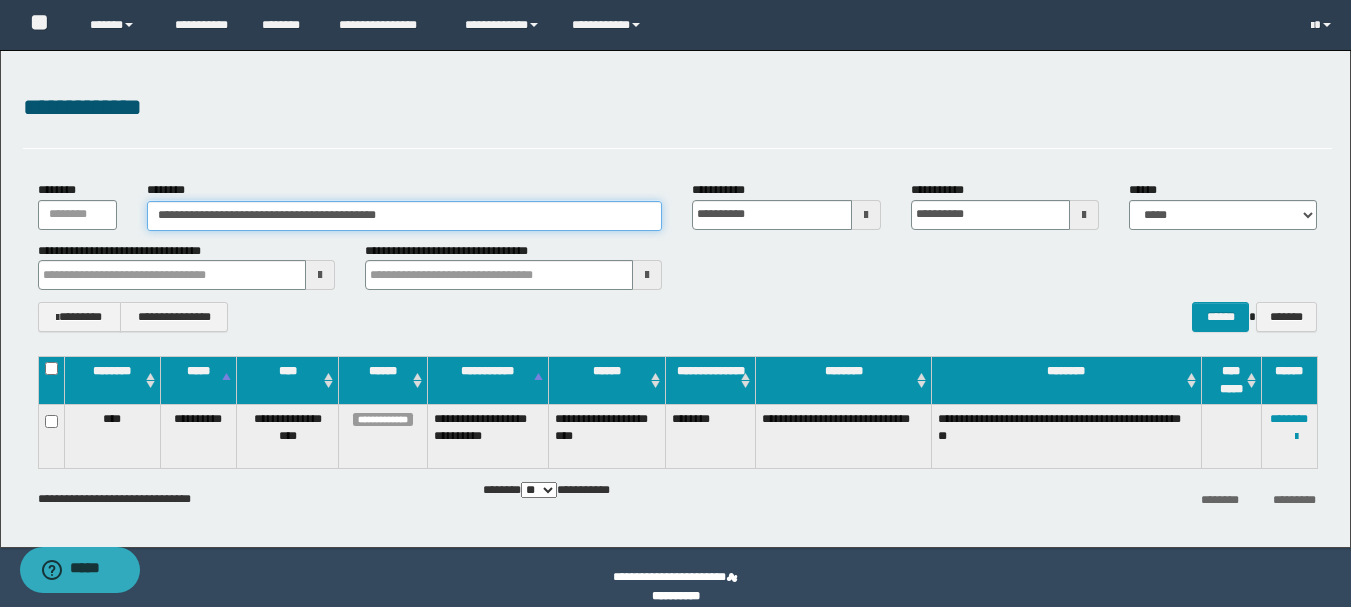 drag, startPoint x: 446, startPoint y: 220, endPoint x: 121, endPoint y: 226, distance: 325.0554 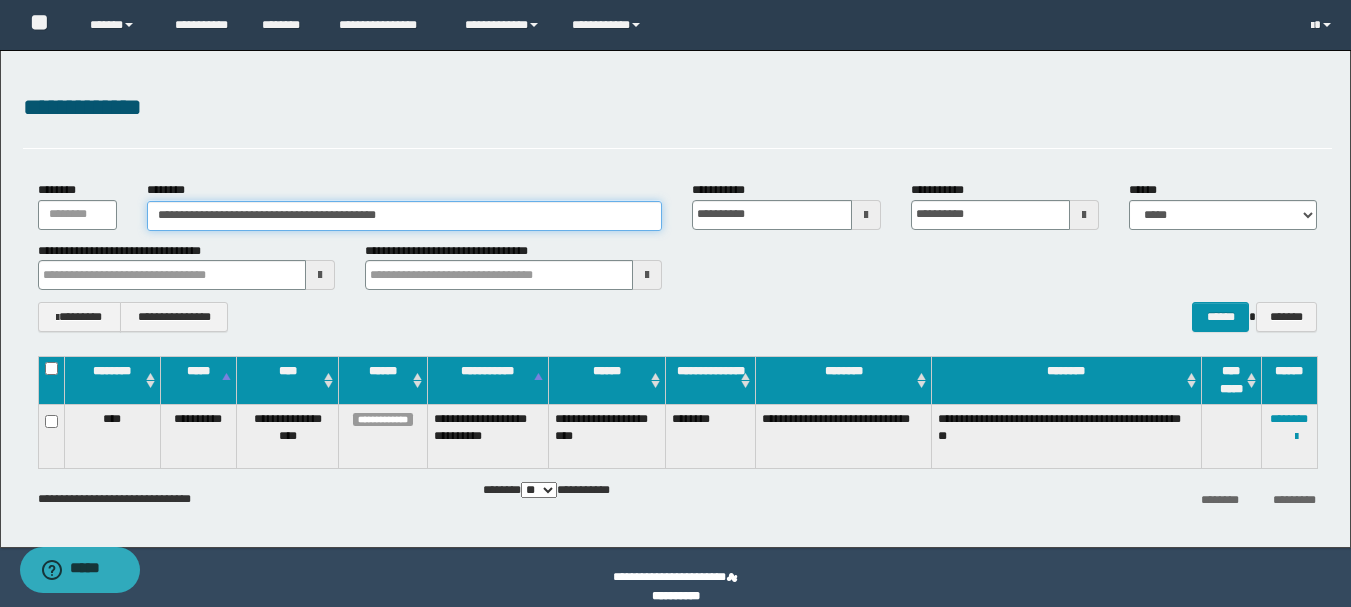 paste 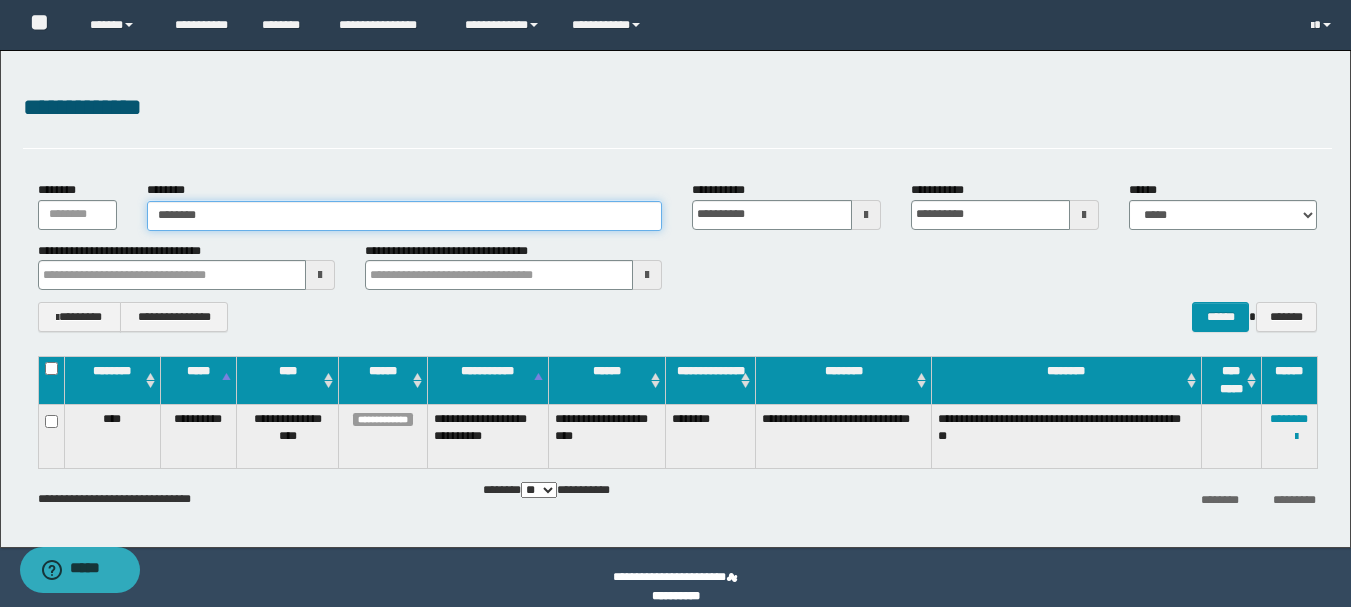 type on "********" 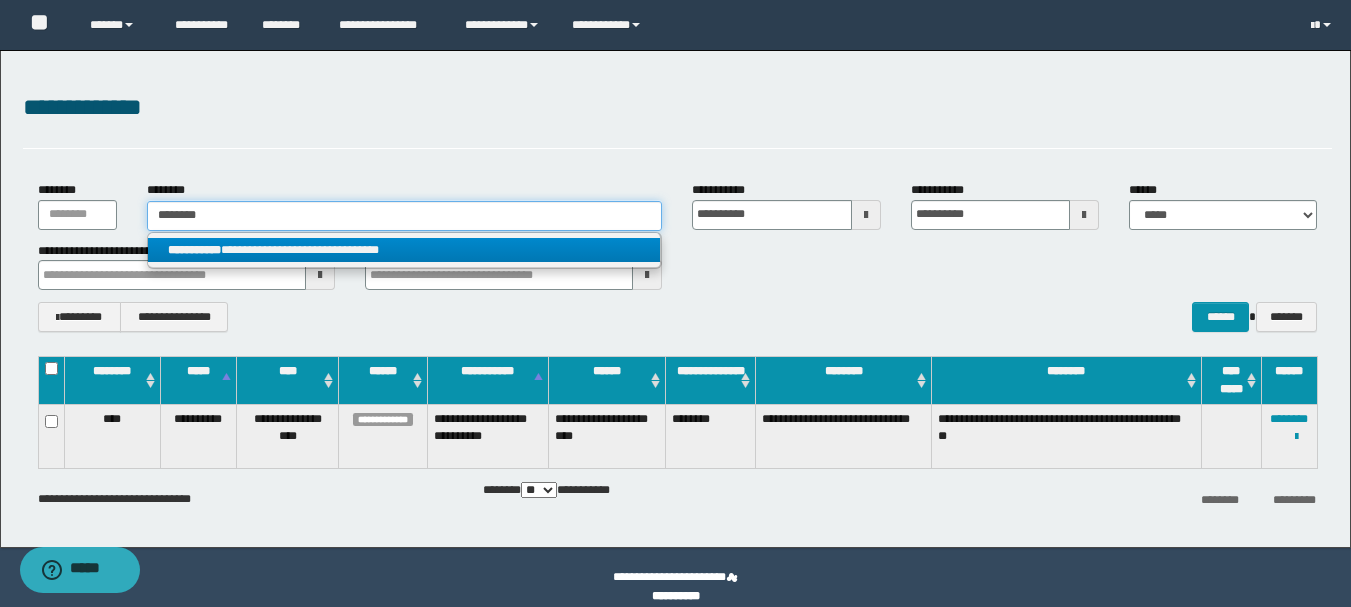 type on "********" 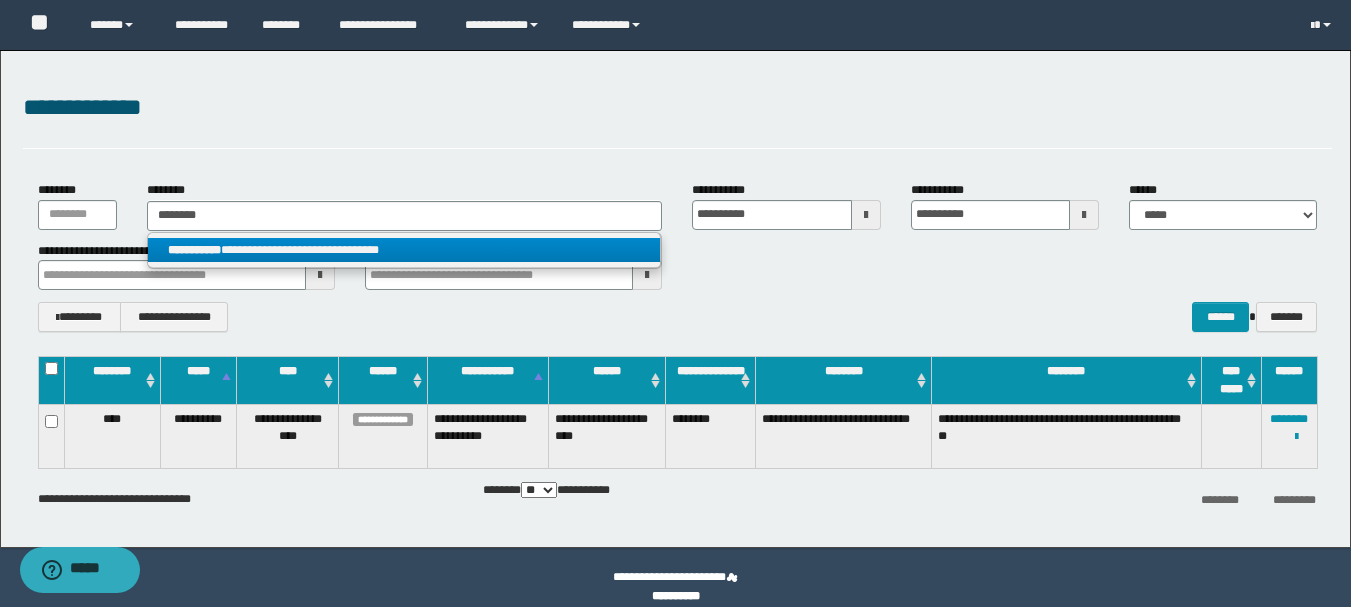 click on "**********" at bounding box center [404, 250] 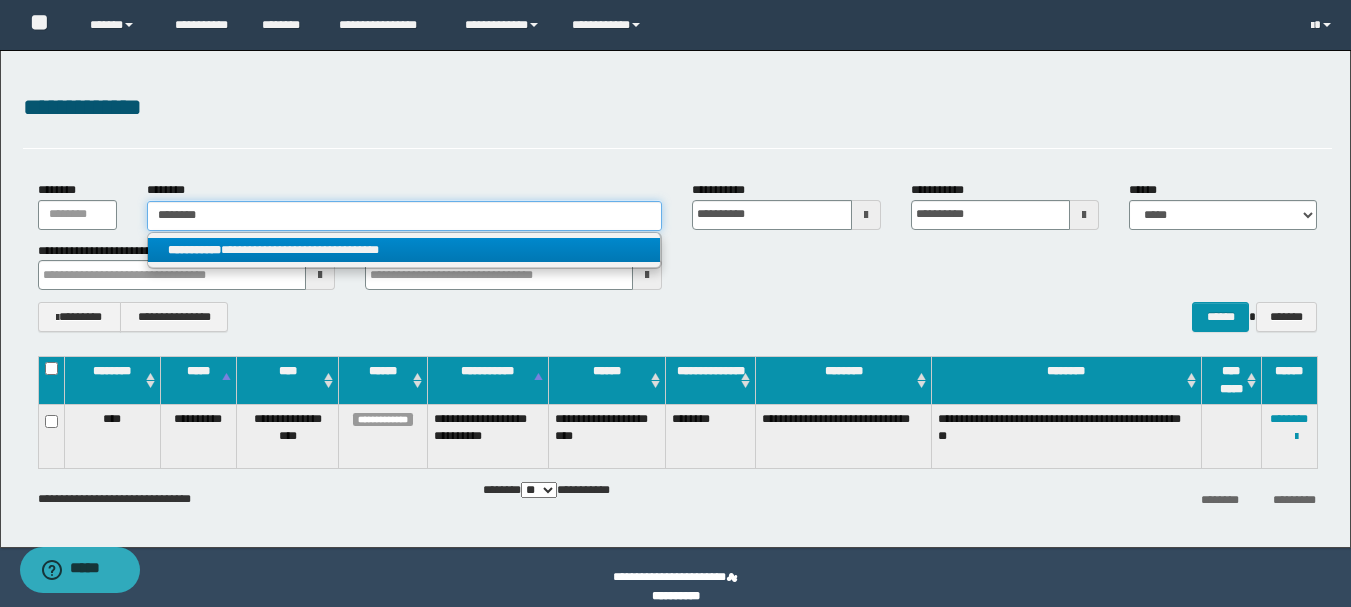 type 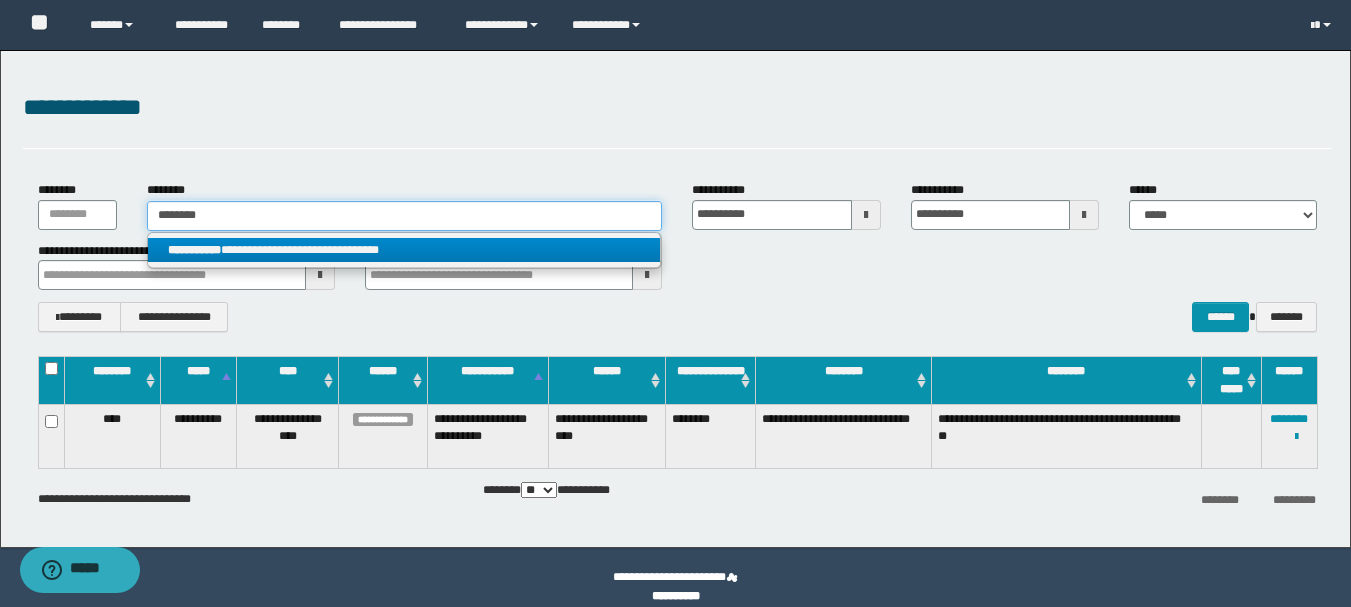 type on "**********" 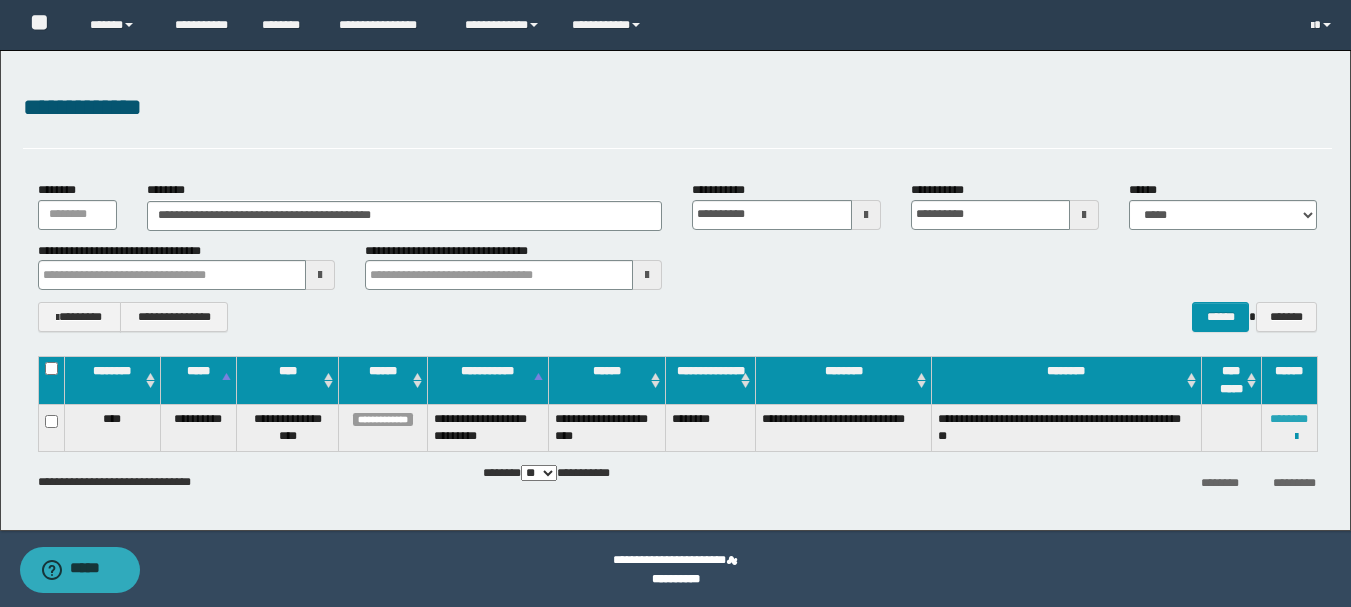 click on "********" at bounding box center (1289, 419) 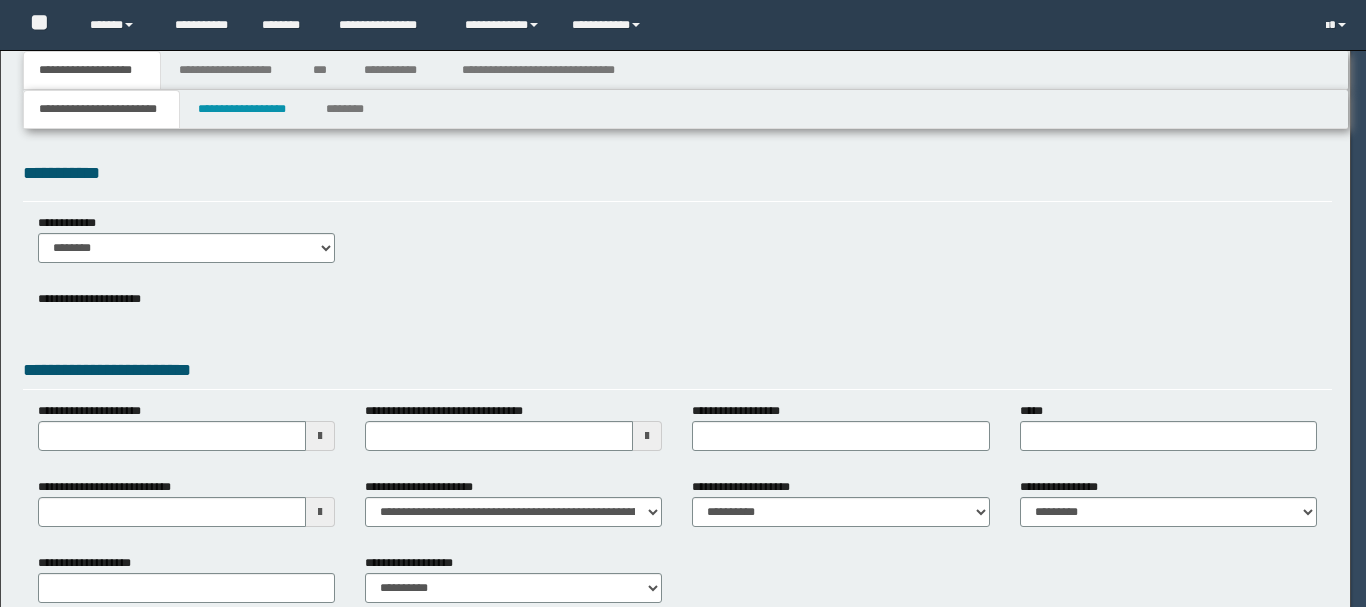 scroll, scrollTop: 0, scrollLeft: 0, axis: both 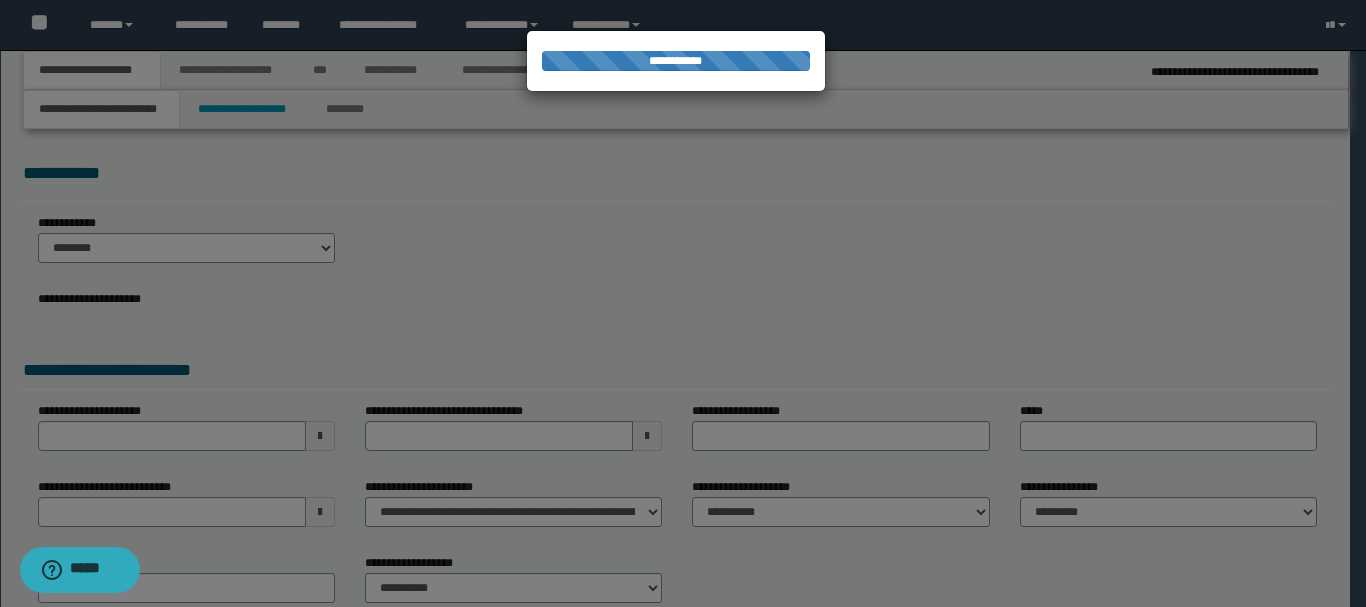 type on "**********" 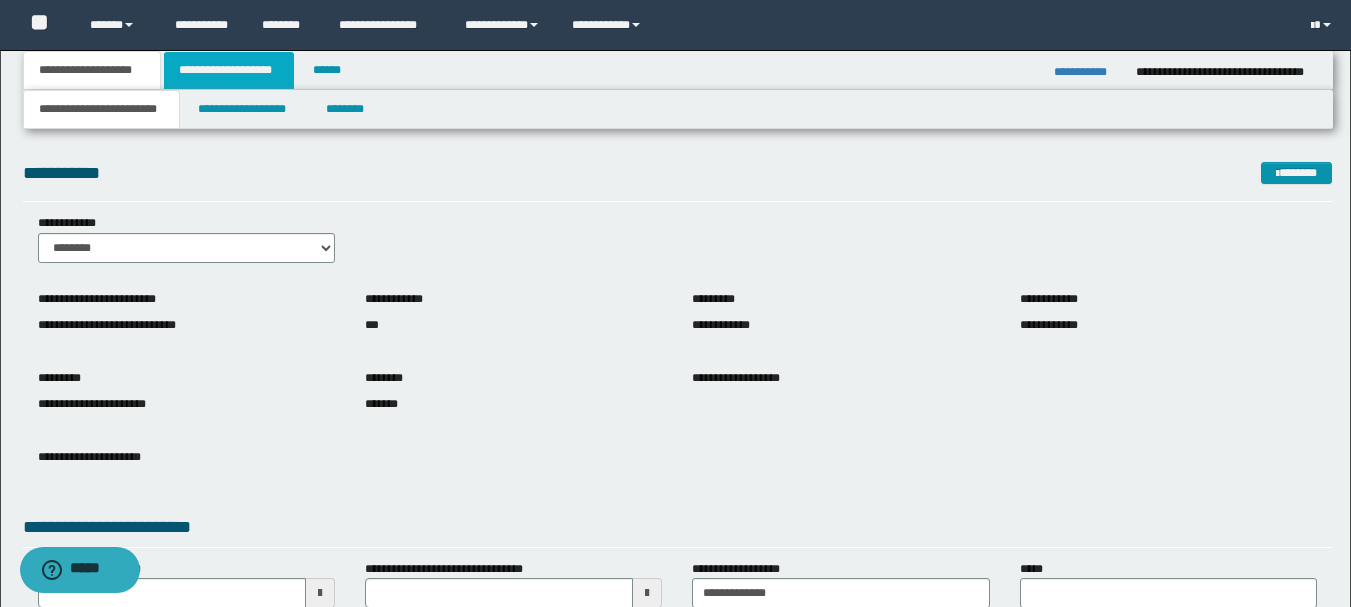 click on "**********" at bounding box center [229, 70] 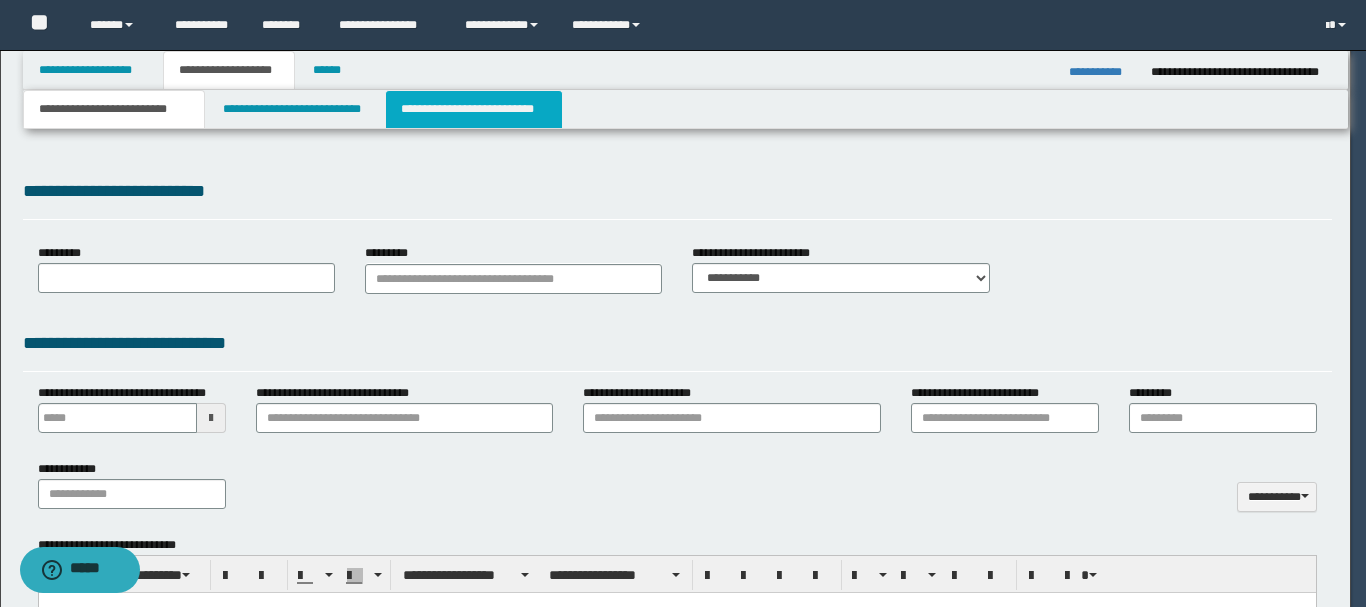 type 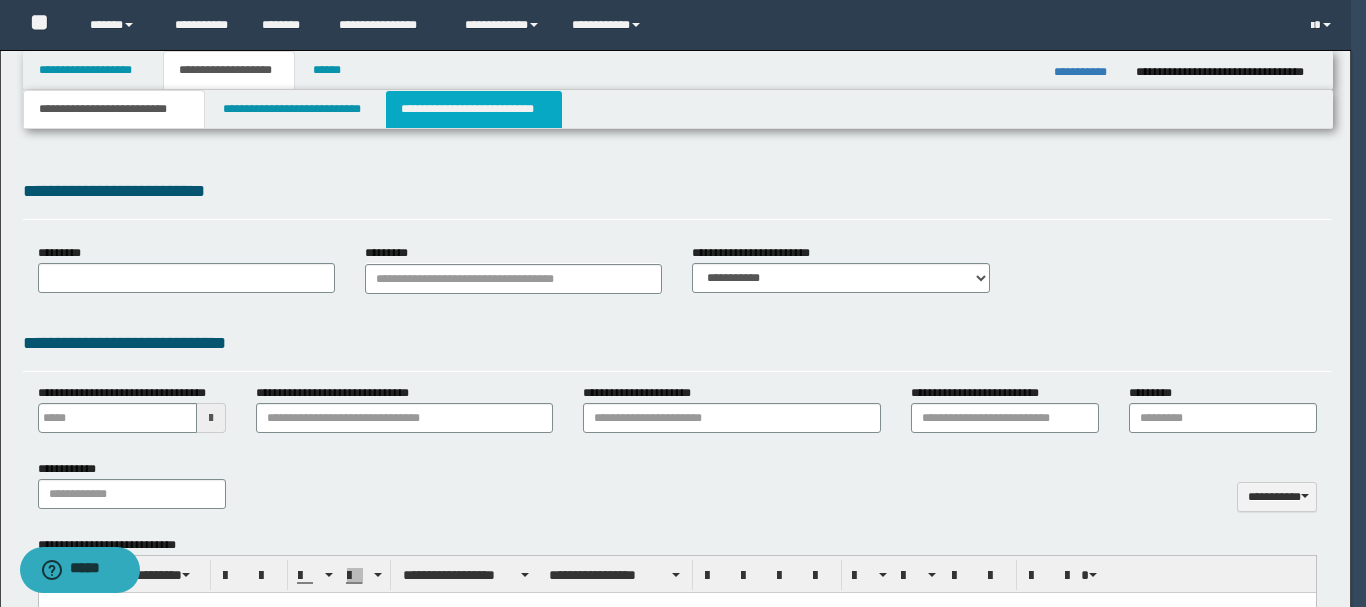 select on "*" 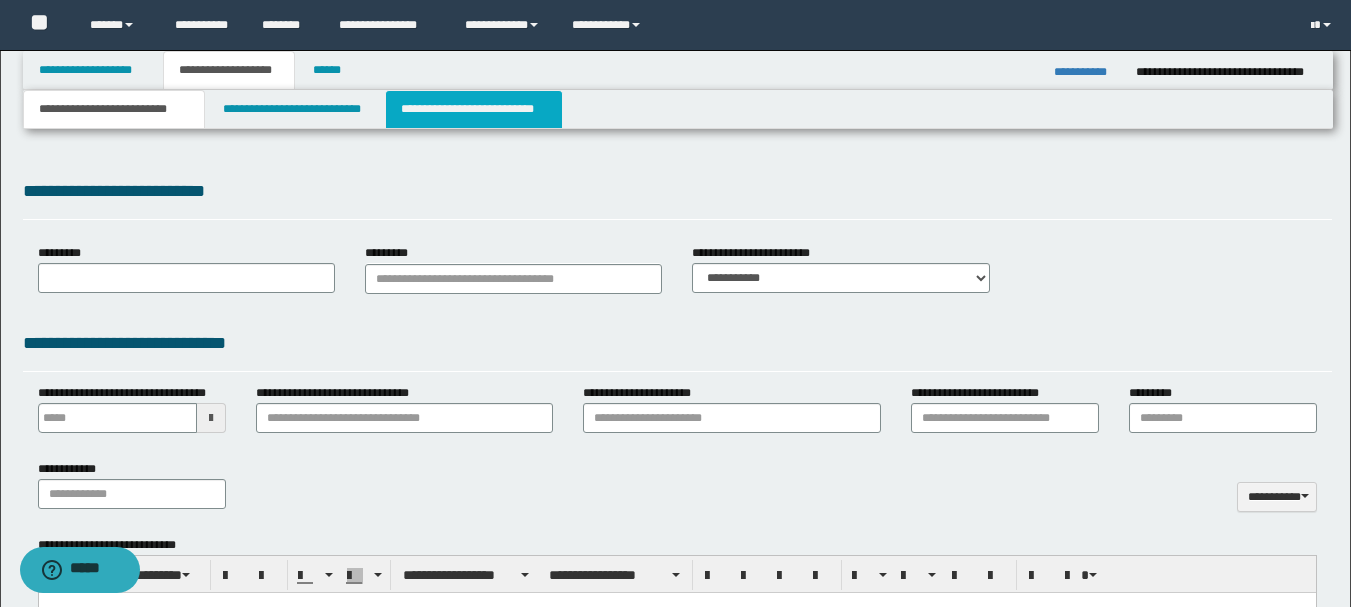 click on "**********" at bounding box center [474, 109] 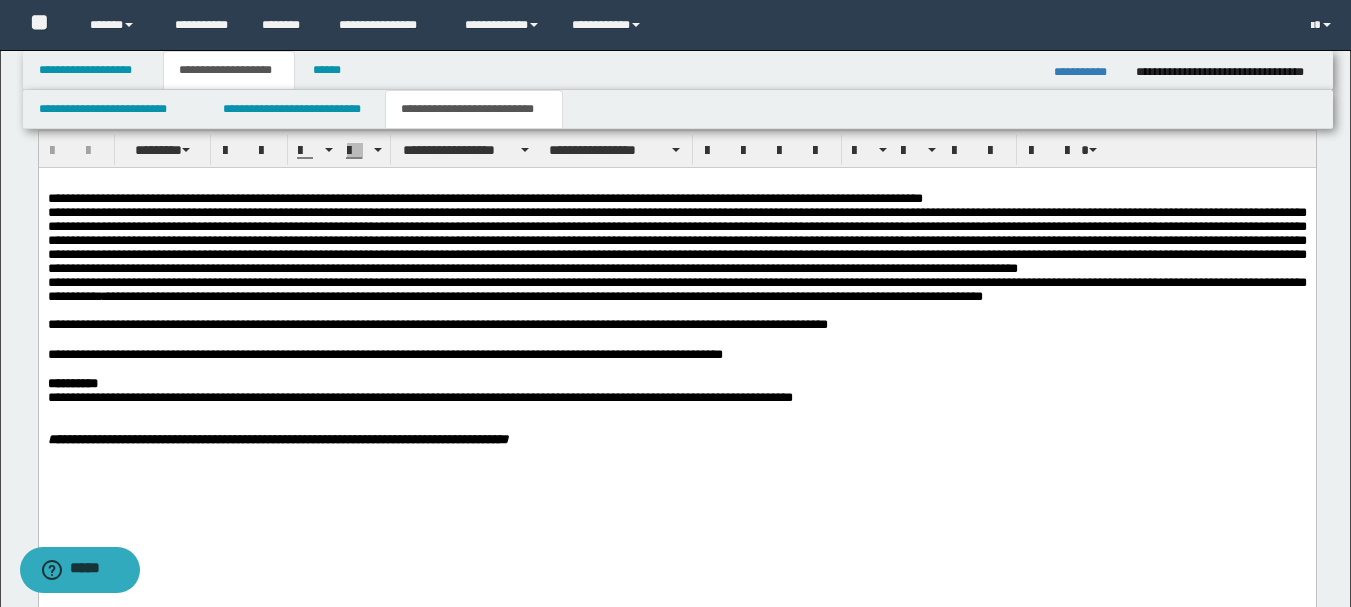 scroll, scrollTop: 700, scrollLeft: 0, axis: vertical 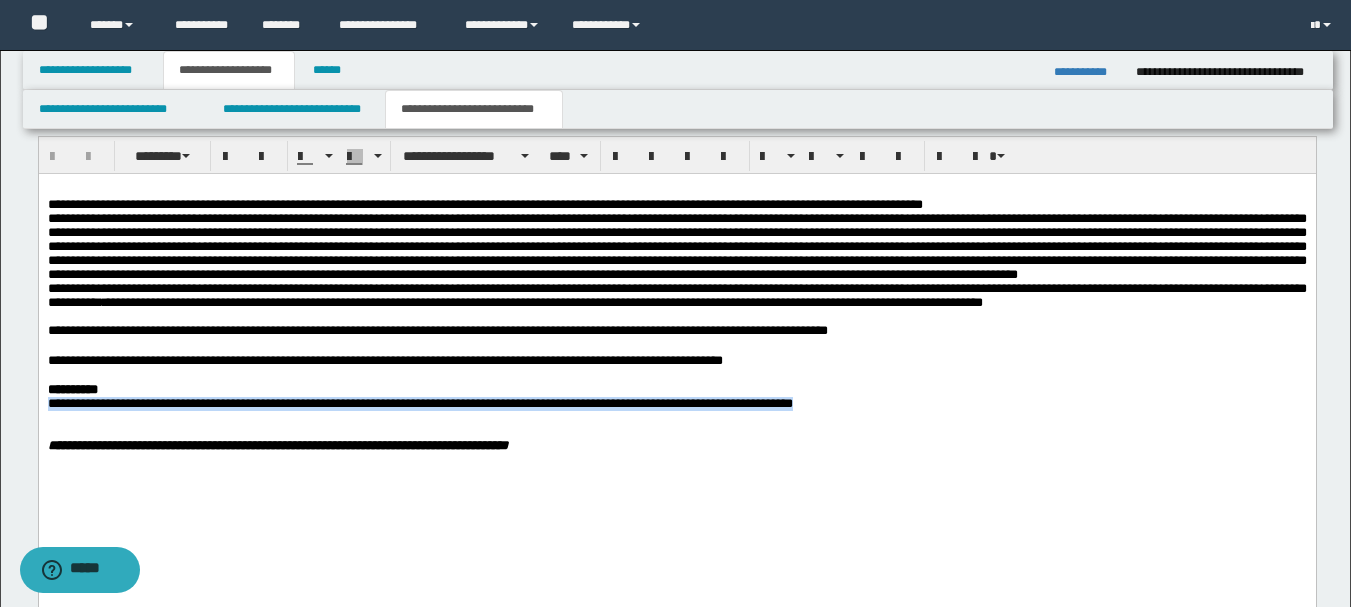 drag, startPoint x: 49, startPoint y: 446, endPoint x: 855, endPoint y: 446, distance: 806 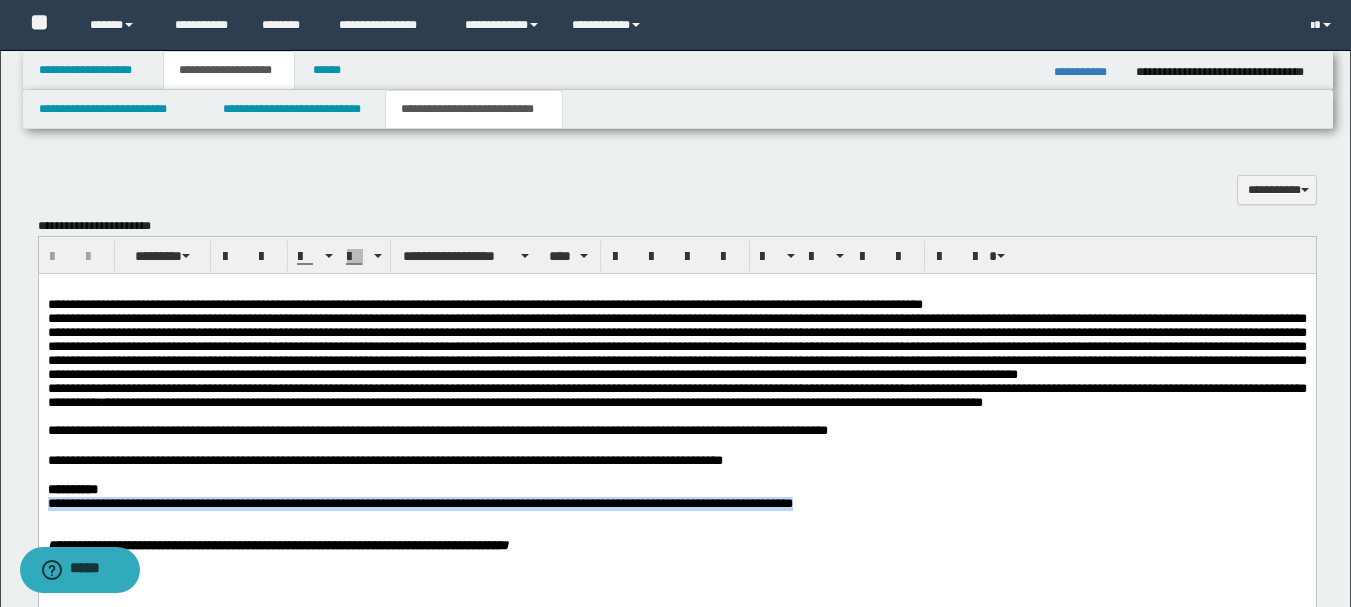 scroll, scrollTop: 700, scrollLeft: 0, axis: vertical 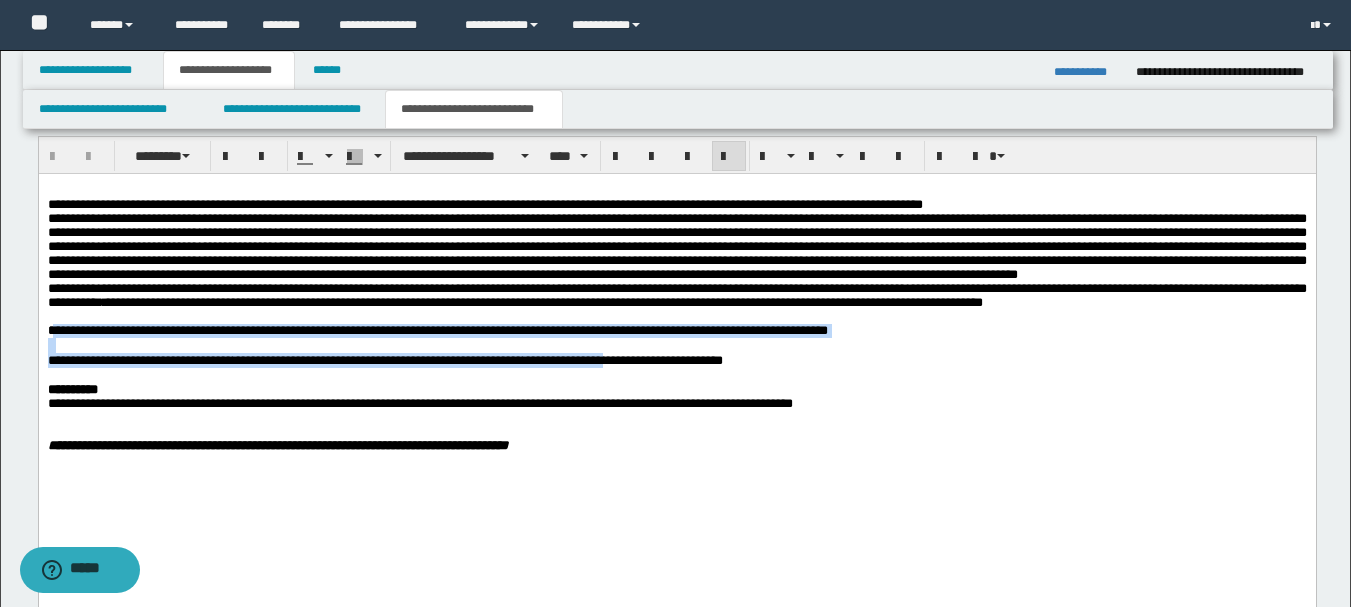 drag, startPoint x: 52, startPoint y: 362, endPoint x: 627, endPoint y: 404, distance: 576.53186 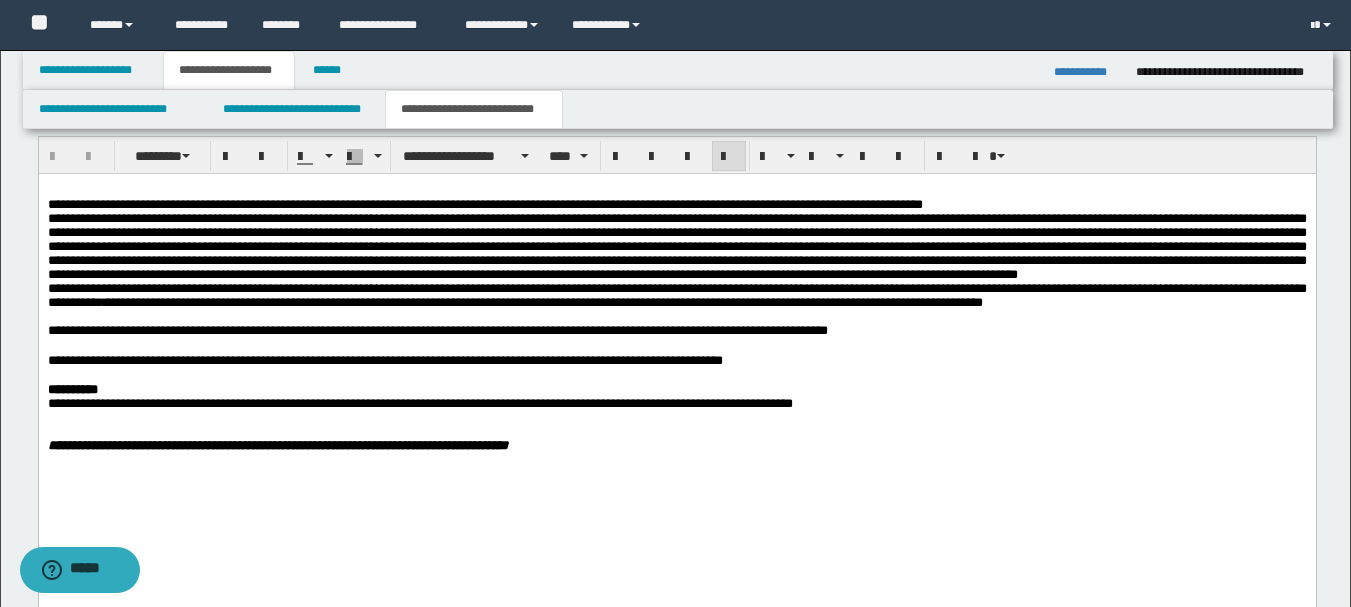 click on "**********" at bounding box center (676, 349) 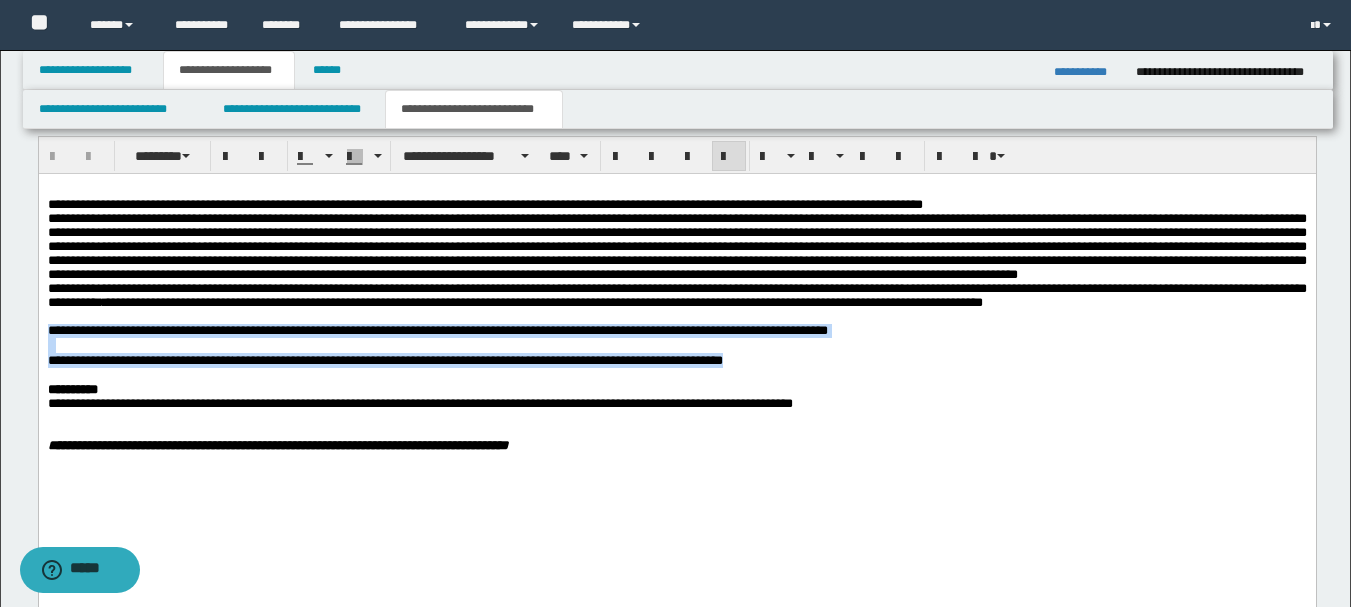 drag, startPoint x: 47, startPoint y: 366, endPoint x: 800, endPoint y: 396, distance: 753.59735 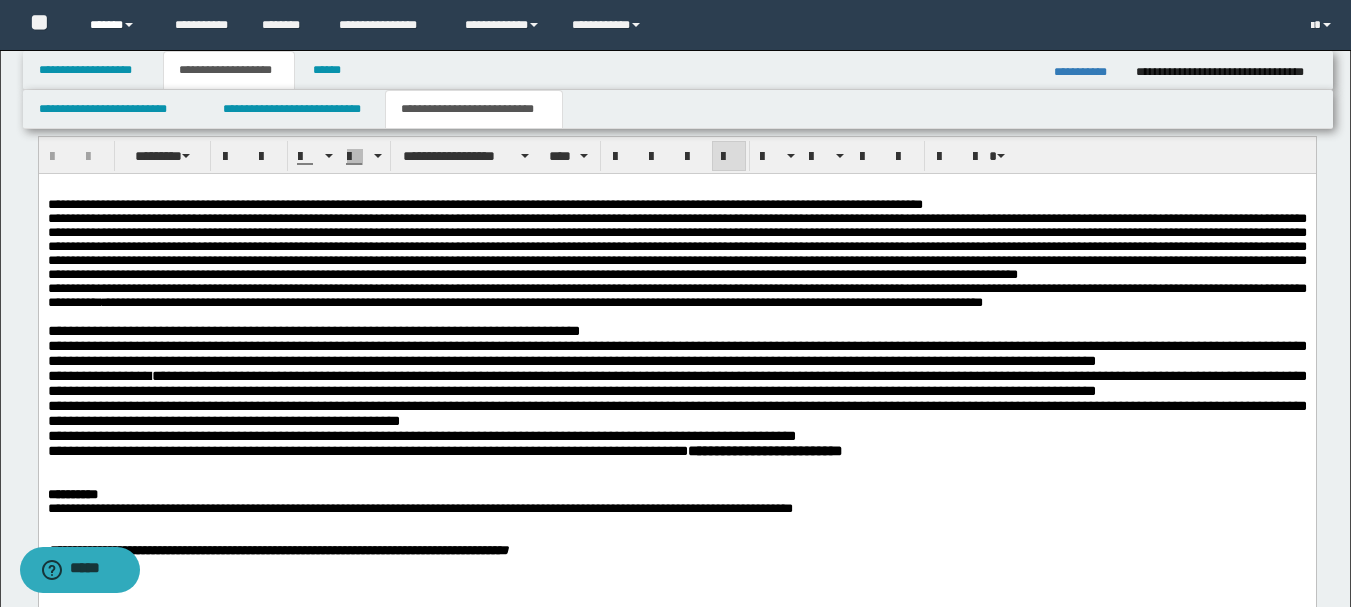 type 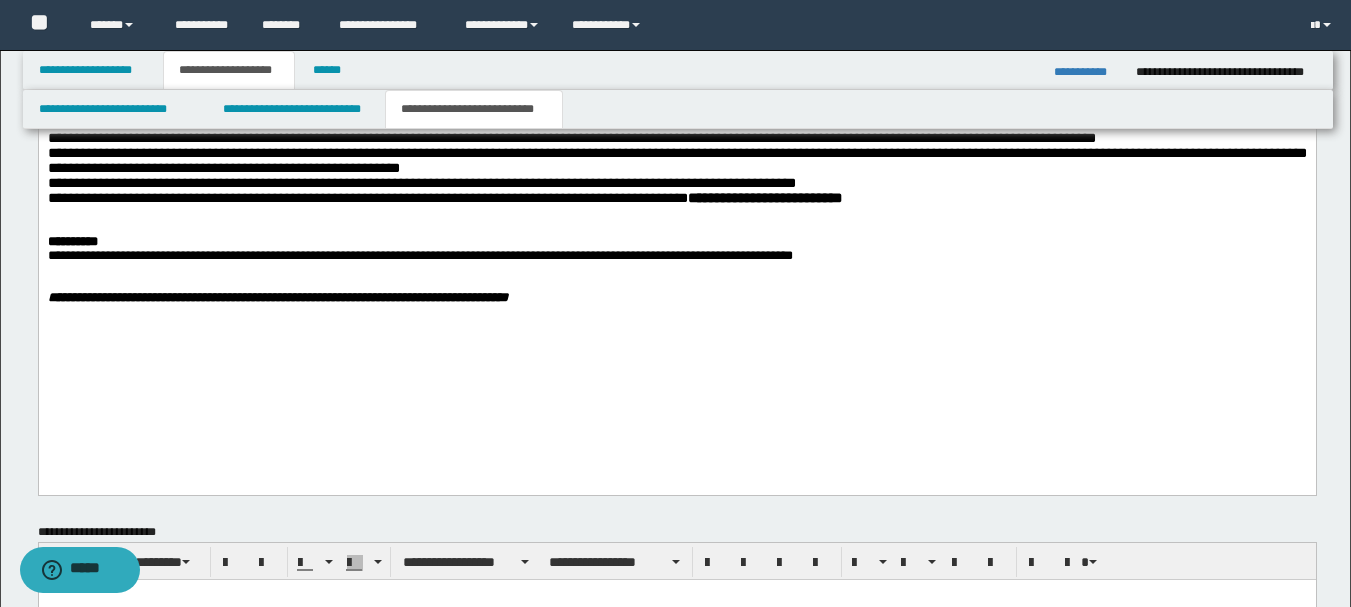 scroll, scrollTop: 1000, scrollLeft: 0, axis: vertical 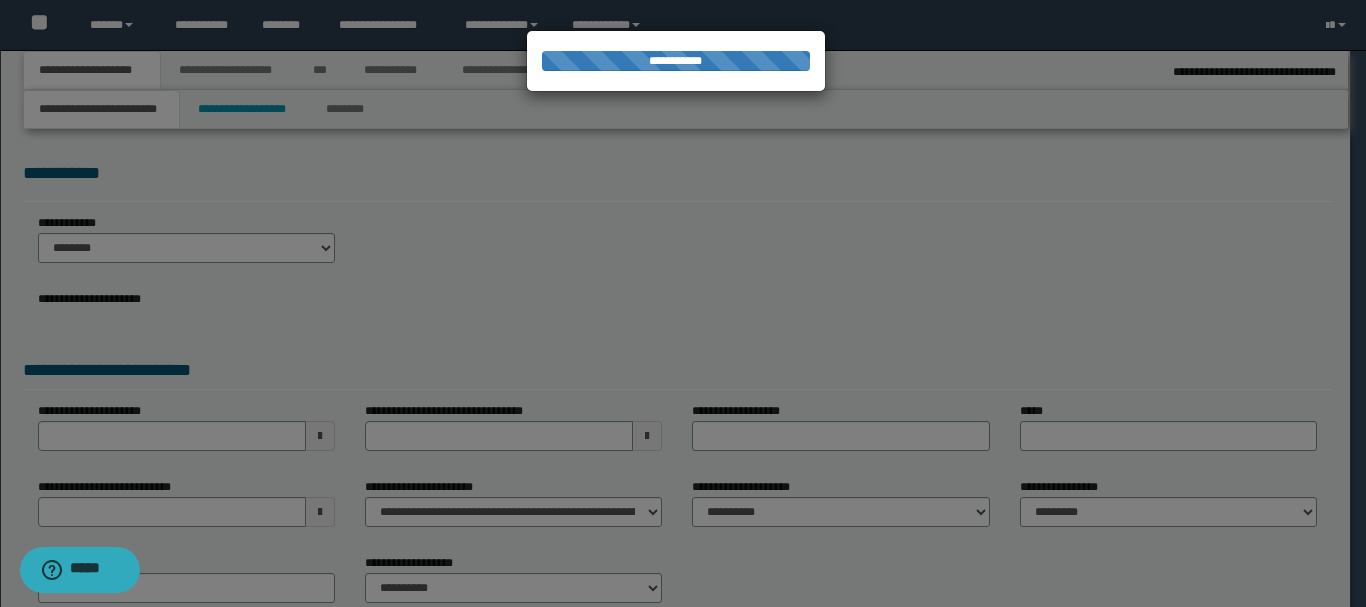 type on "********" 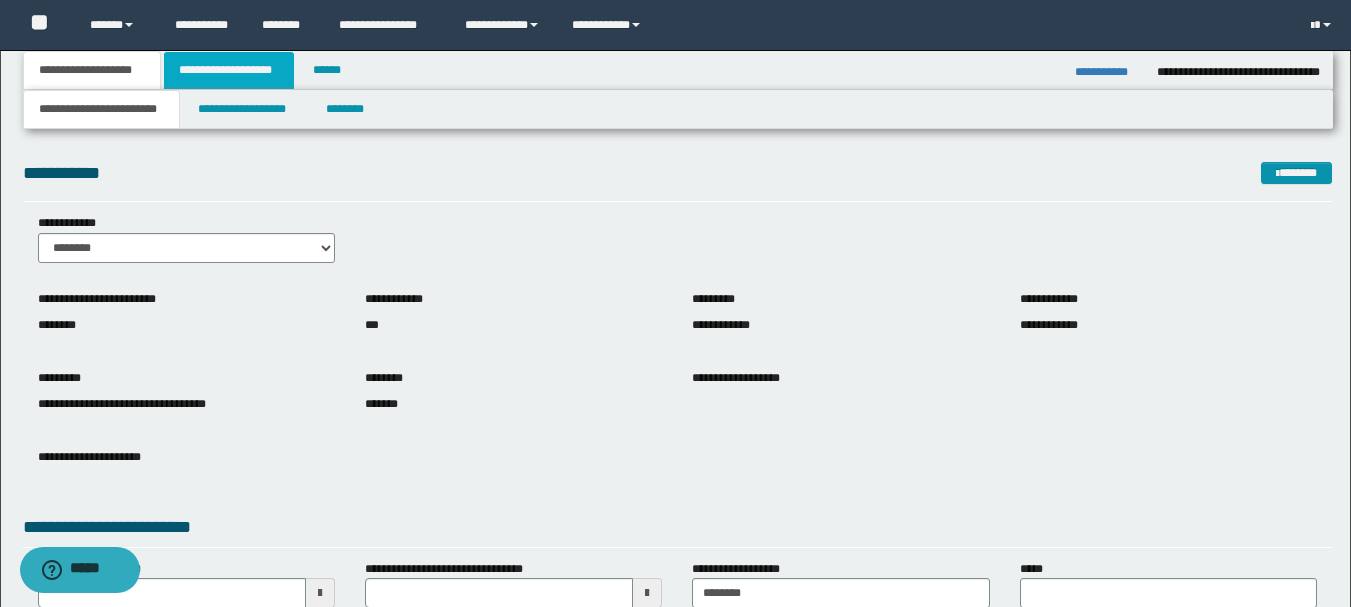 click on "**********" at bounding box center [229, 70] 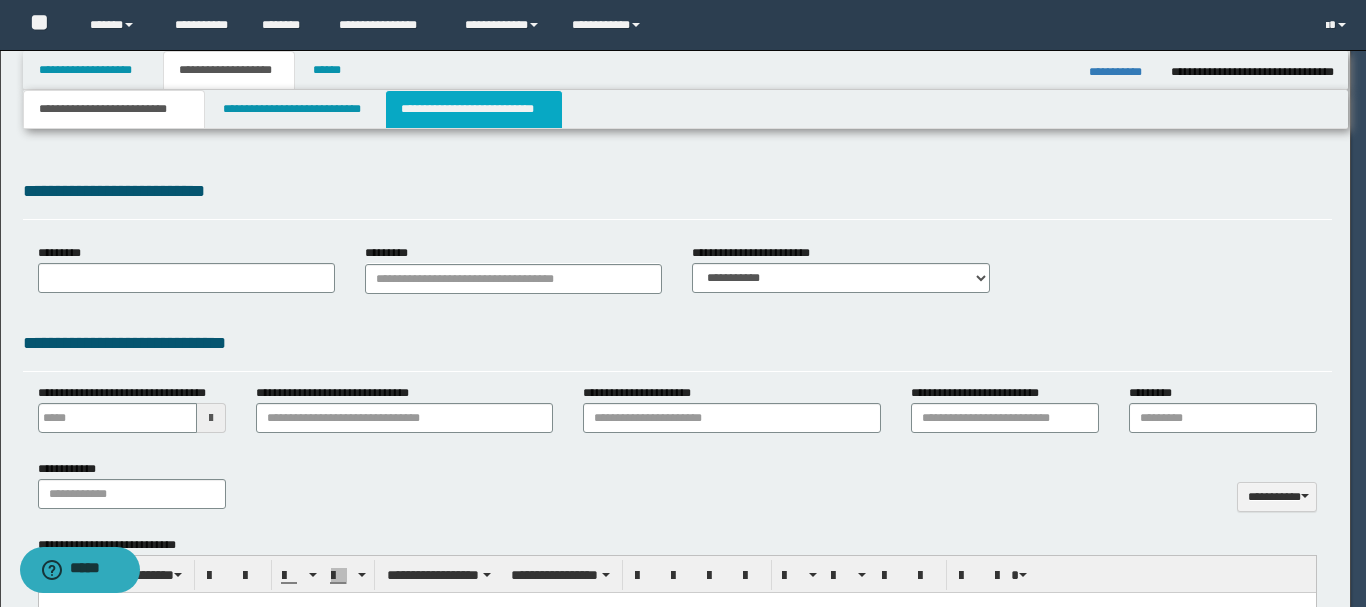 type 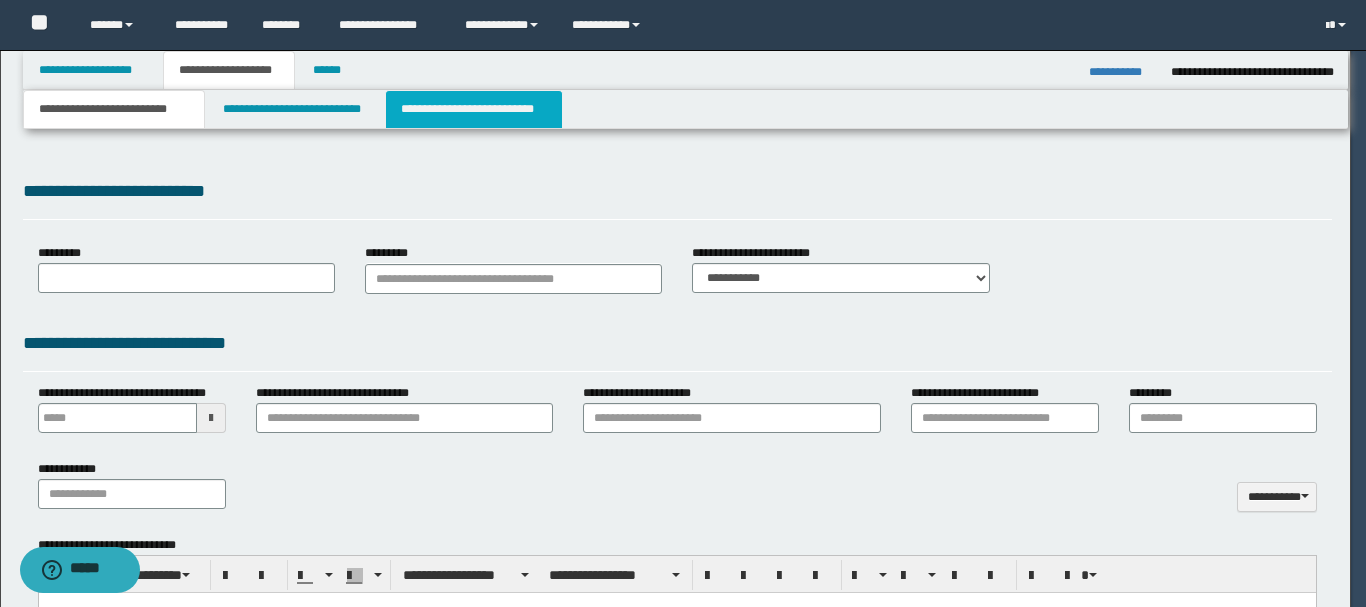 scroll, scrollTop: 0, scrollLeft: 0, axis: both 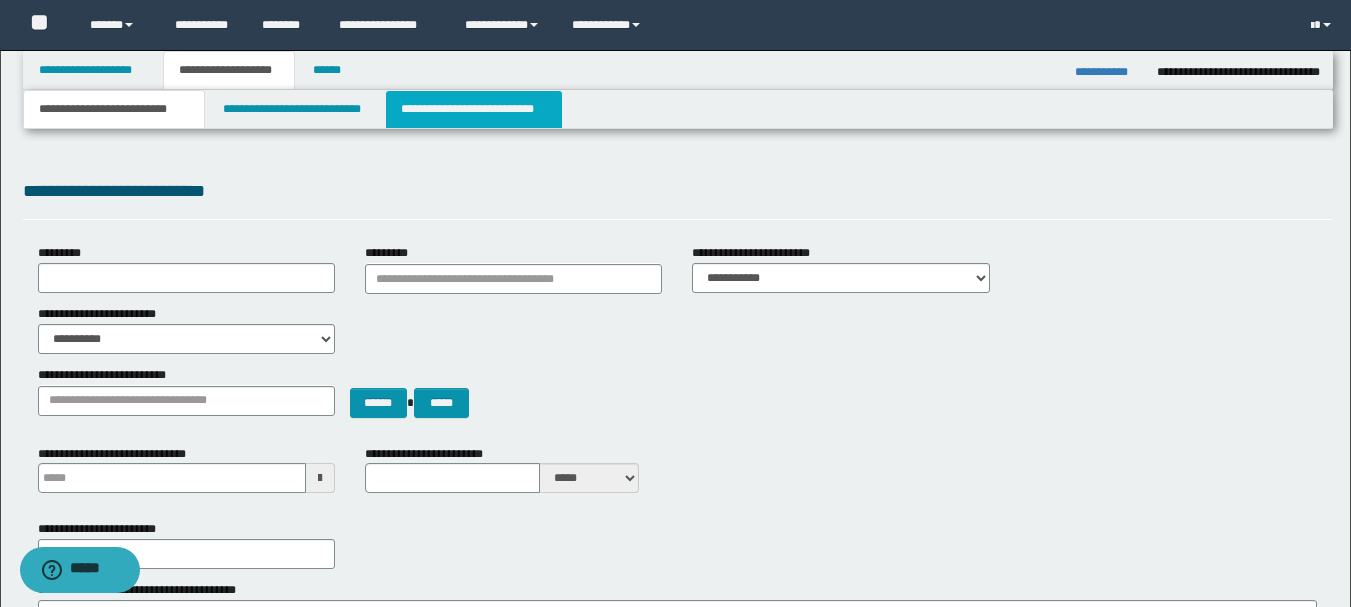 click on "**********" at bounding box center [474, 109] 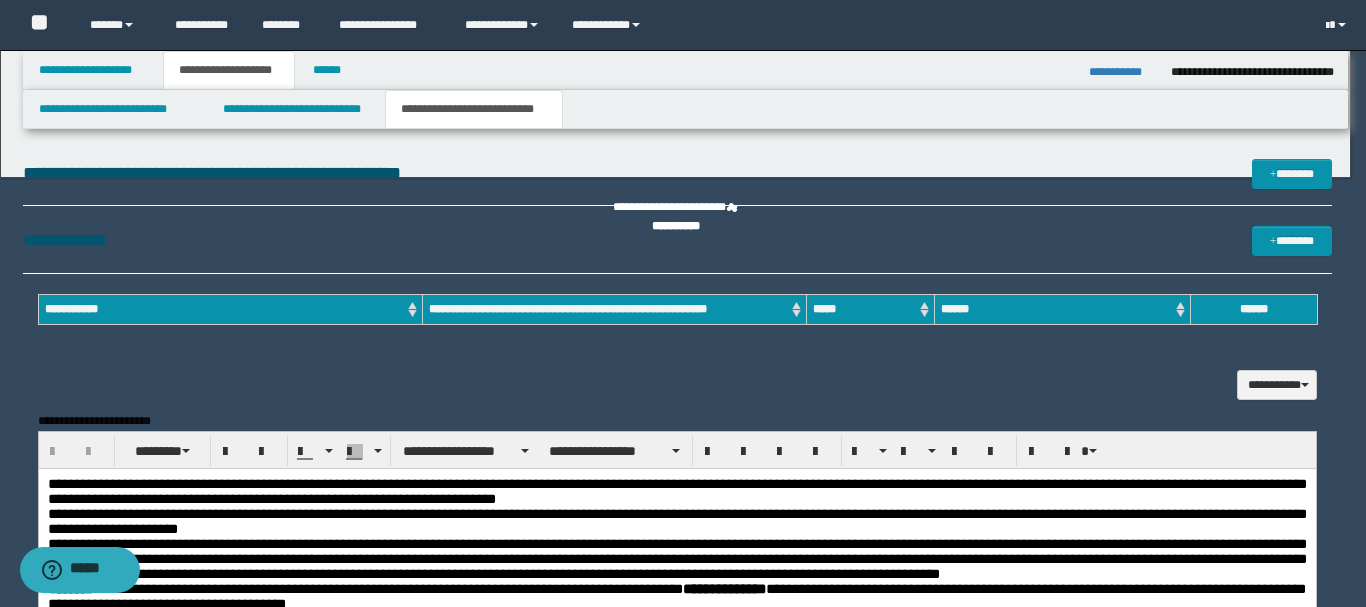 scroll, scrollTop: 0, scrollLeft: 0, axis: both 